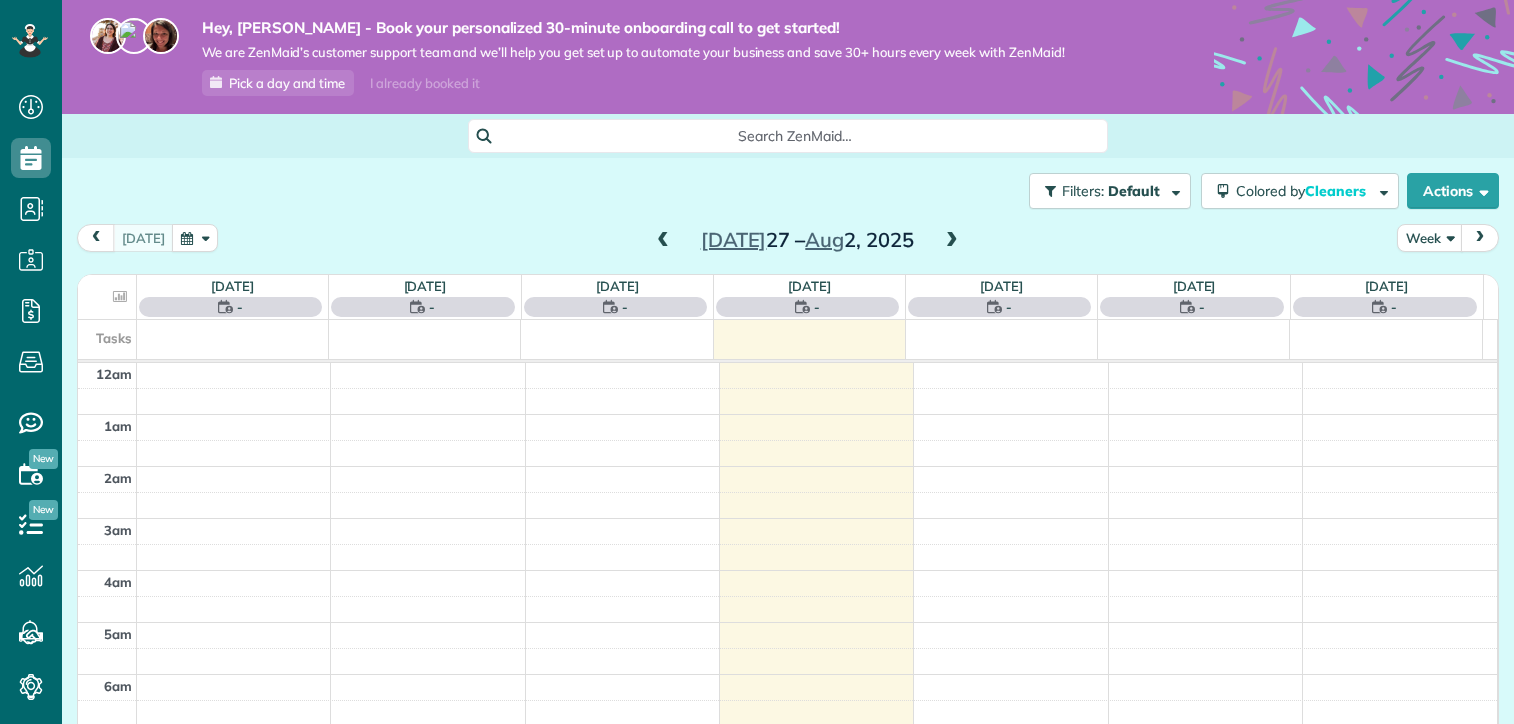 scroll, scrollTop: 0, scrollLeft: 0, axis: both 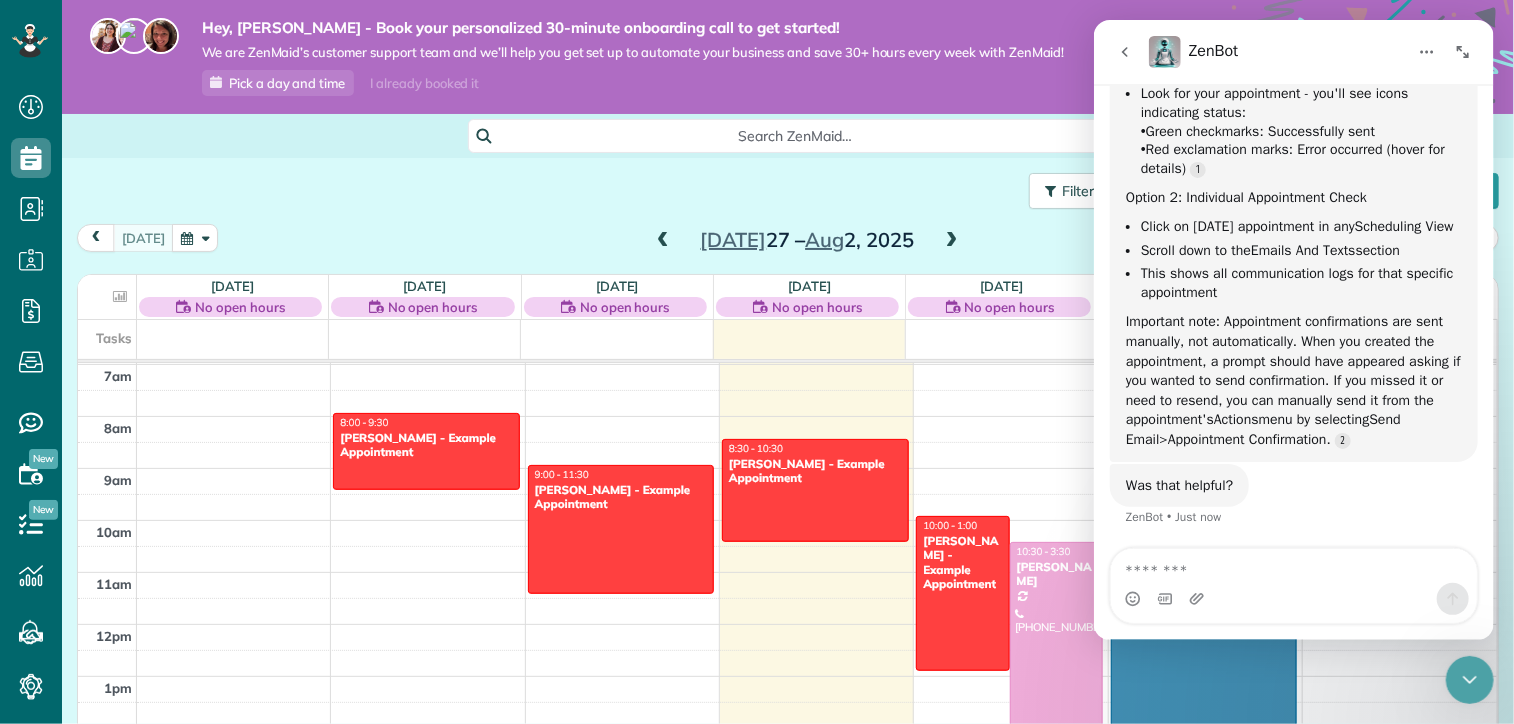 click on "[PERSON_NAME]" at bounding box center (1056, 574) 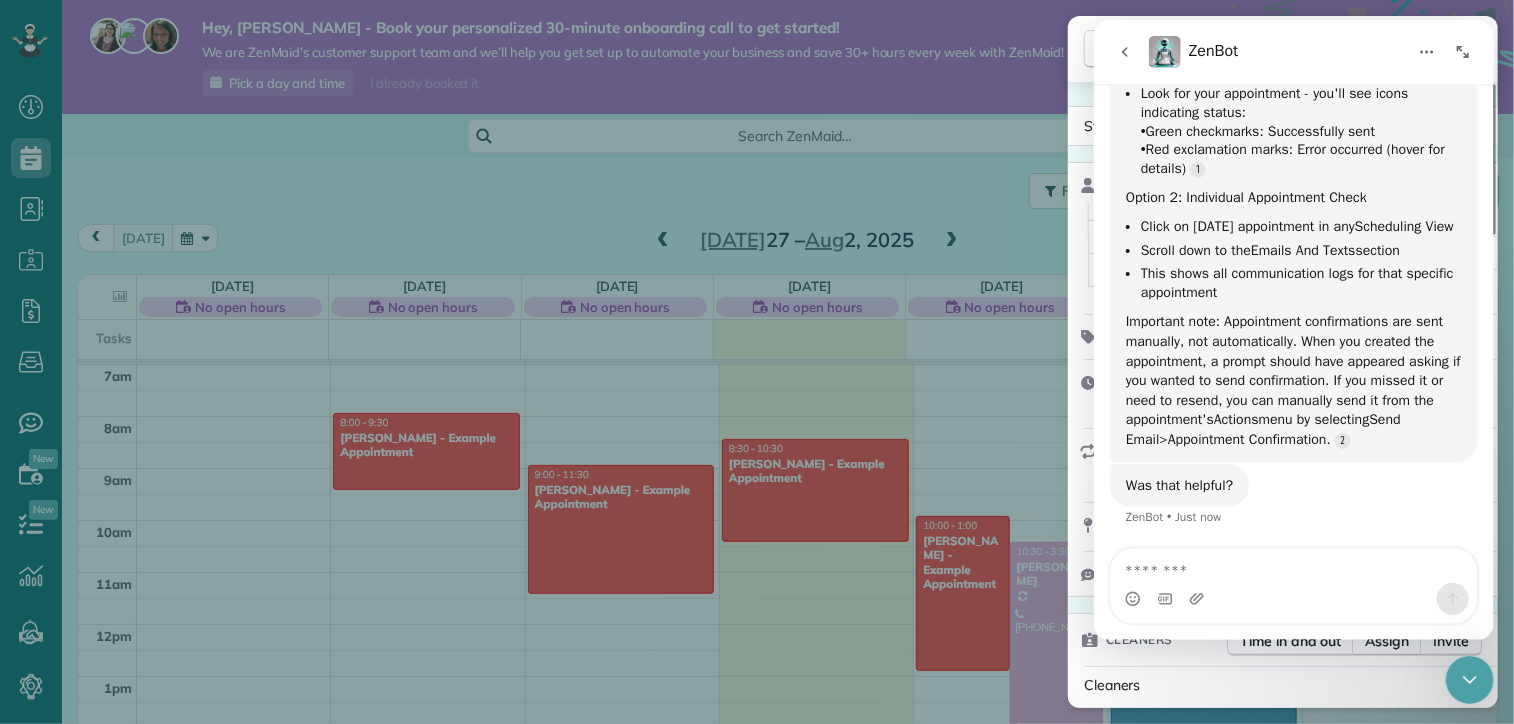 click at bounding box center (1469, 679) 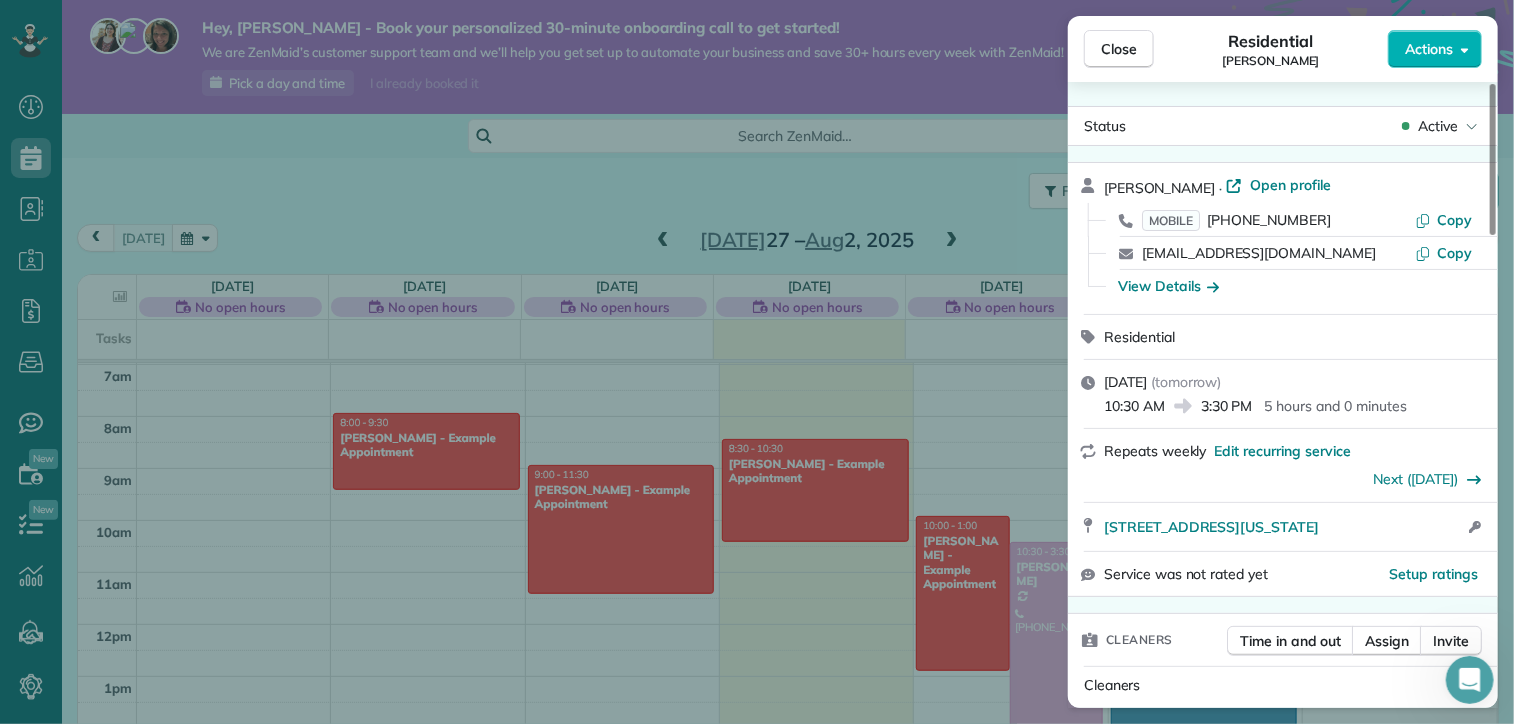scroll, scrollTop: 0, scrollLeft: 0, axis: both 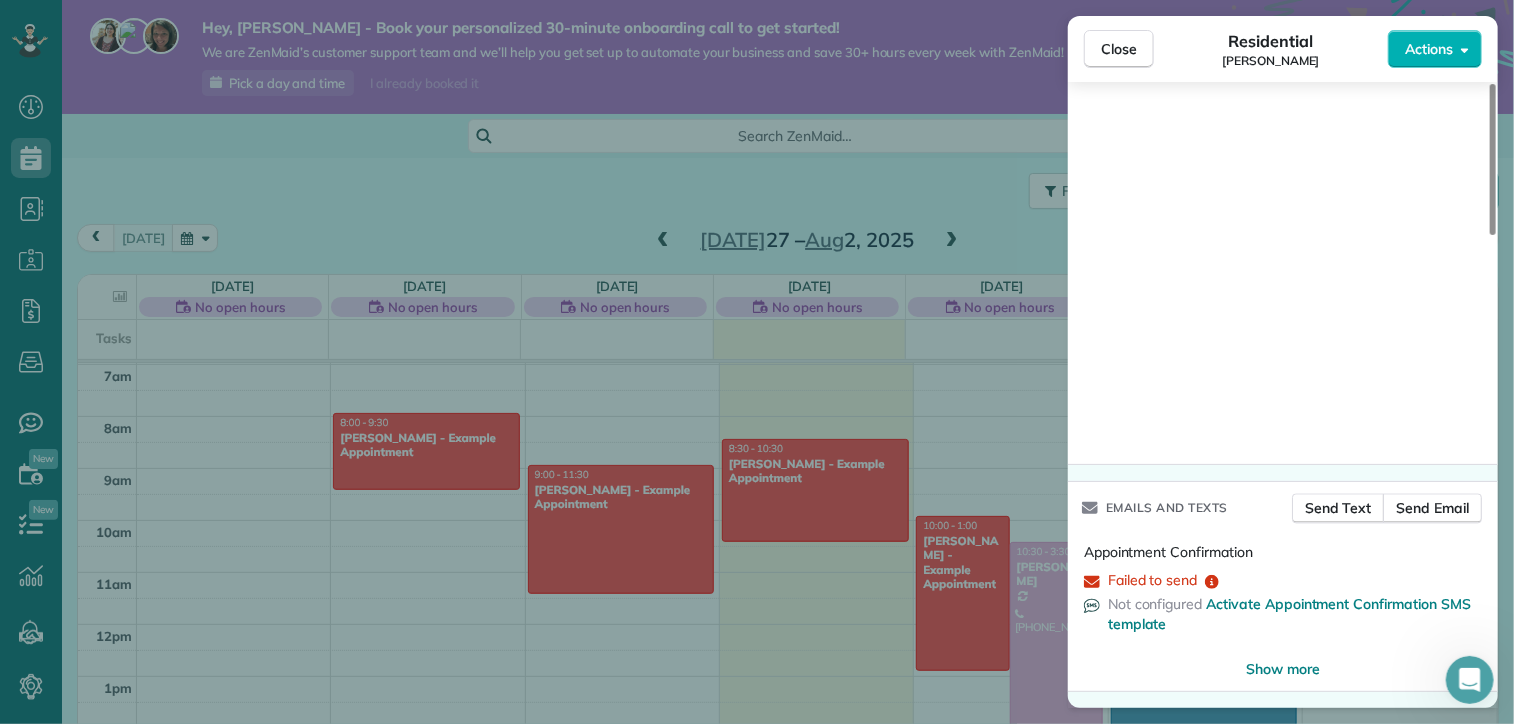 click 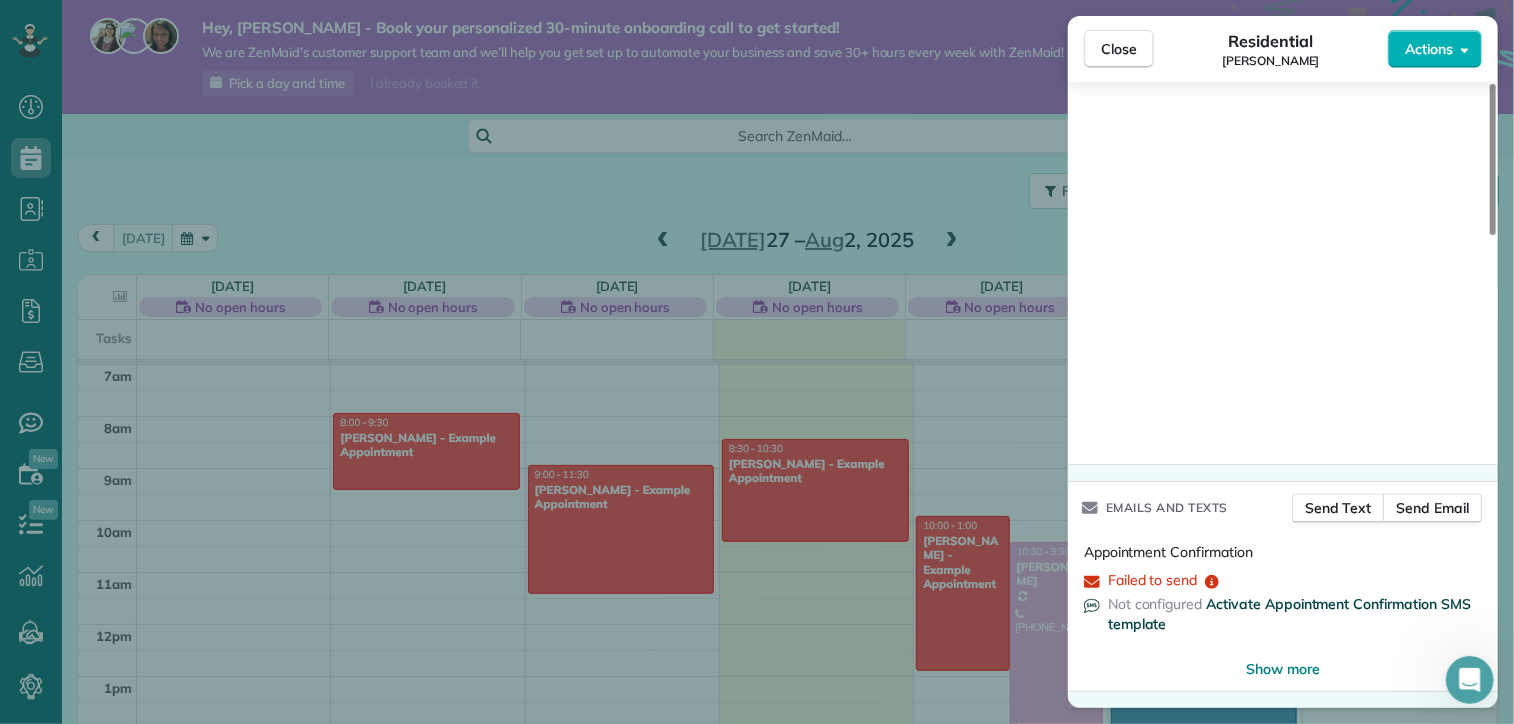 click on "Activate Appointment Confirmation SMS template" at bounding box center (1289, 614) 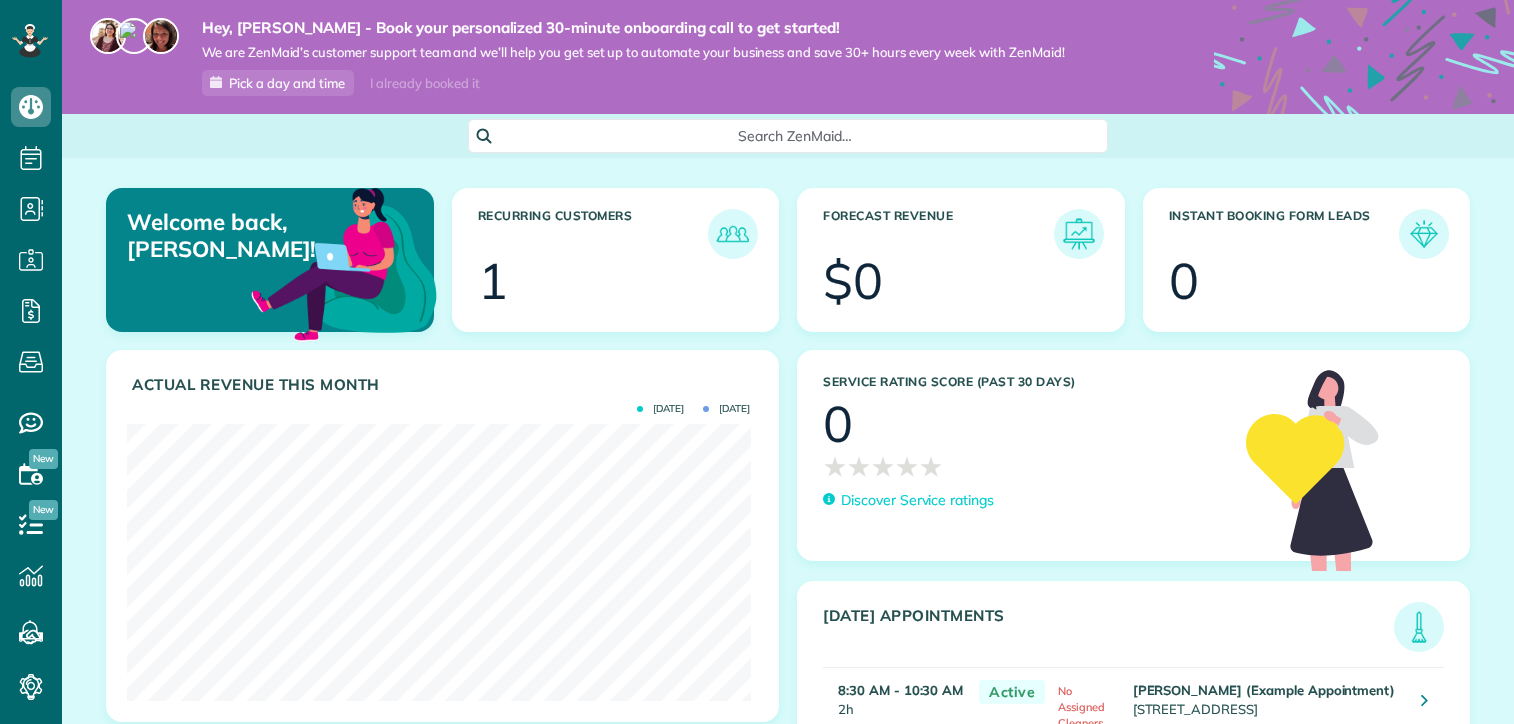 scroll, scrollTop: 0, scrollLeft: 0, axis: both 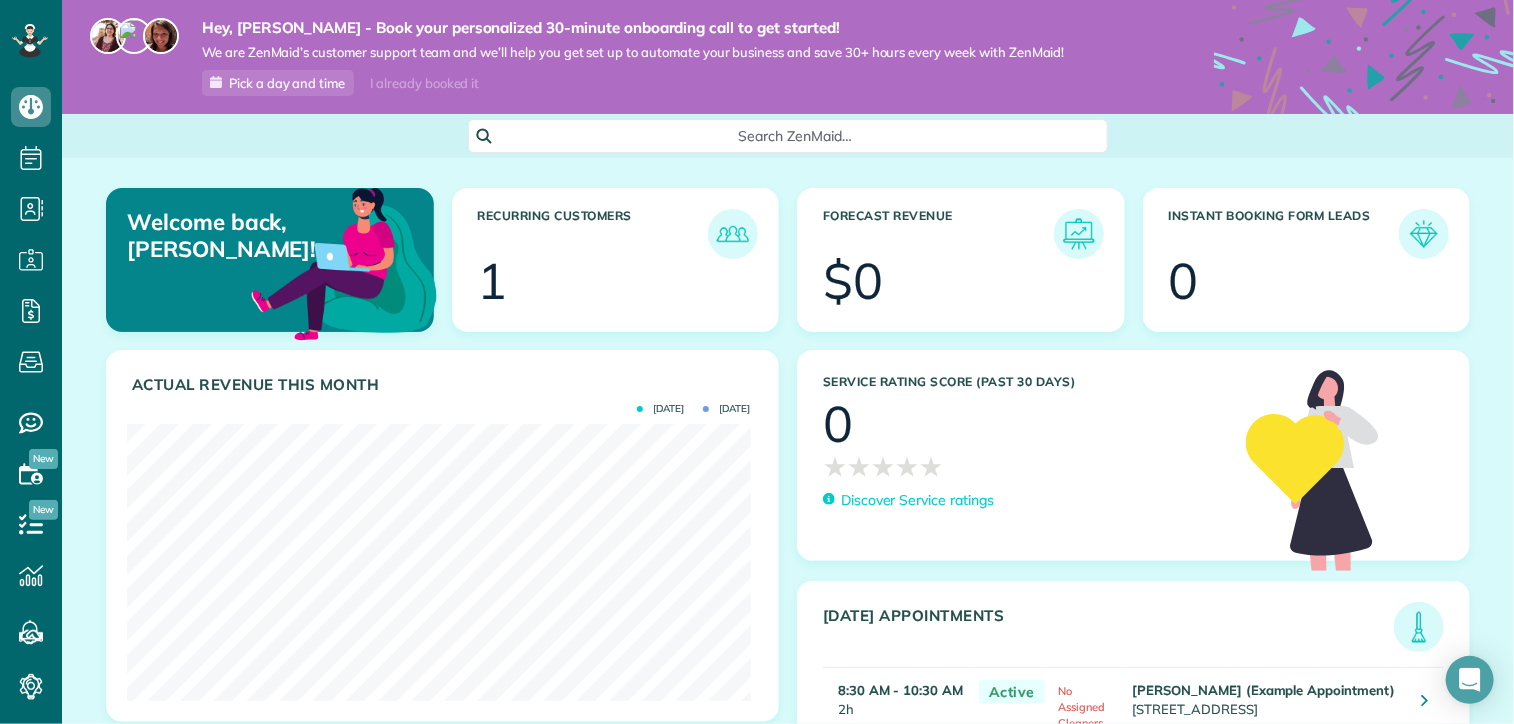 click at bounding box center (634, 284) 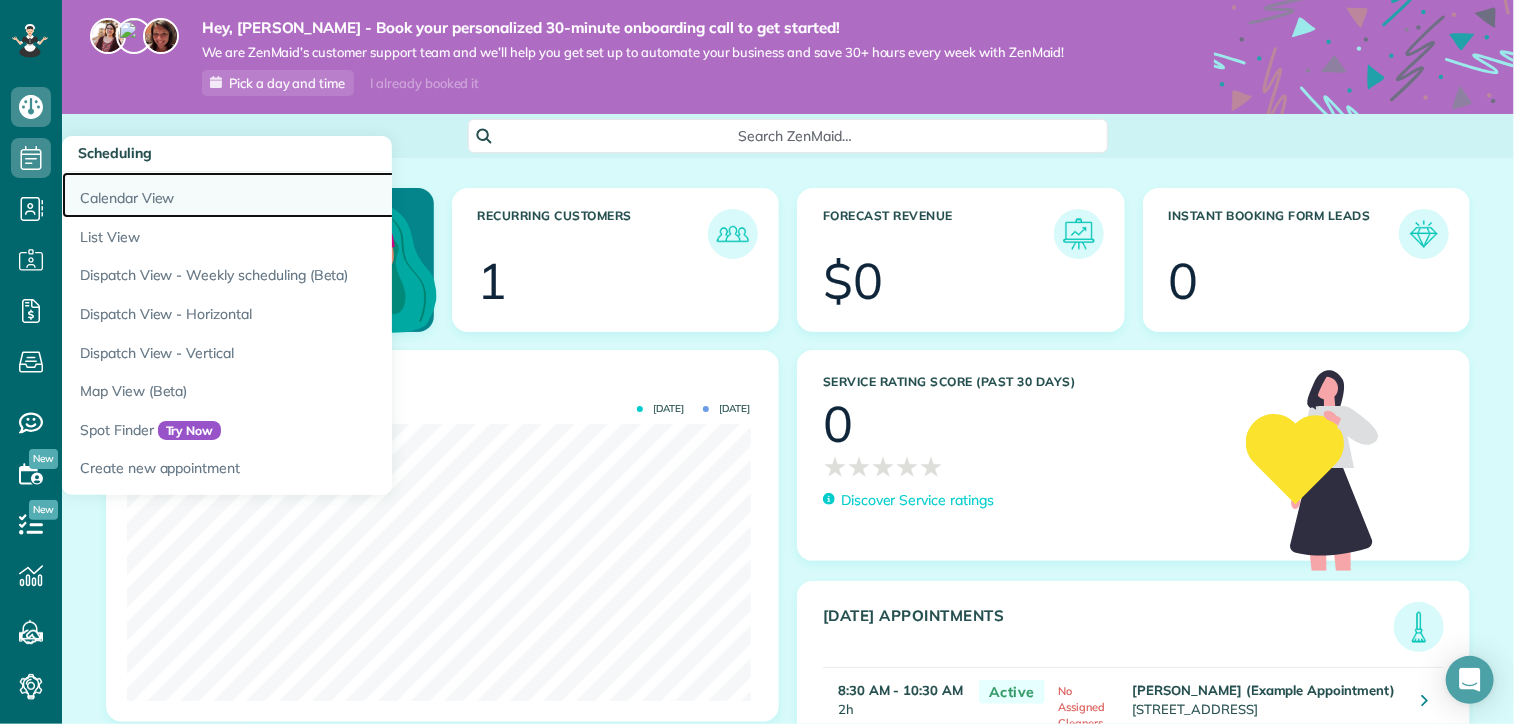 click on "Calendar View" at bounding box center (312, 195) 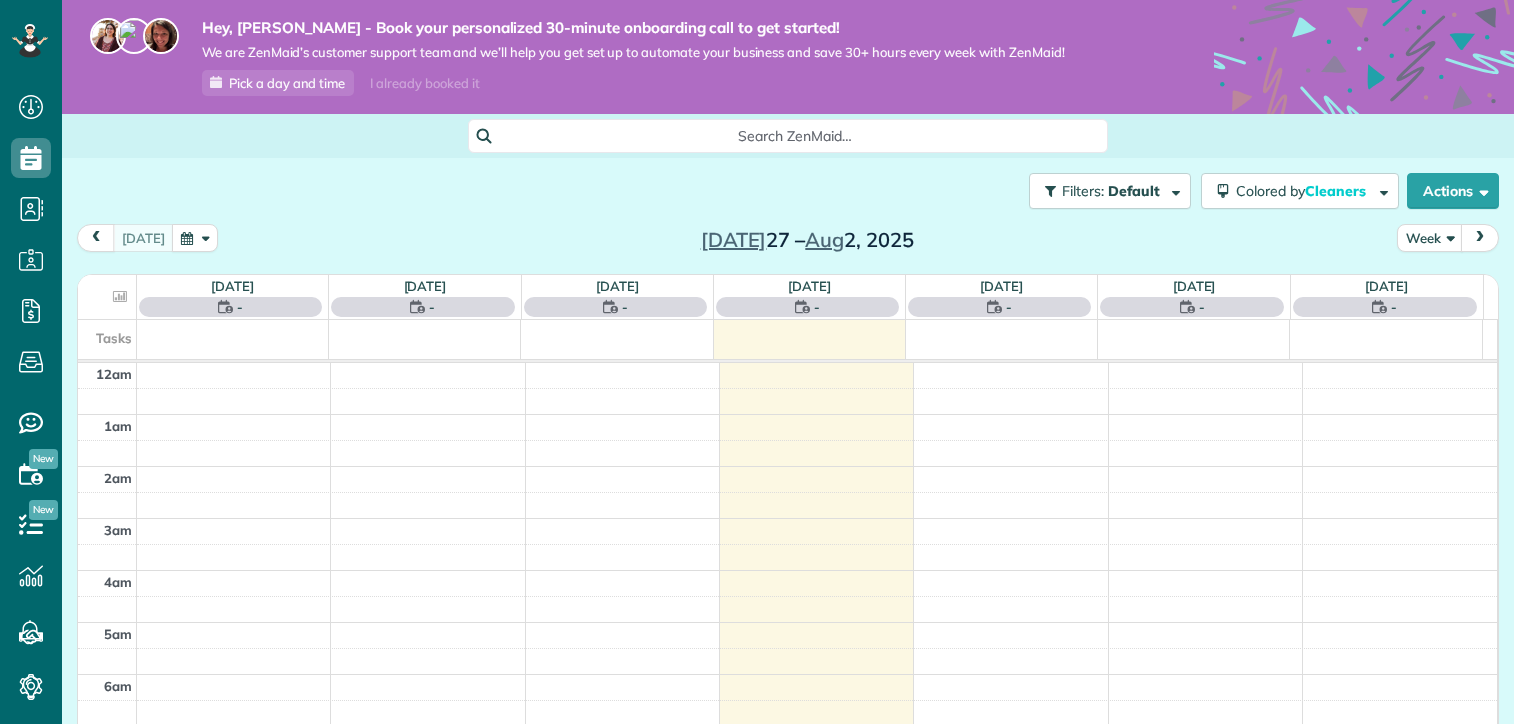 scroll, scrollTop: 0, scrollLeft: 0, axis: both 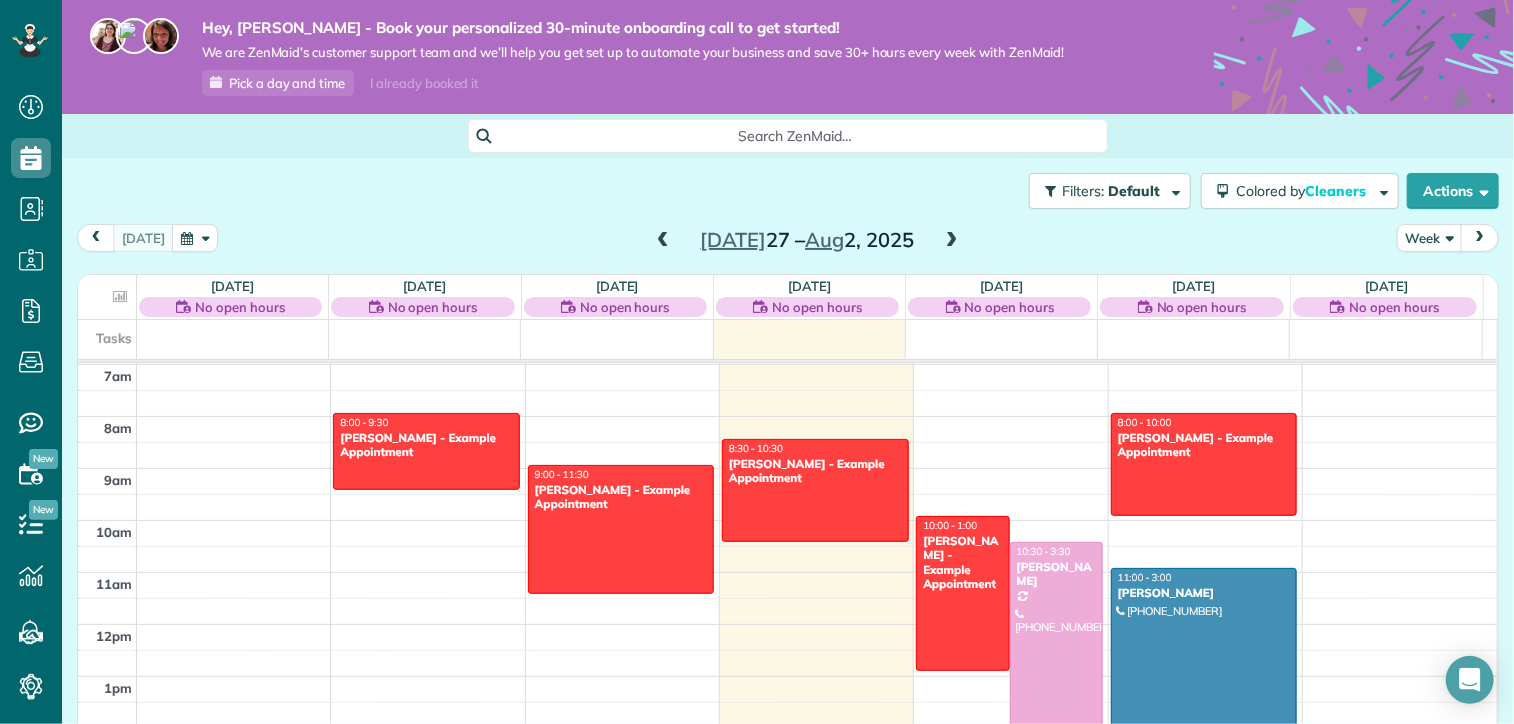 click at bounding box center [1056, 671] 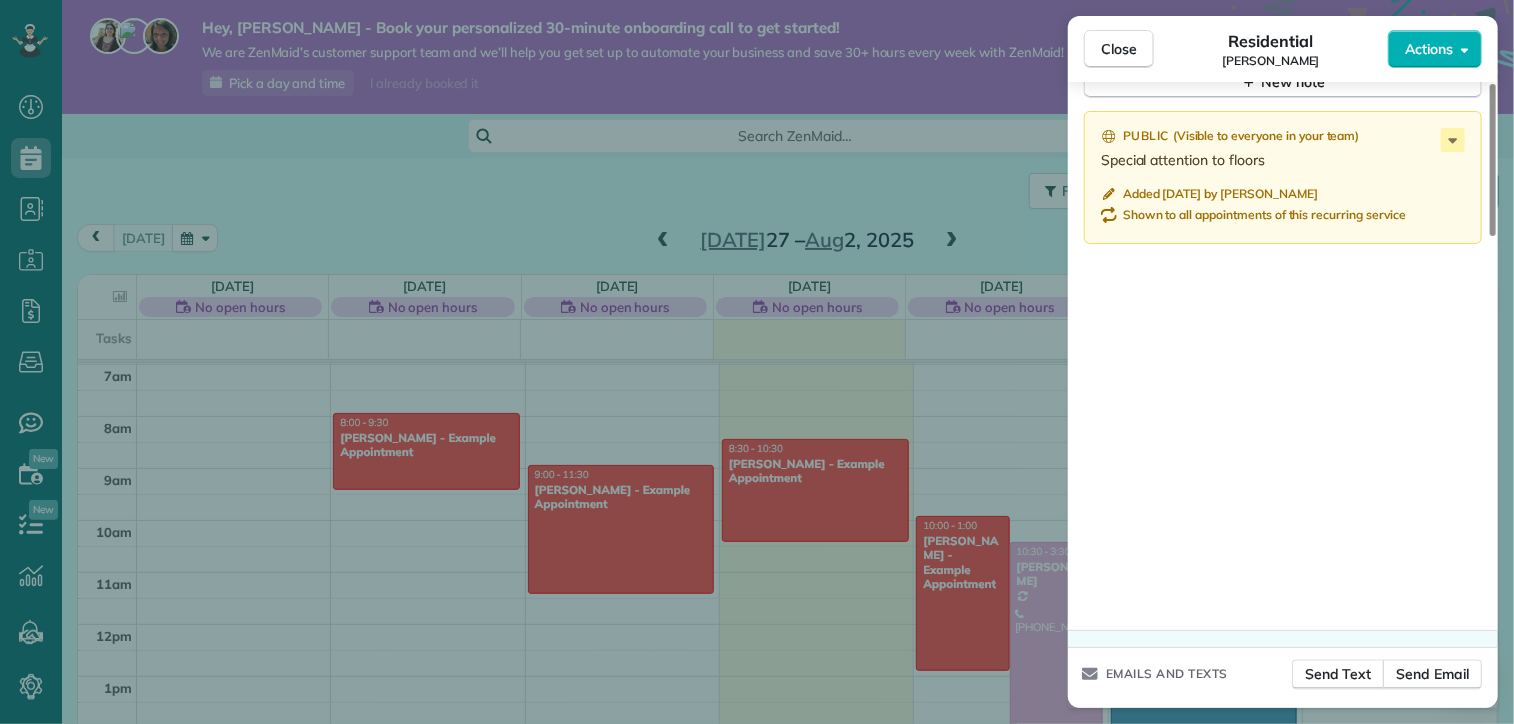 scroll, scrollTop: 1934, scrollLeft: 0, axis: vertical 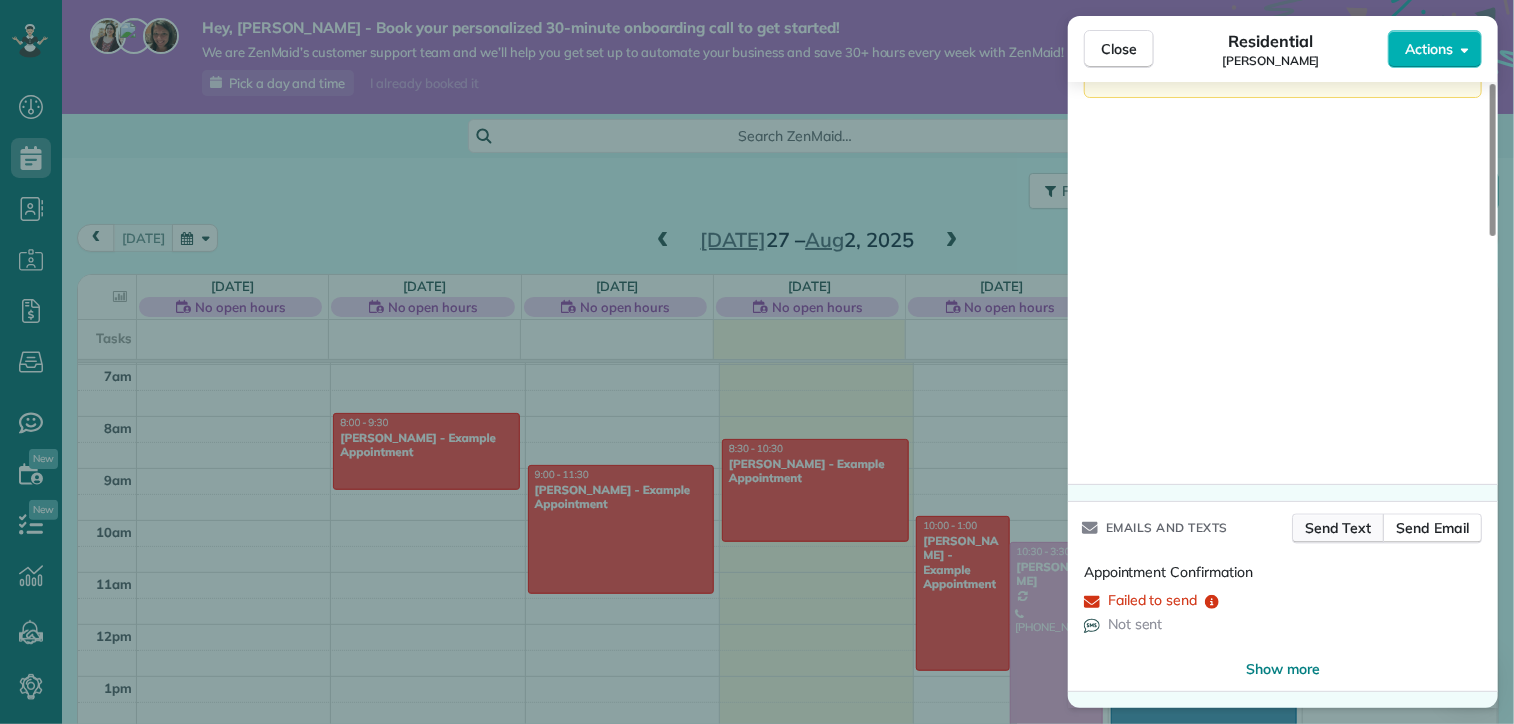click on "Send Text" at bounding box center (1338, 529) 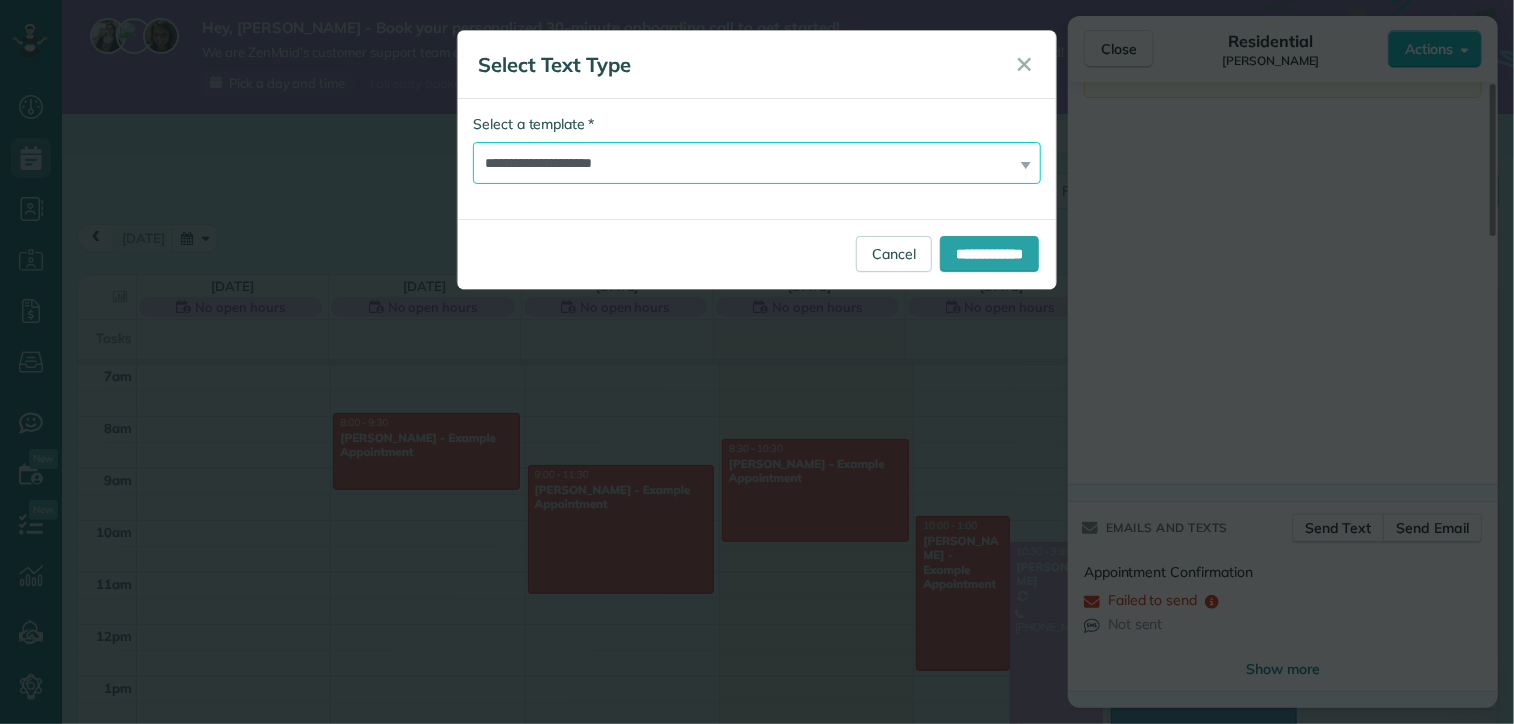 click on "**********" at bounding box center [757, 163] 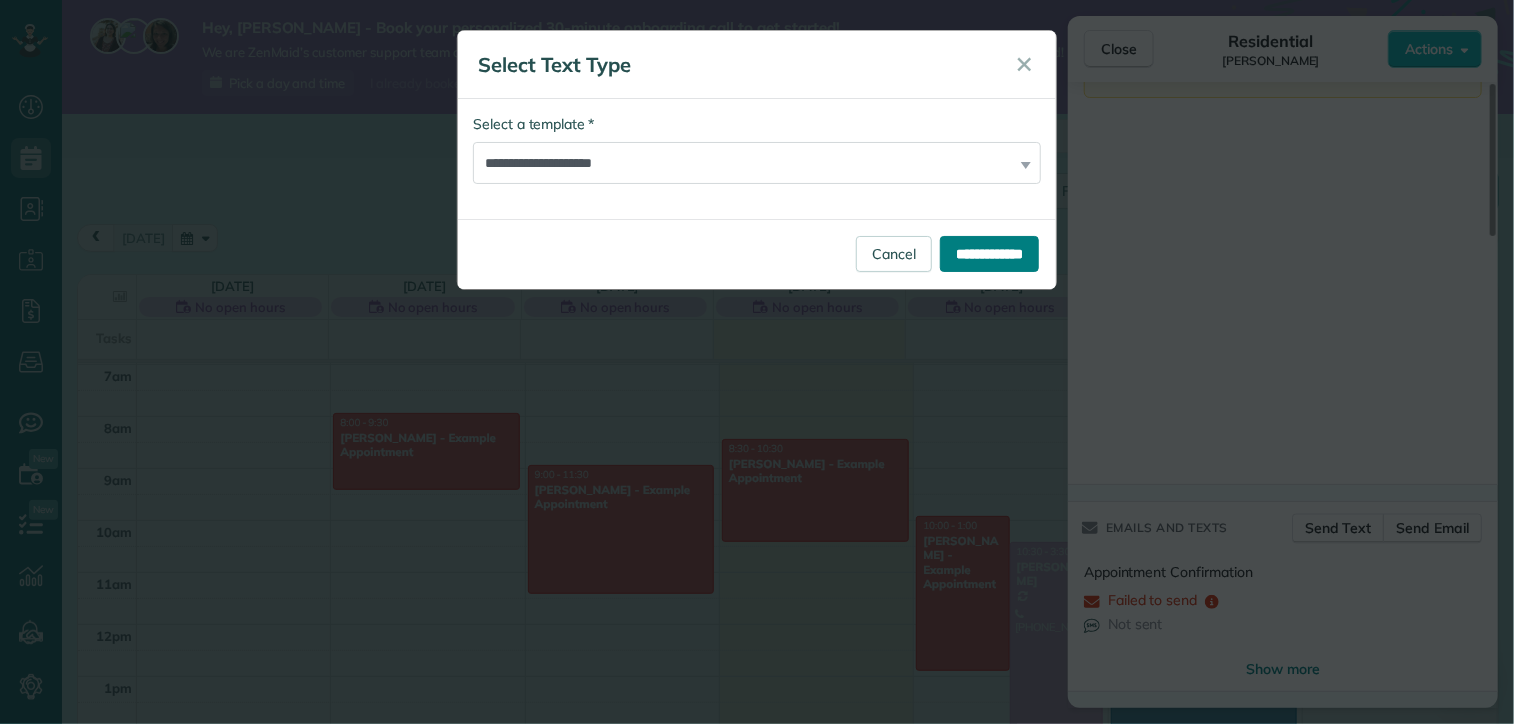 click on "**********" at bounding box center (989, 254) 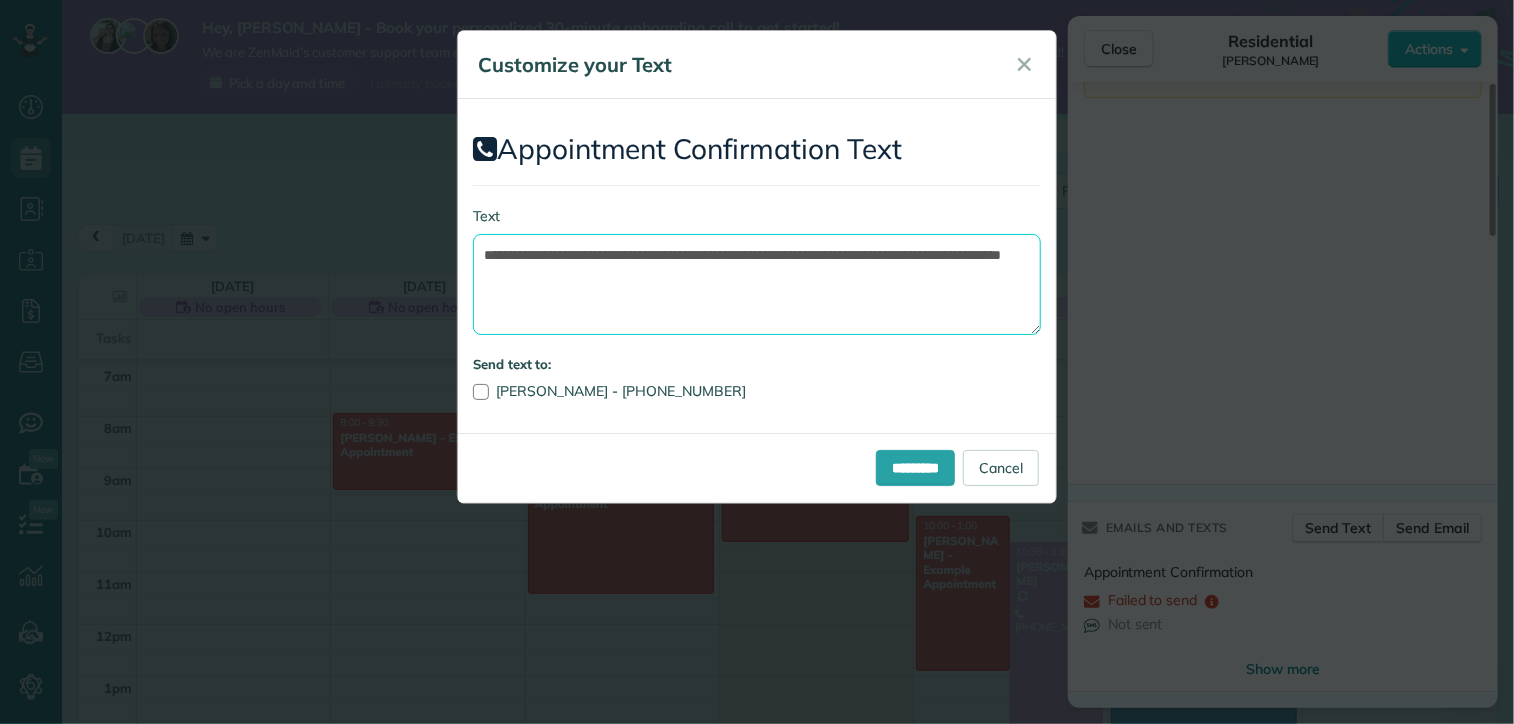 drag, startPoint x: 699, startPoint y: 251, endPoint x: 480, endPoint y: 250, distance: 219.00229 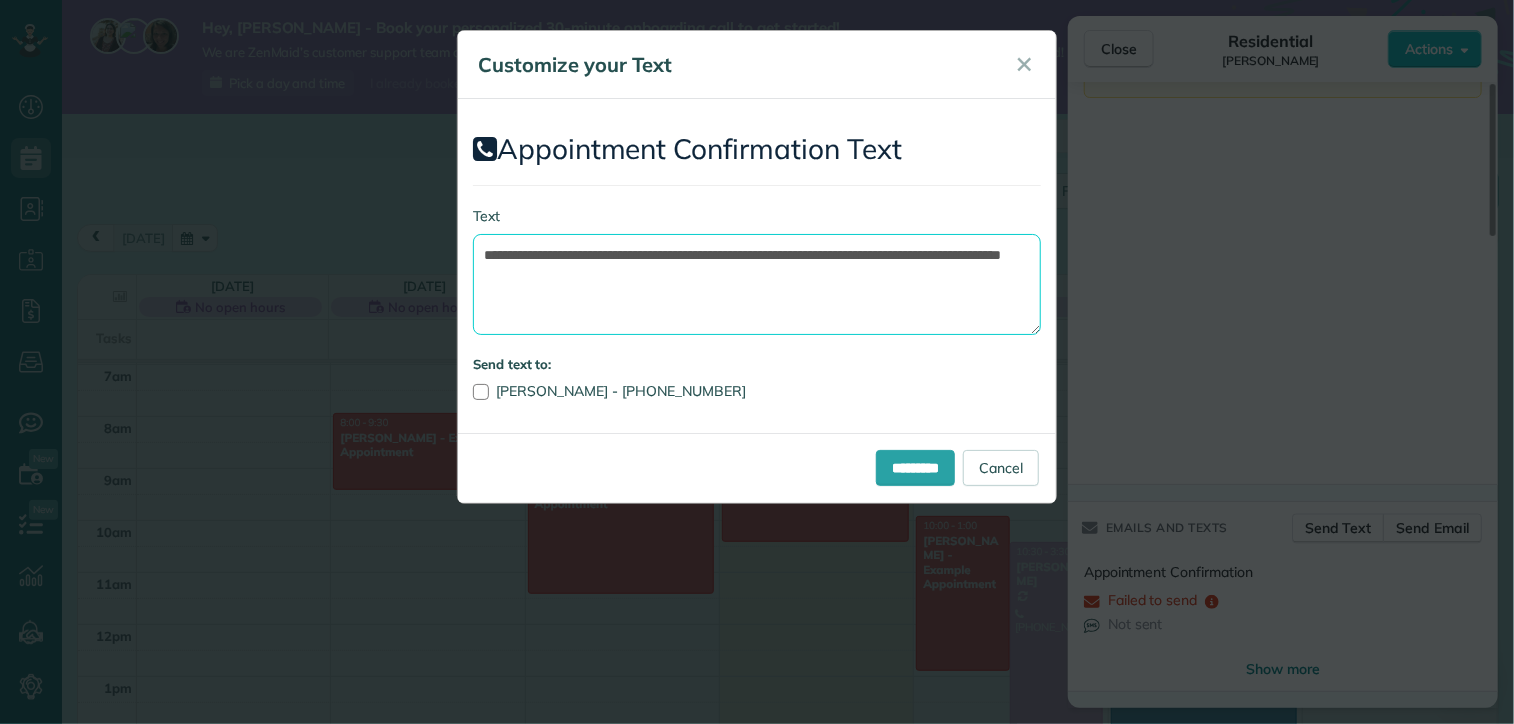 click on "**********" at bounding box center [757, 285] 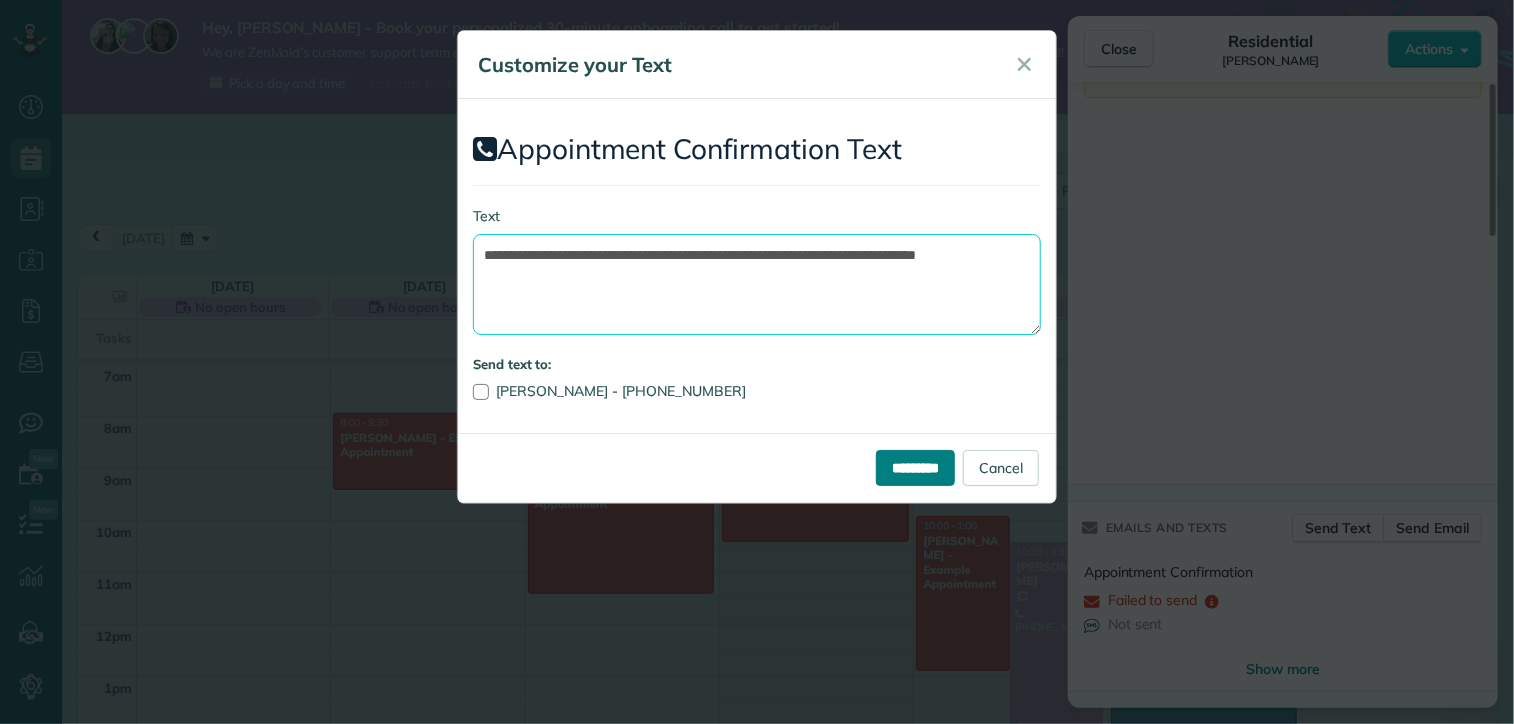 type on "**********" 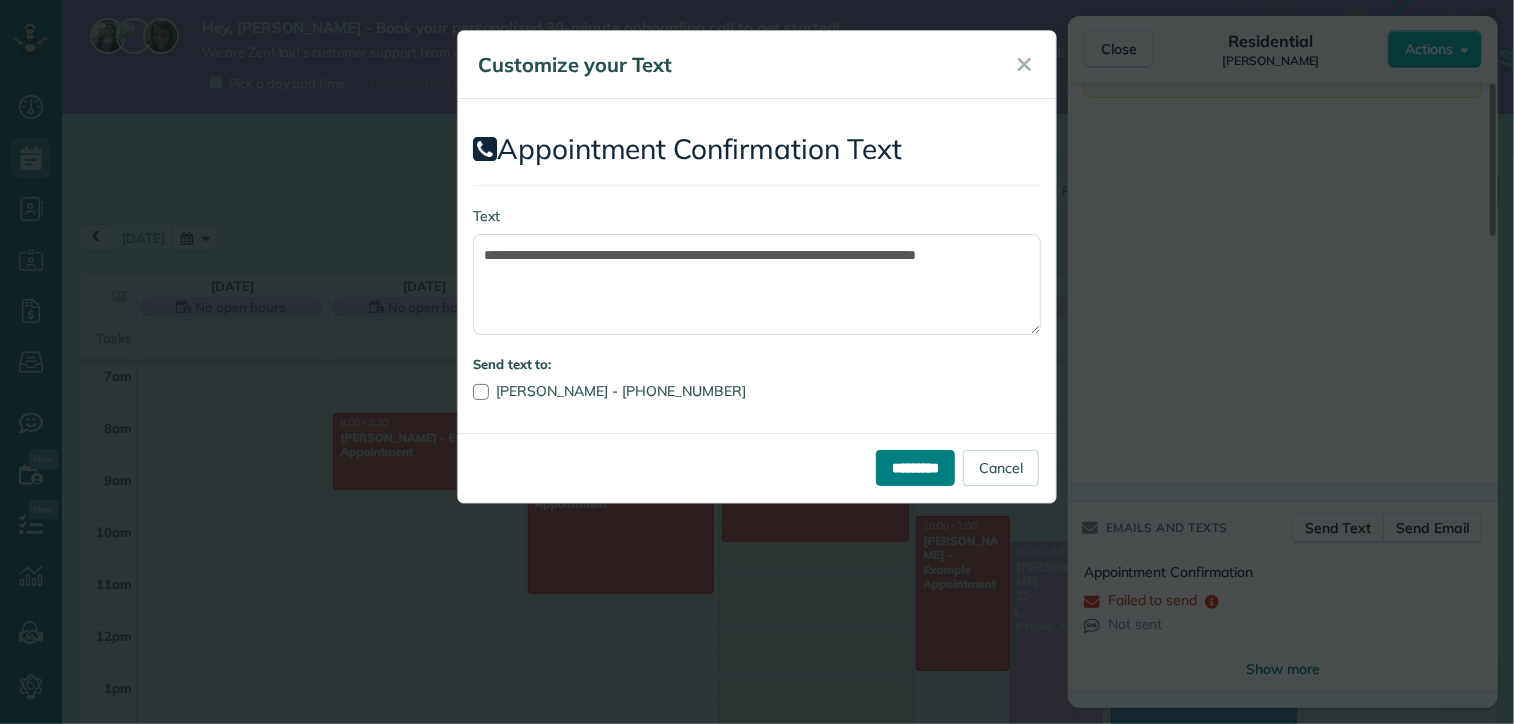 click on "*********" at bounding box center (915, 468) 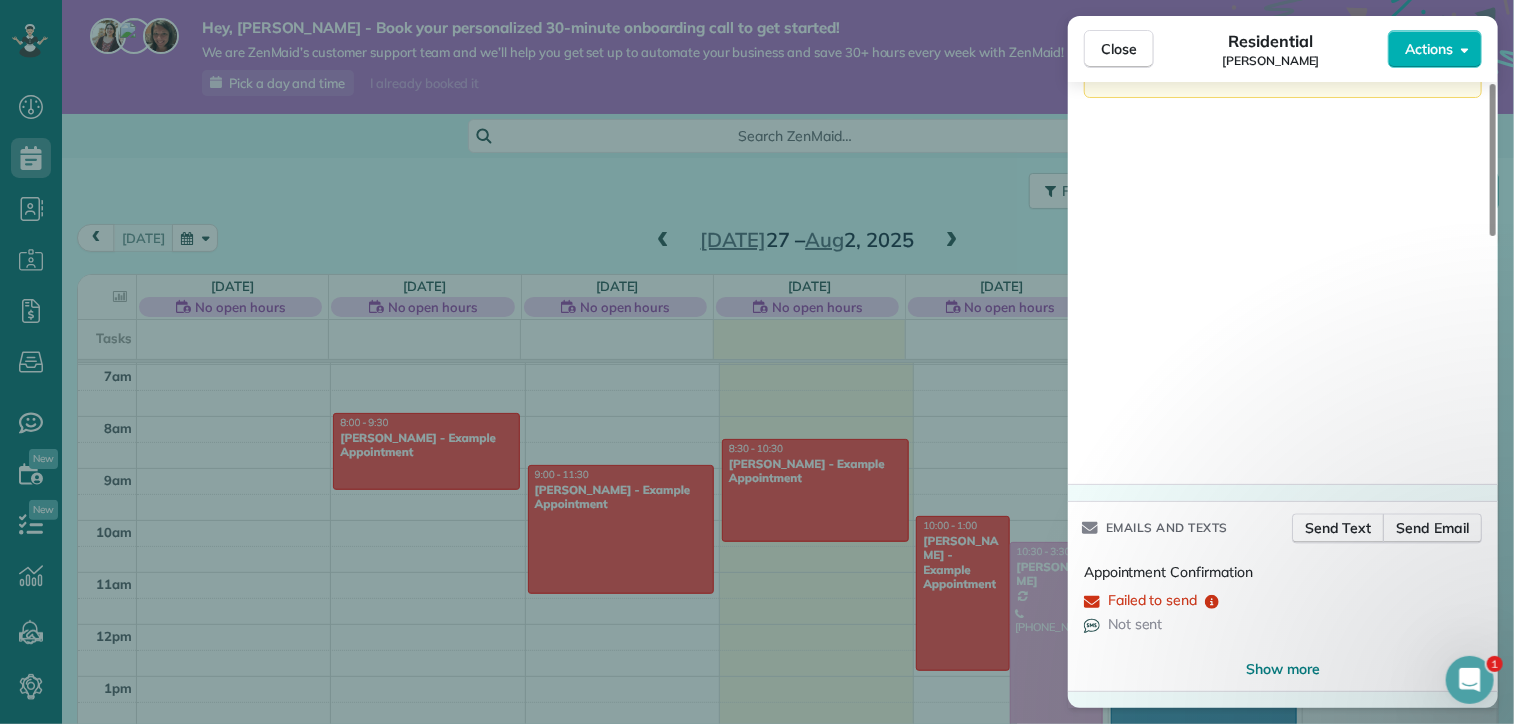scroll, scrollTop: 0, scrollLeft: 0, axis: both 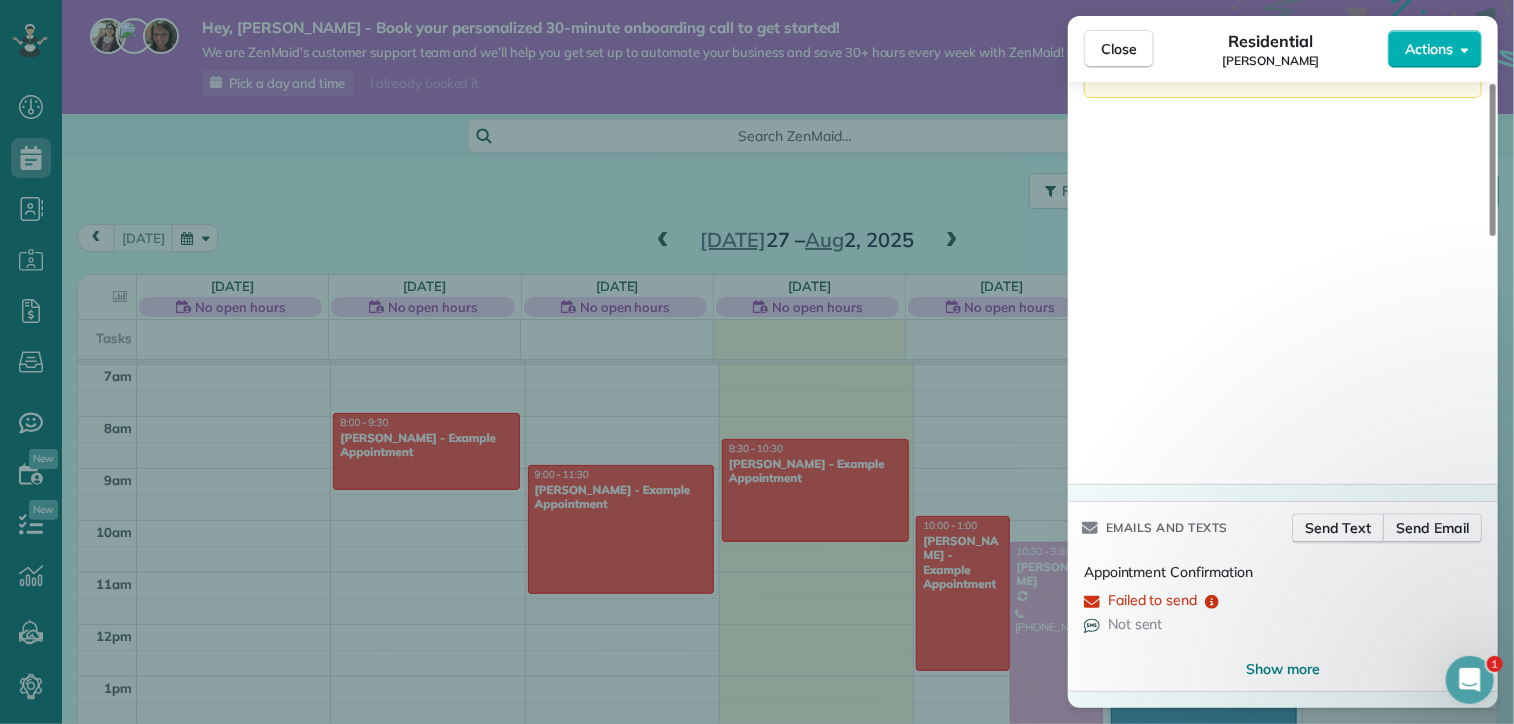 click at bounding box center [1469, 679] 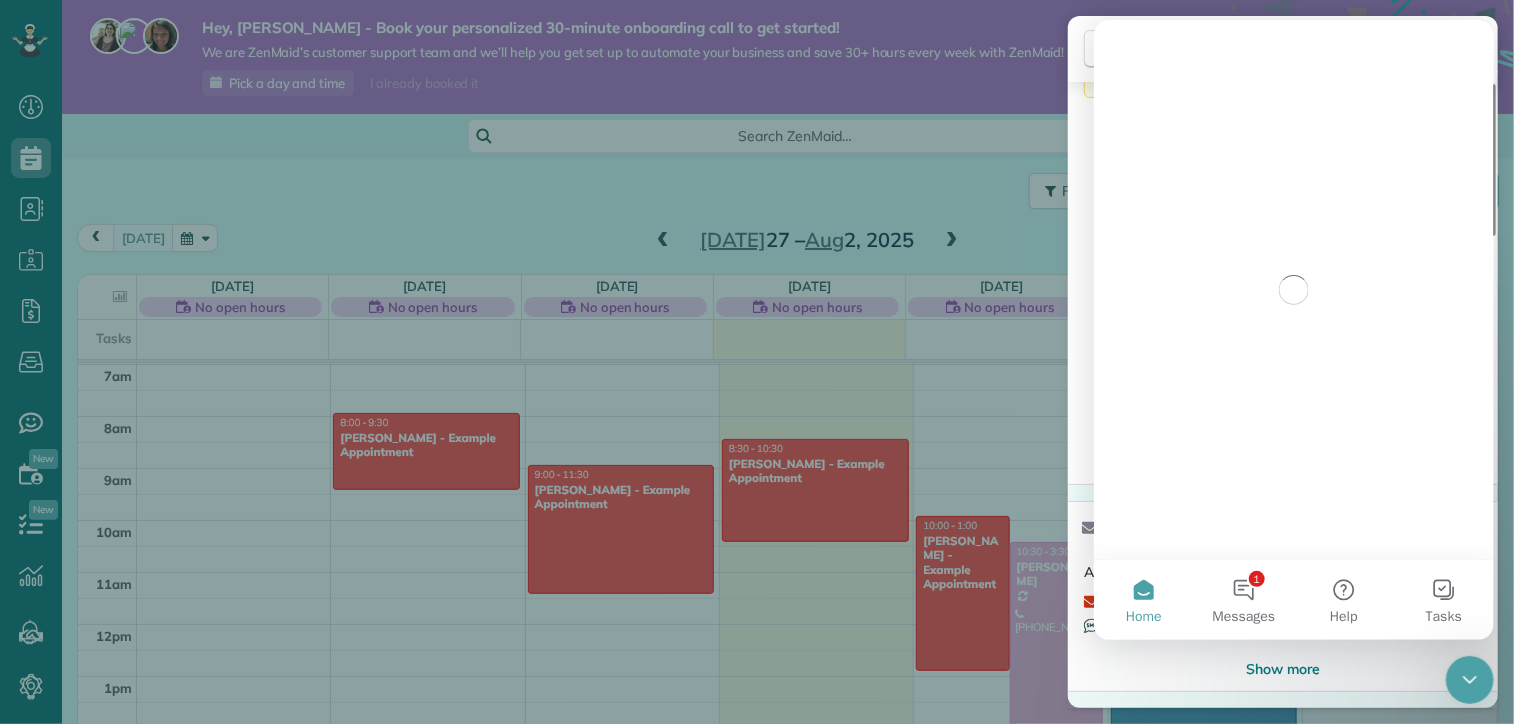 scroll, scrollTop: 0, scrollLeft: 0, axis: both 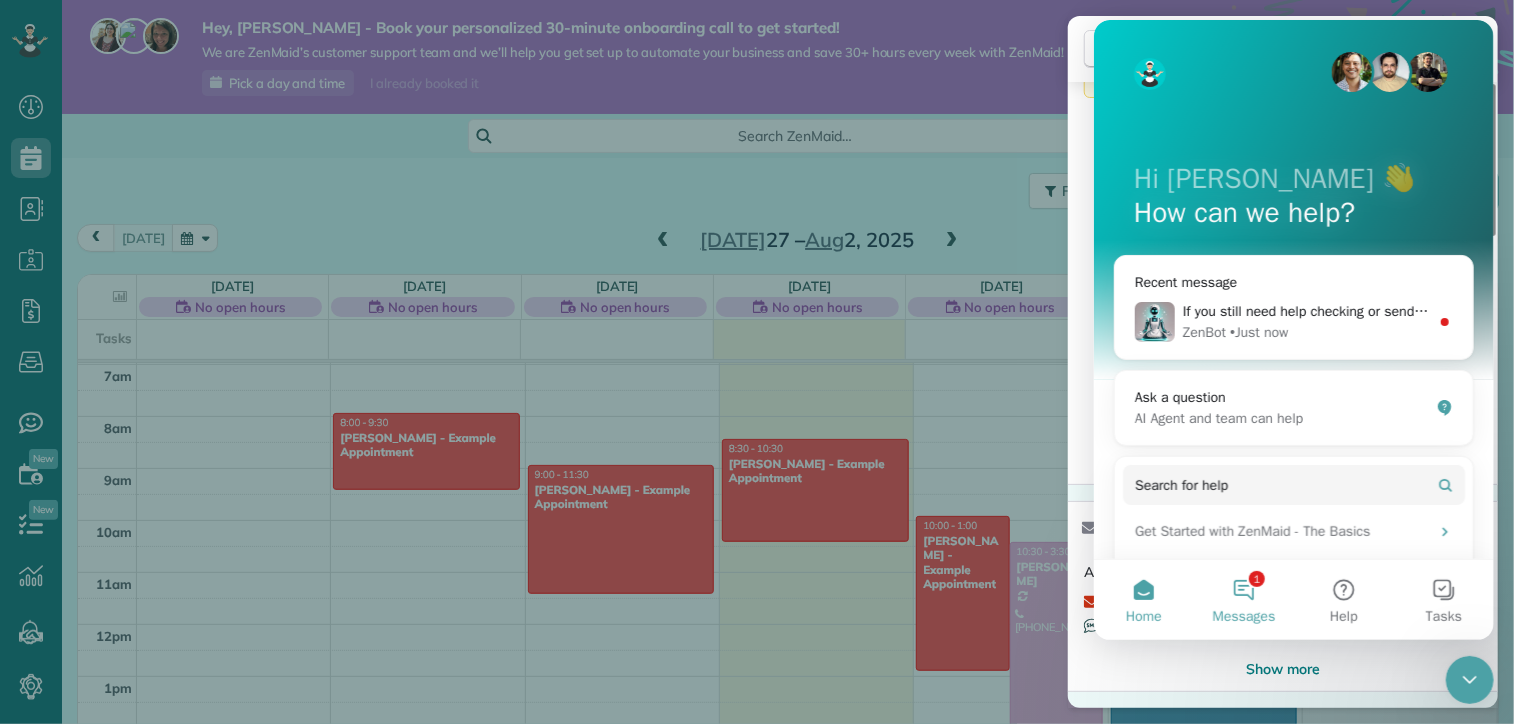 click on "1 Messages" at bounding box center (1243, 600) 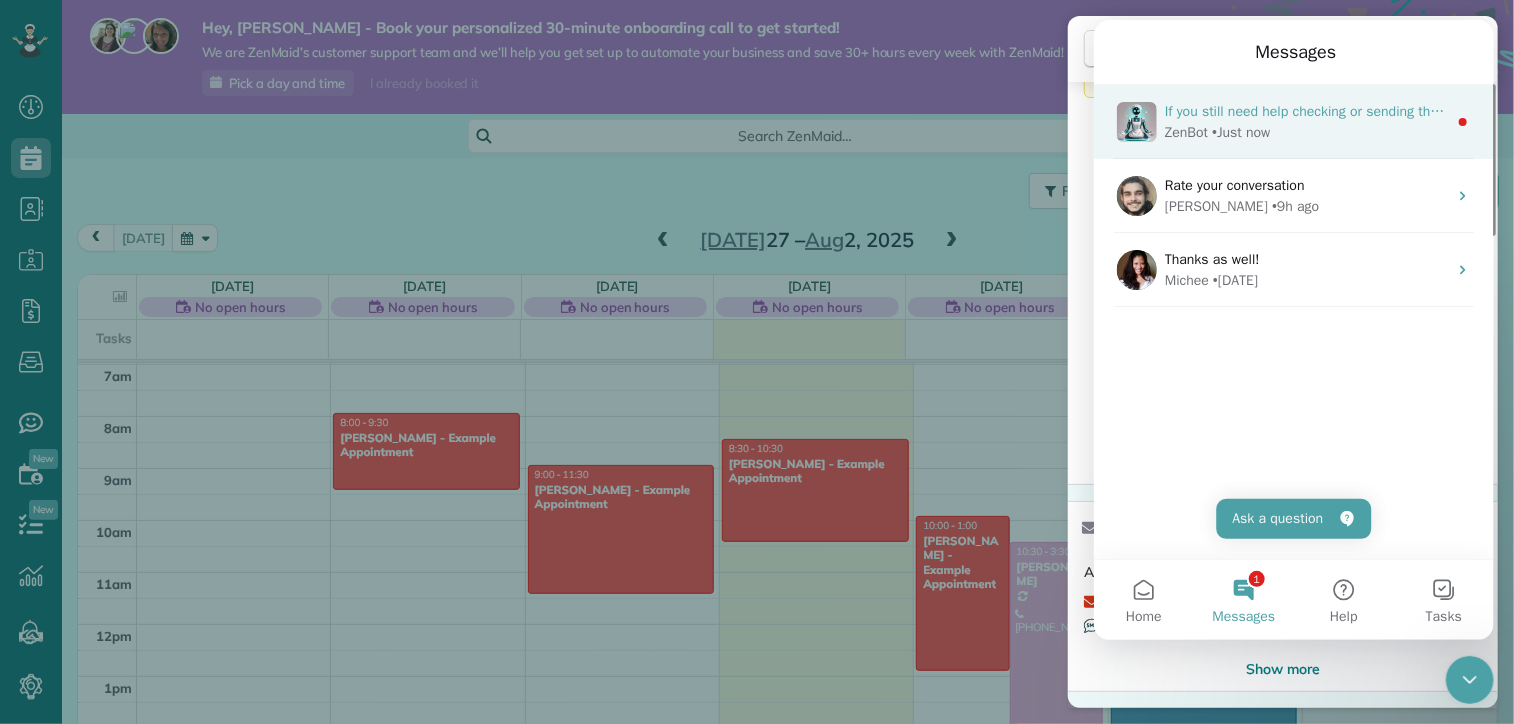click on "If you still need help checking or sending the appointment confirmation, I'm here to assist! Would you like to share more about what you're trying to resolve with the appointment confirmation?" at bounding box center [1750, 111] 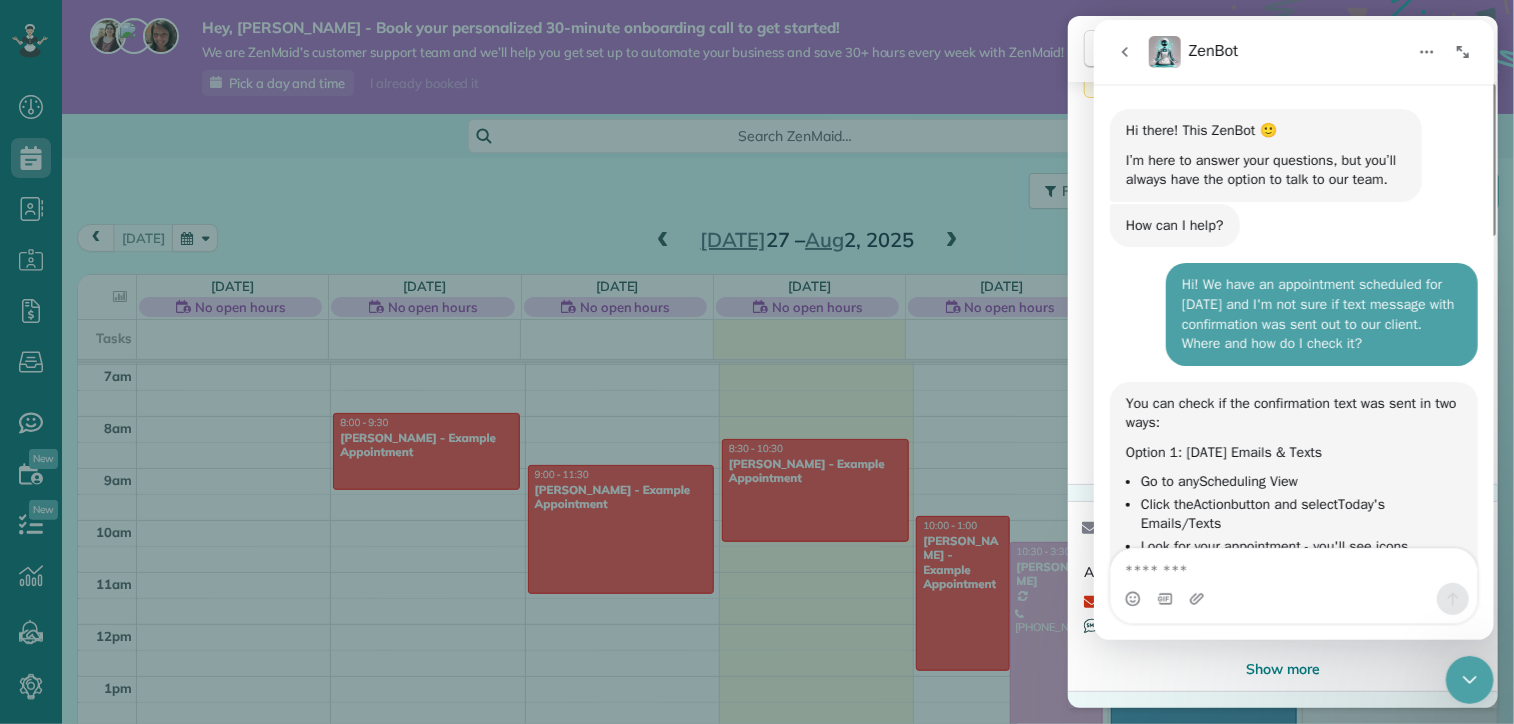 scroll, scrollTop: 3, scrollLeft: 0, axis: vertical 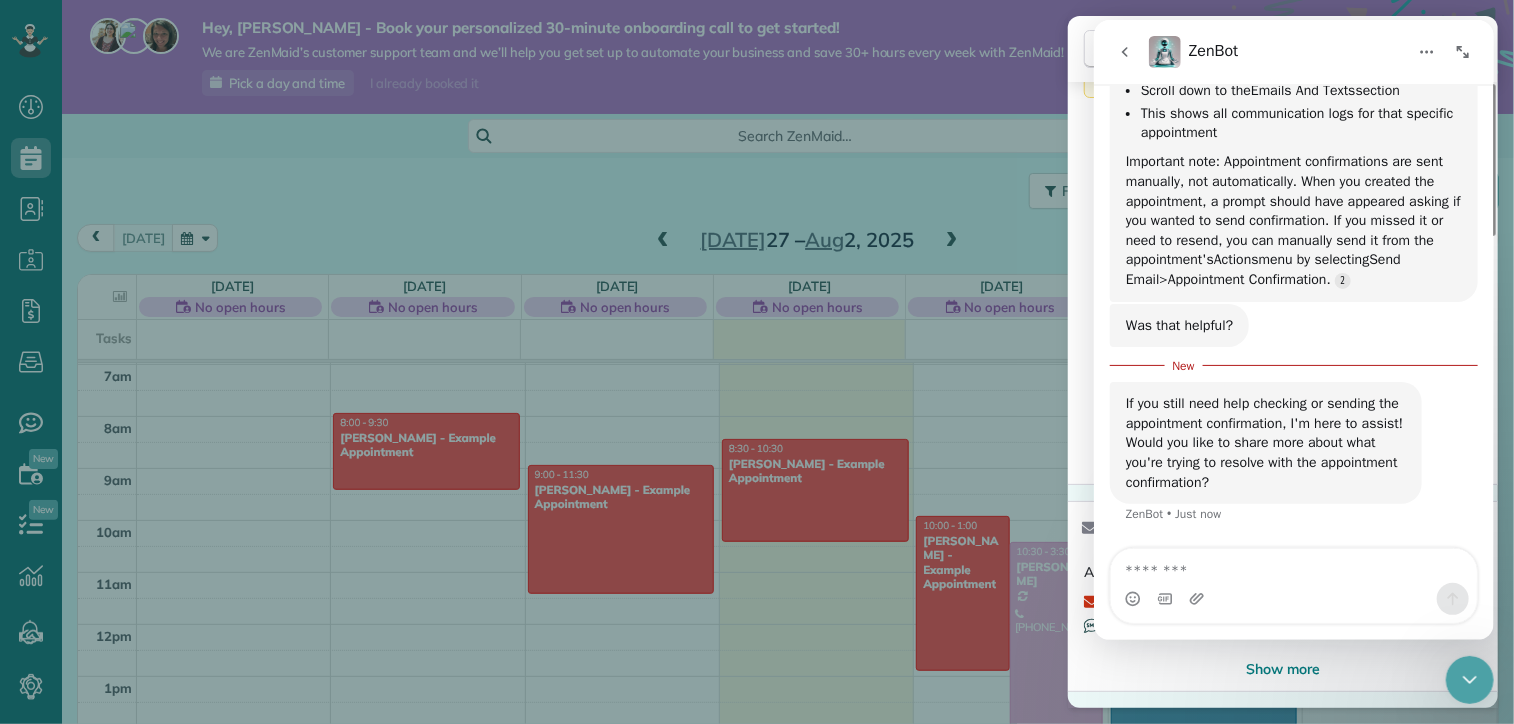 click 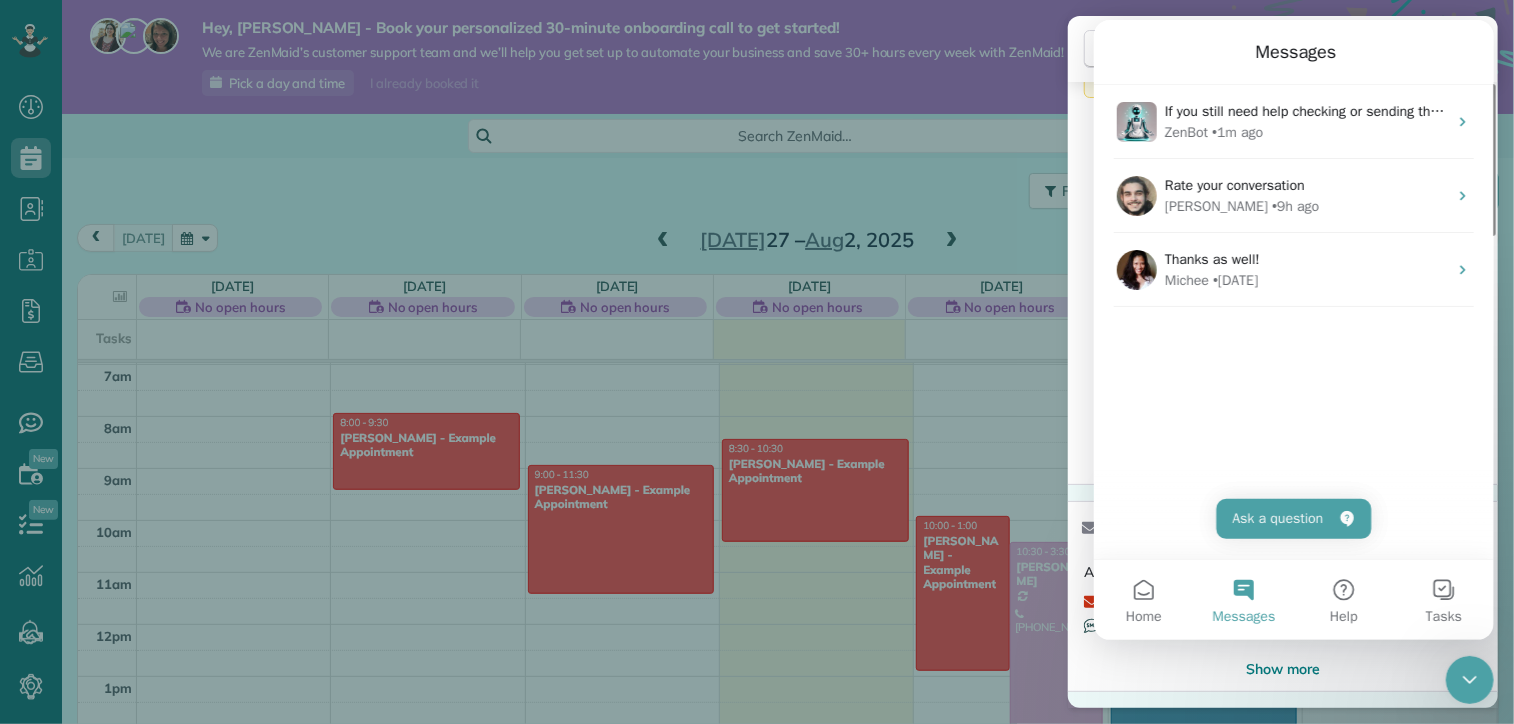 scroll, scrollTop: 2, scrollLeft: 0, axis: vertical 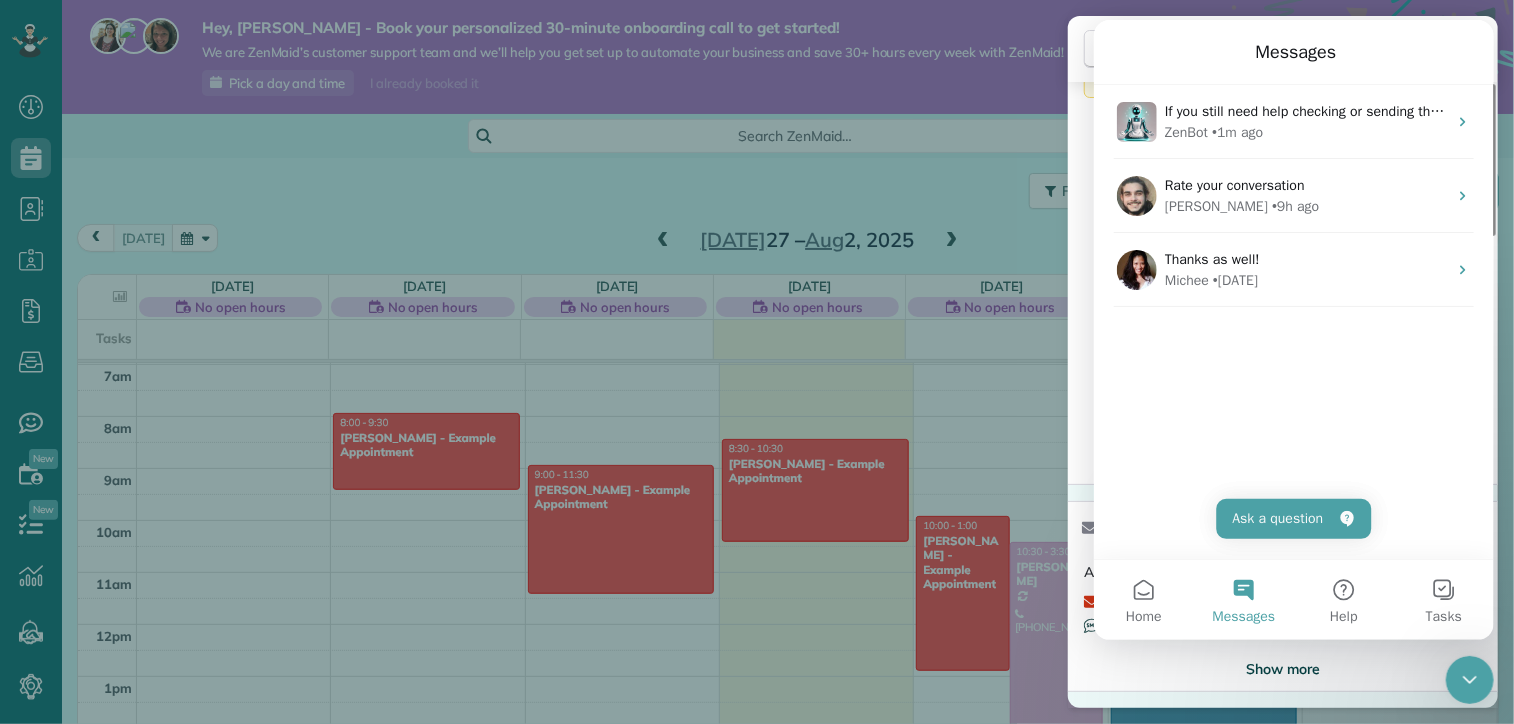 click on "Show more" at bounding box center [1283, 669] 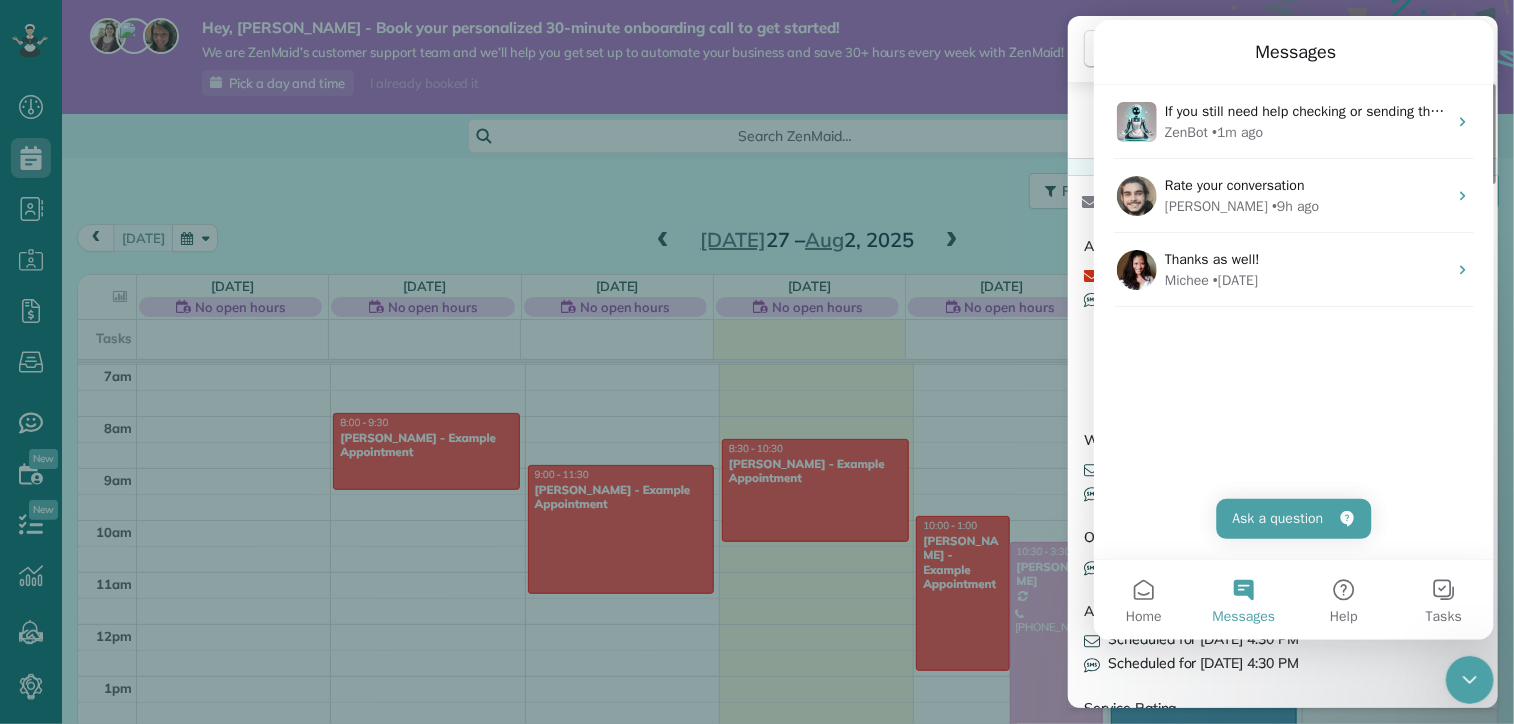 scroll, scrollTop: 2359, scrollLeft: 0, axis: vertical 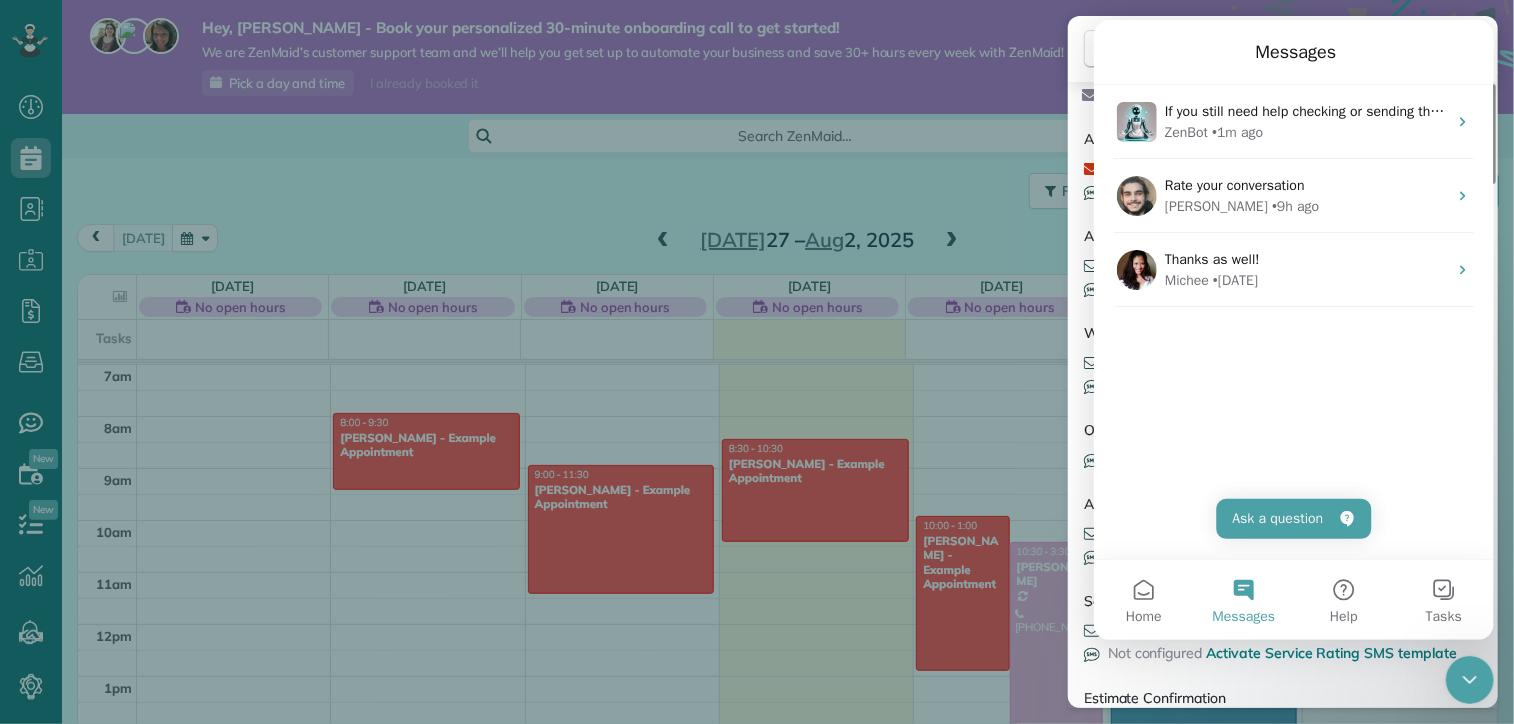 click 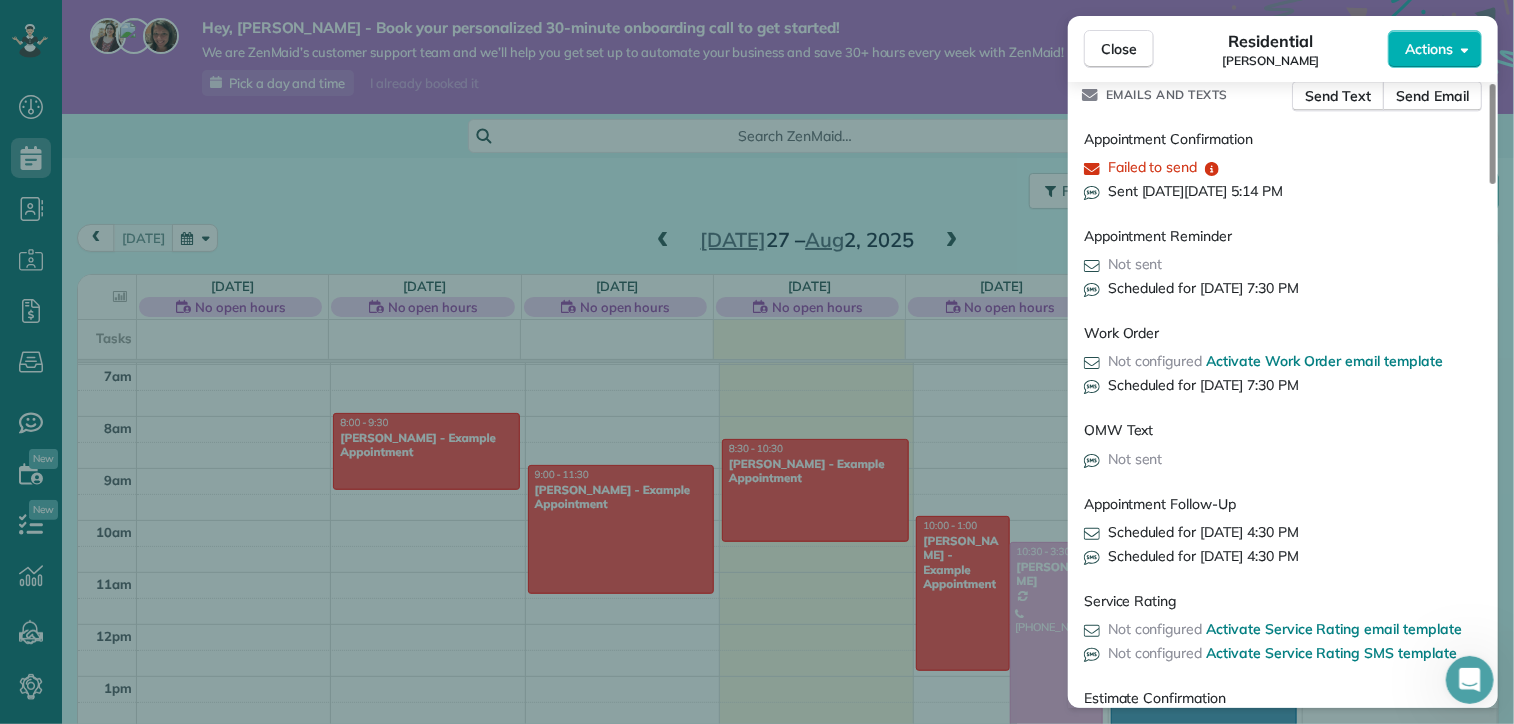 scroll, scrollTop: 0, scrollLeft: 0, axis: both 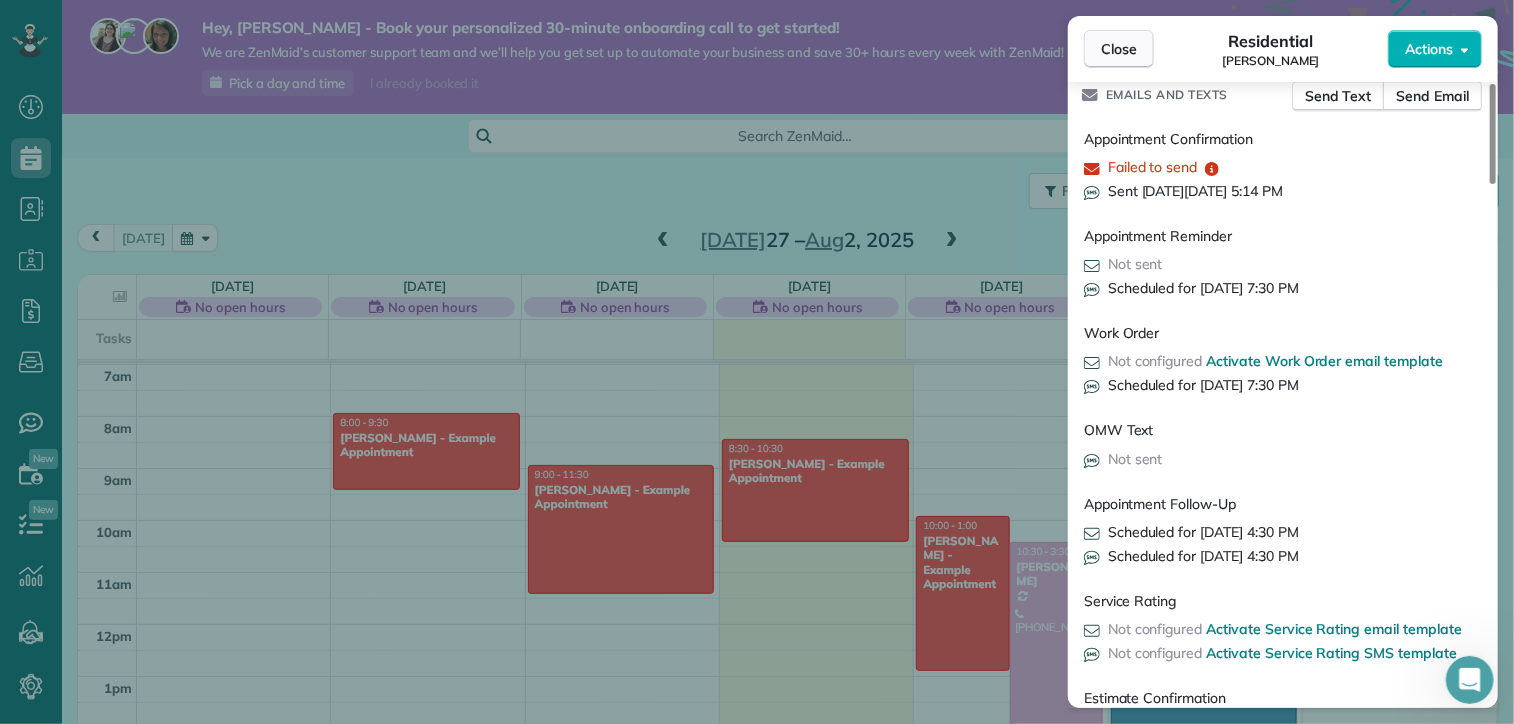 click on "Close" at bounding box center (1119, 49) 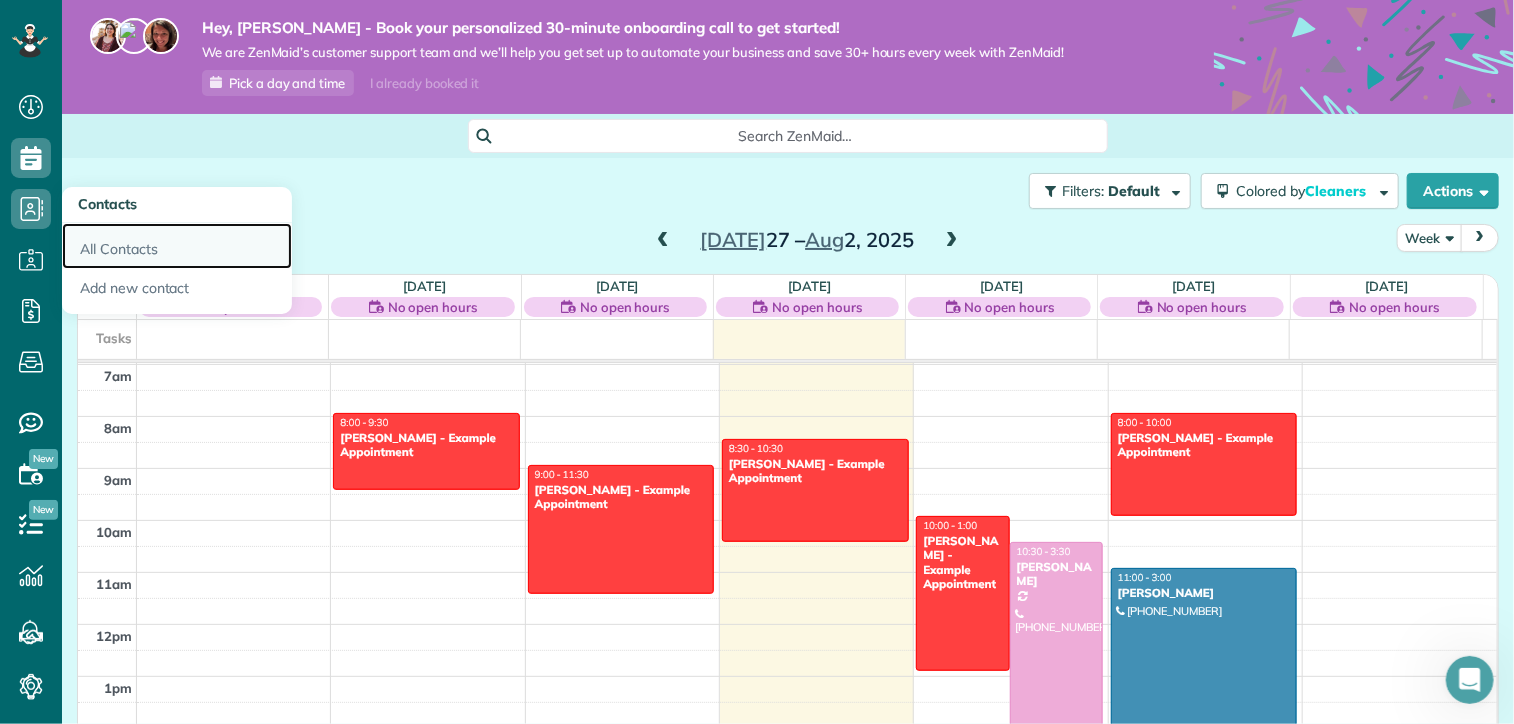 click on "All Contacts" at bounding box center (177, 246) 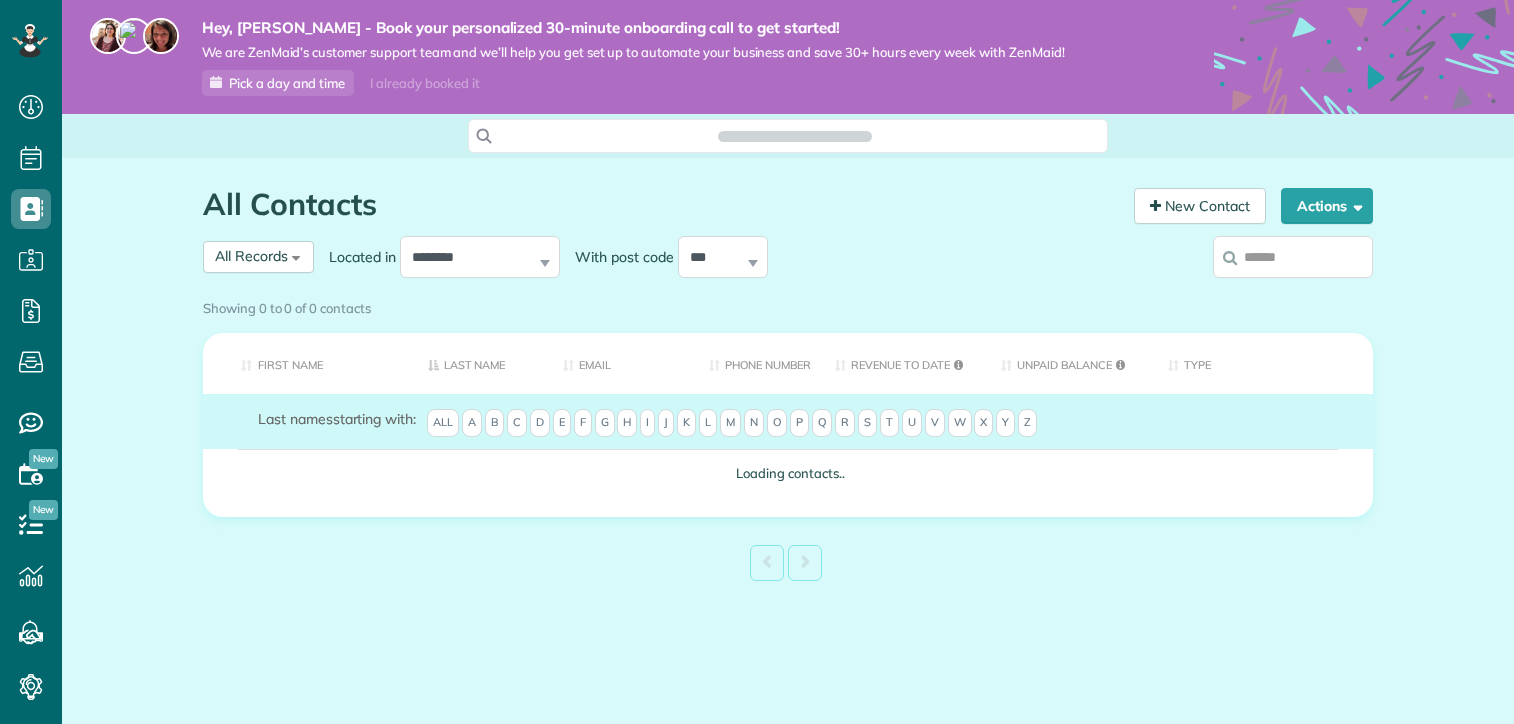 scroll, scrollTop: 0, scrollLeft: 0, axis: both 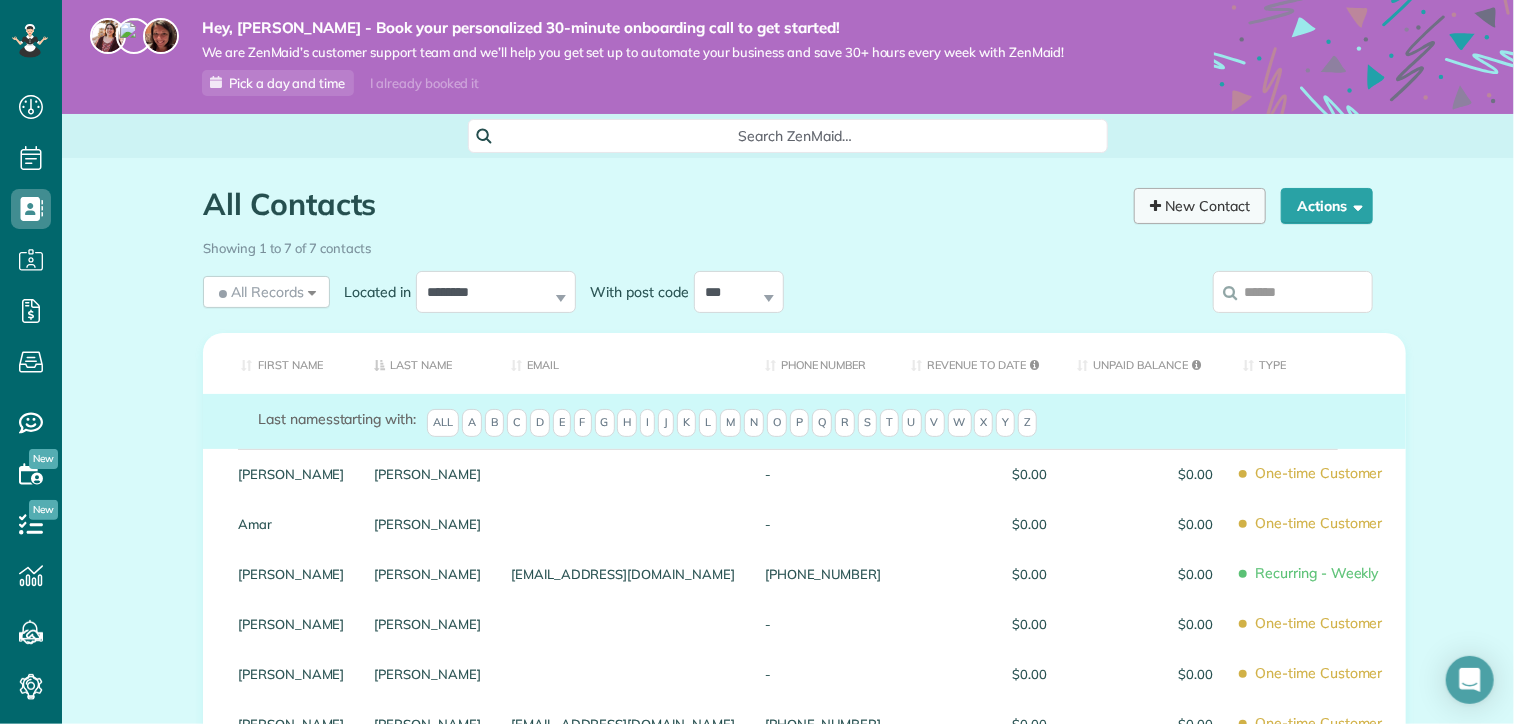 click on "New Contact" at bounding box center (1200, 206) 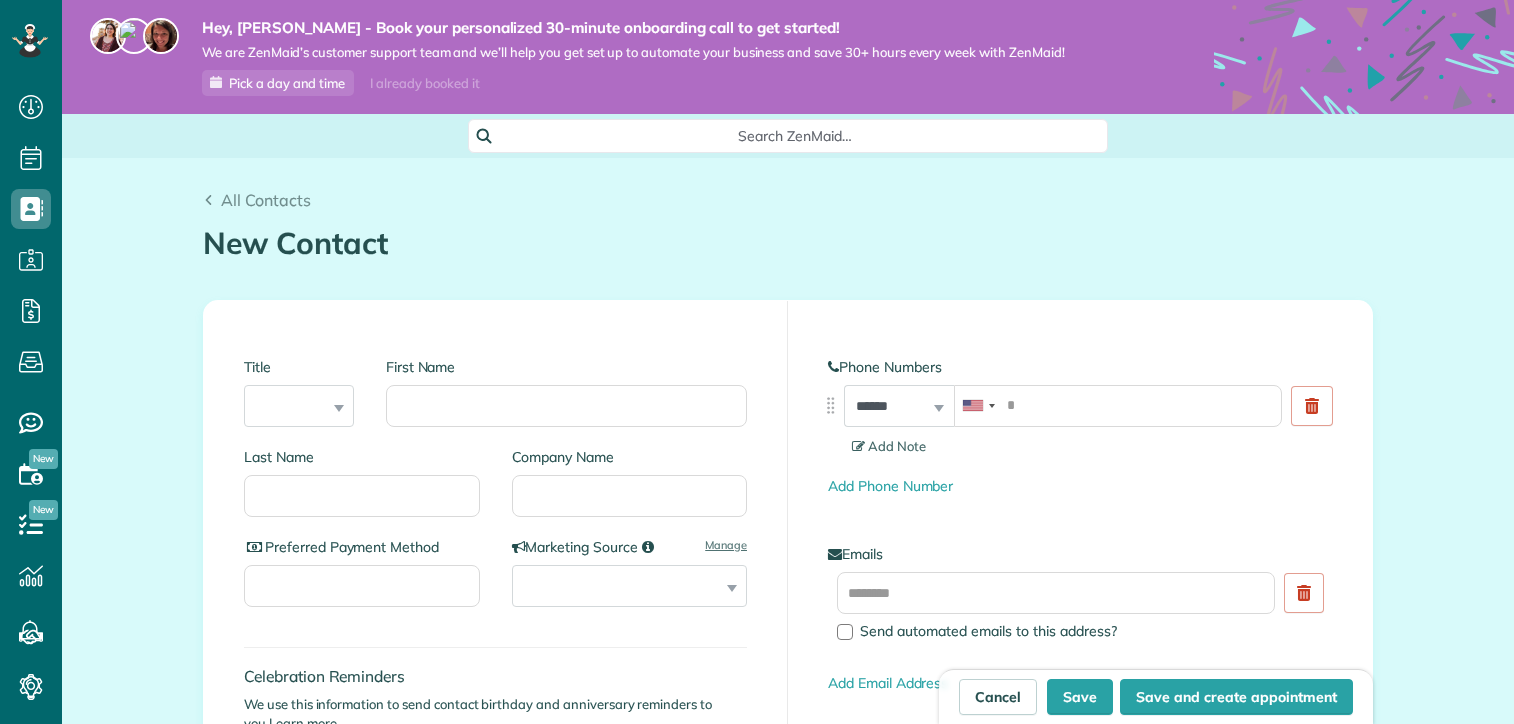scroll, scrollTop: 0, scrollLeft: 0, axis: both 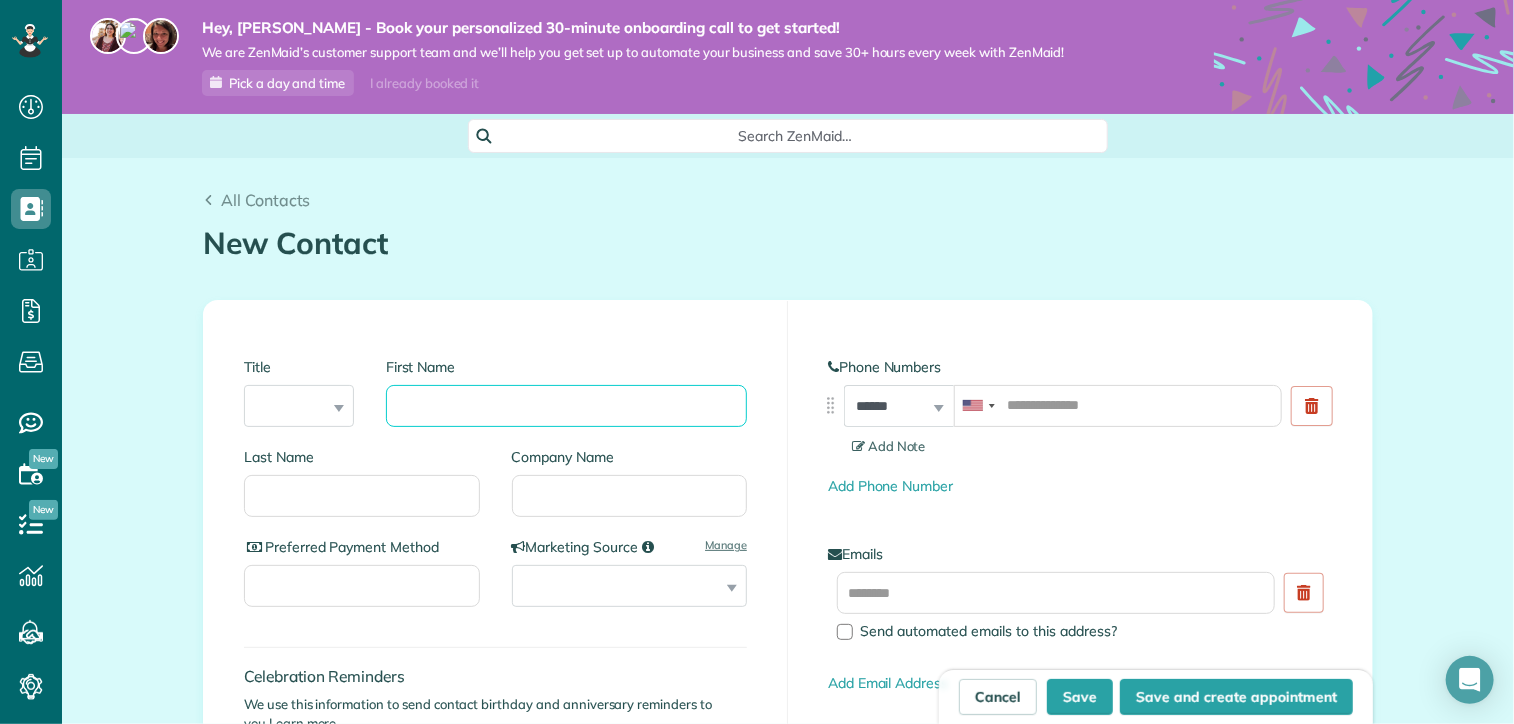 click on "First Name" at bounding box center (566, 406) 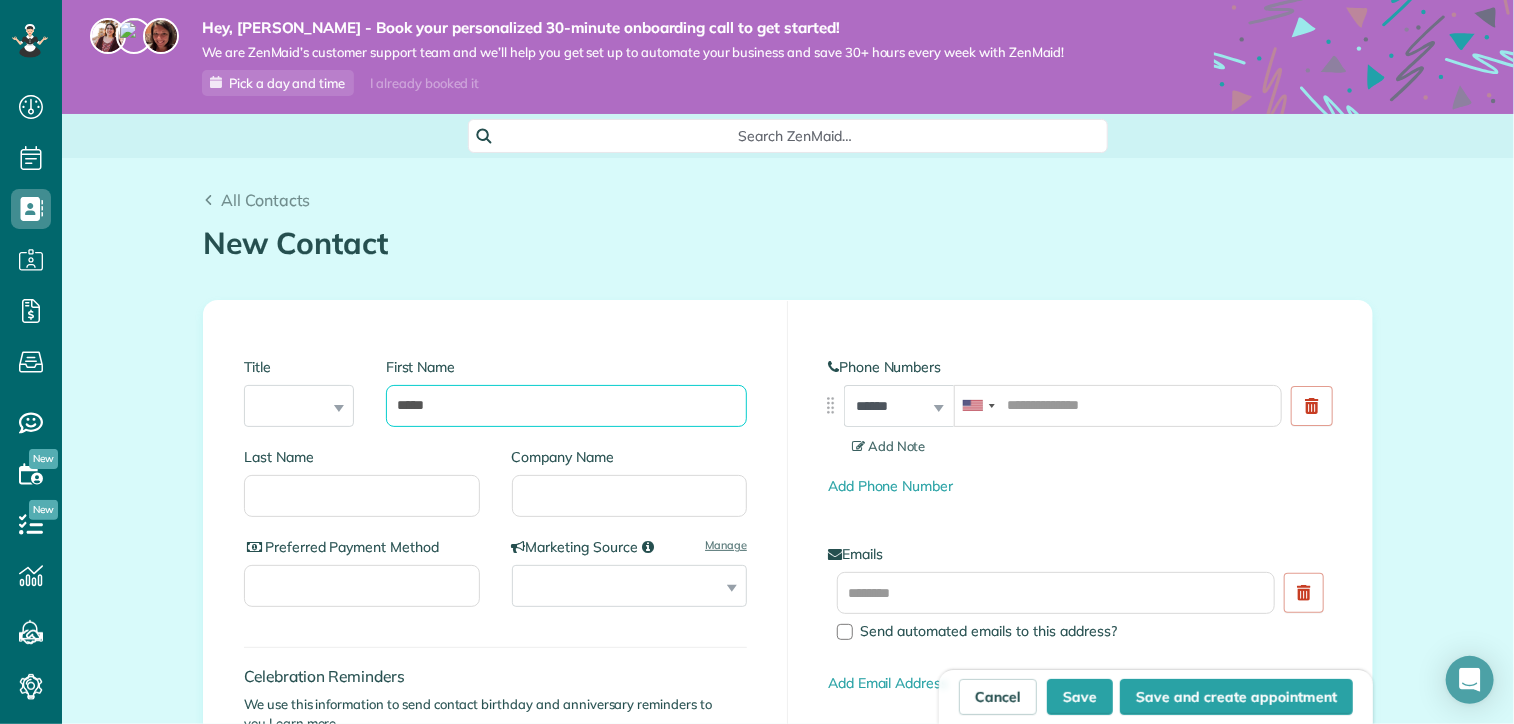 type on "*****" 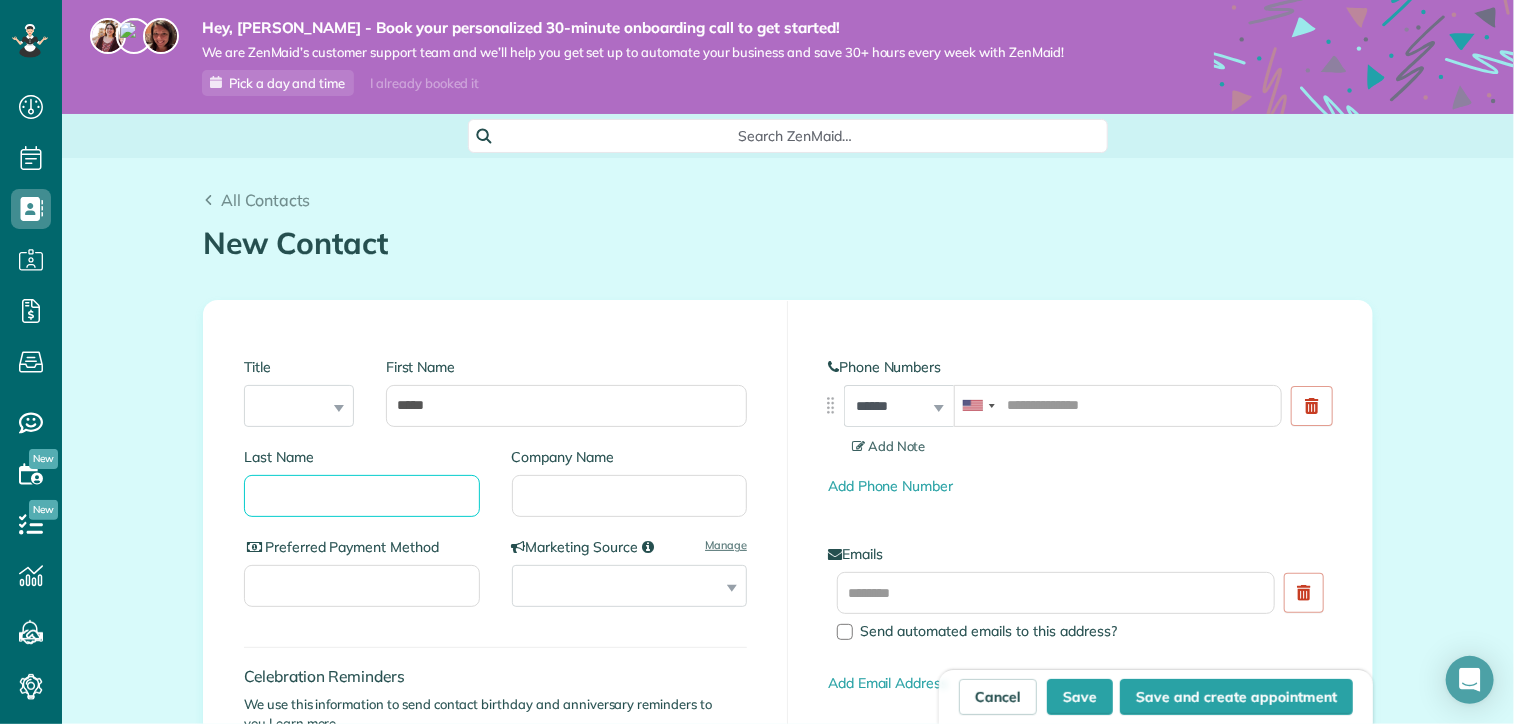 click on "Last Name" at bounding box center (362, 496) 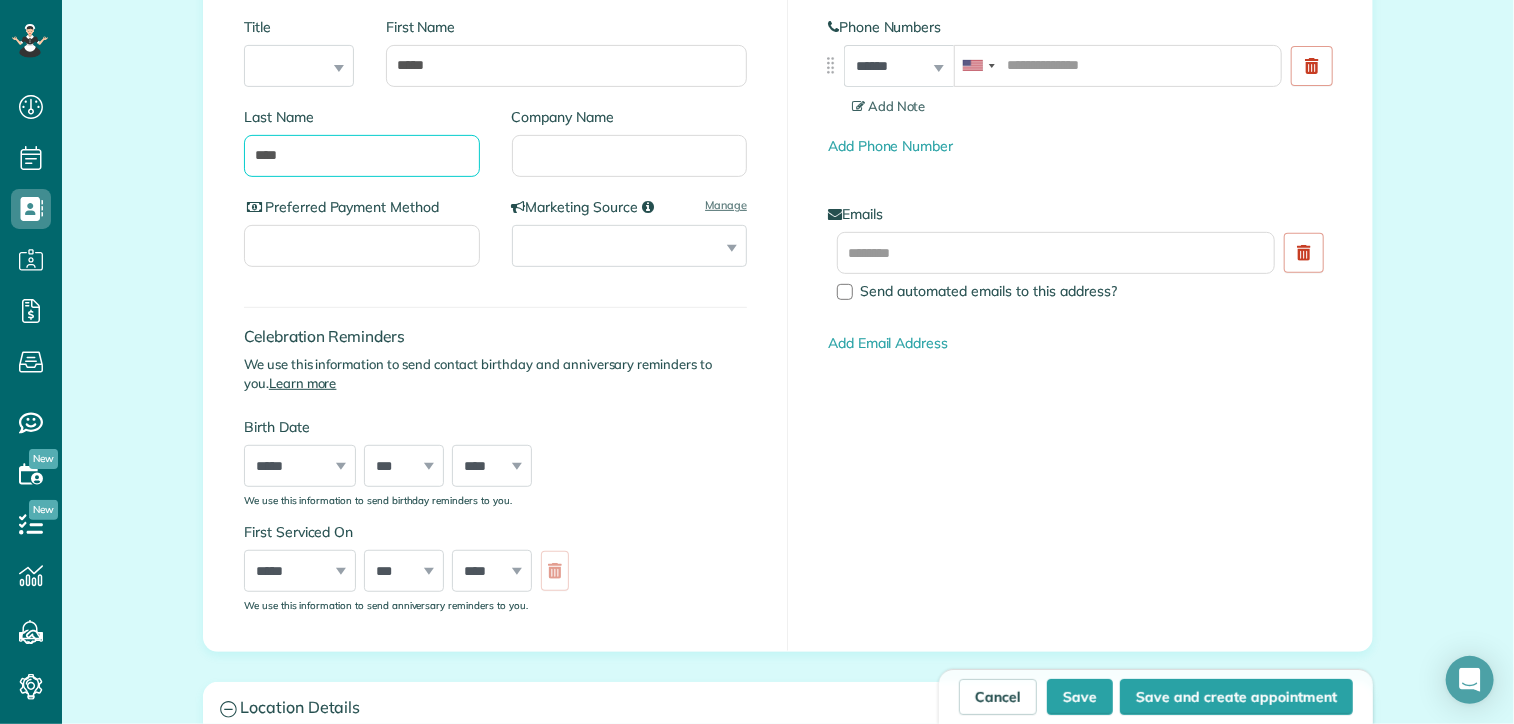 scroll, scrollTop: 340, scrollLeft: 0, axis: vertical 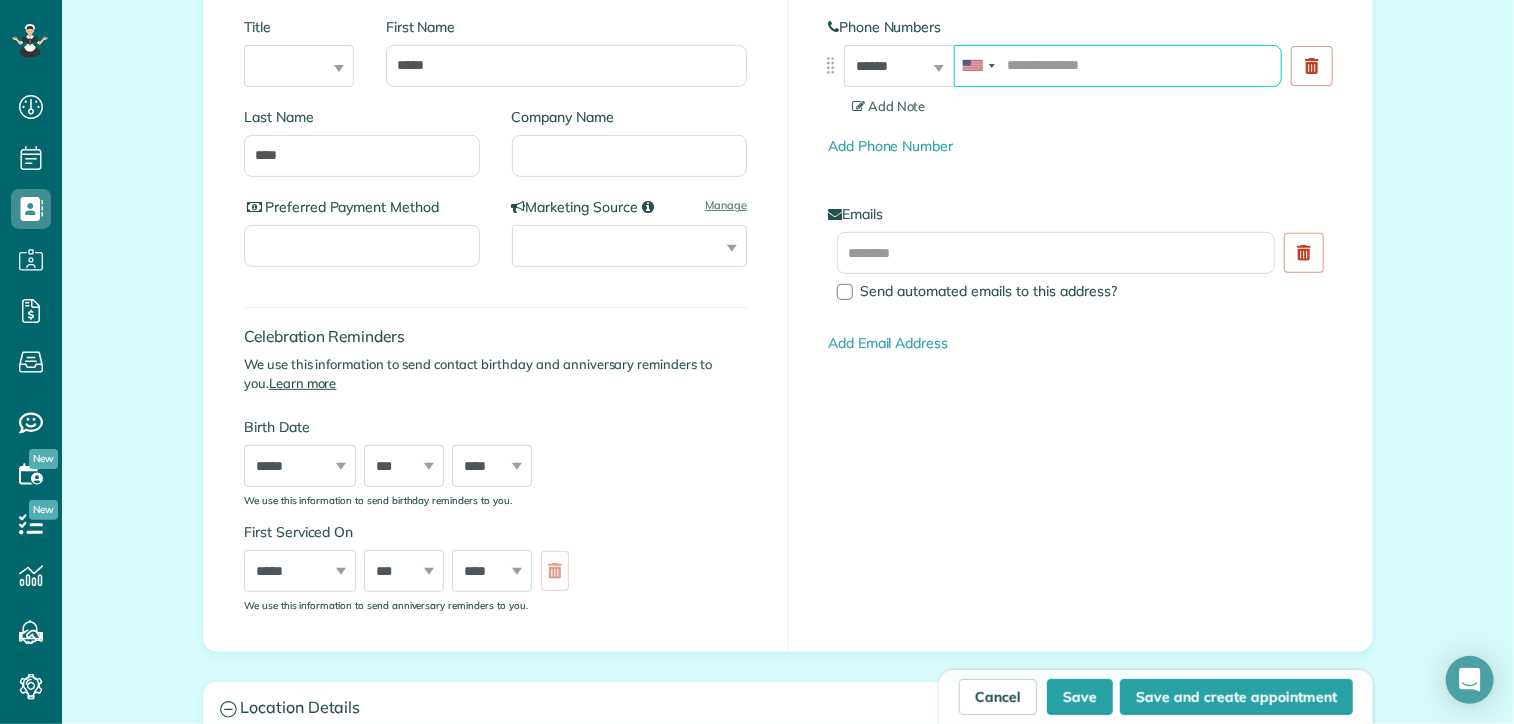 click at bounding box center (1118, 66) 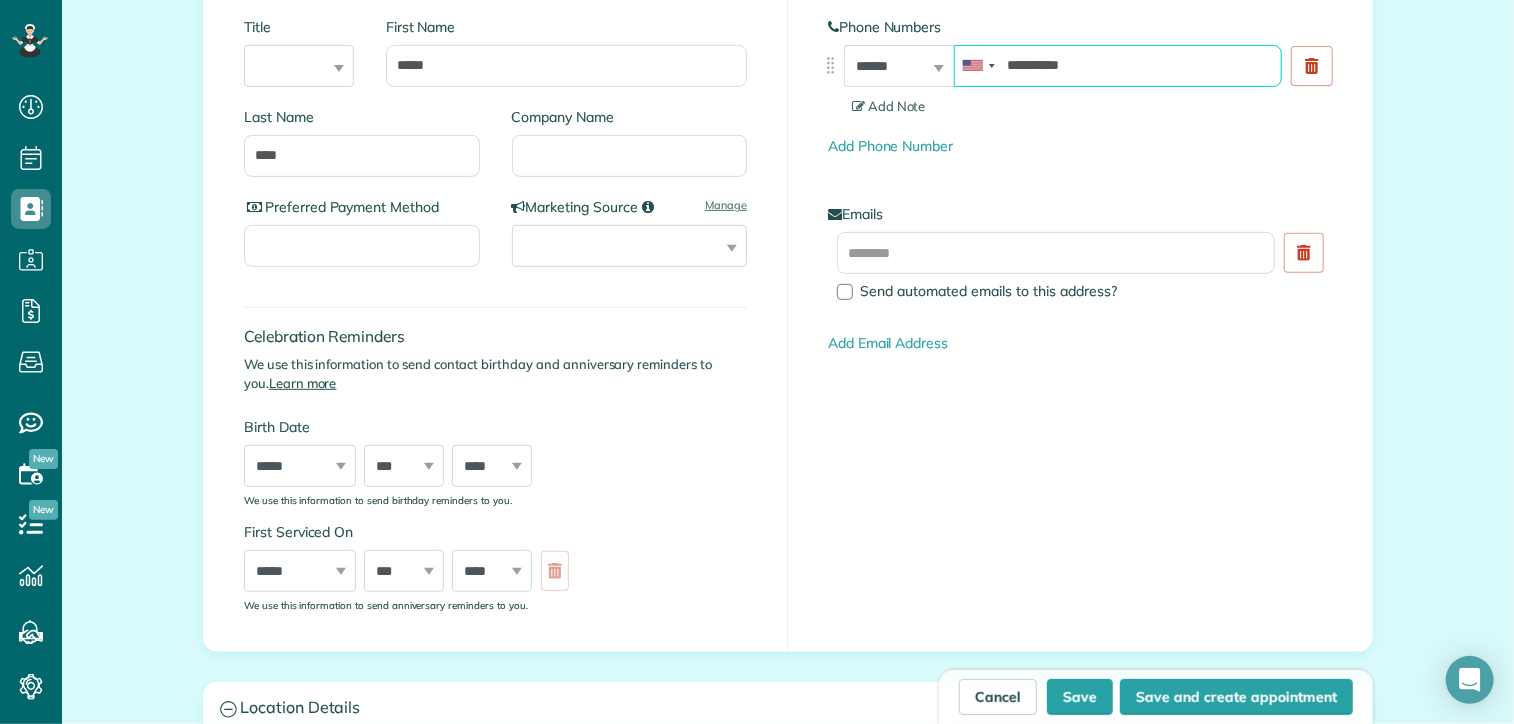type on "**********" 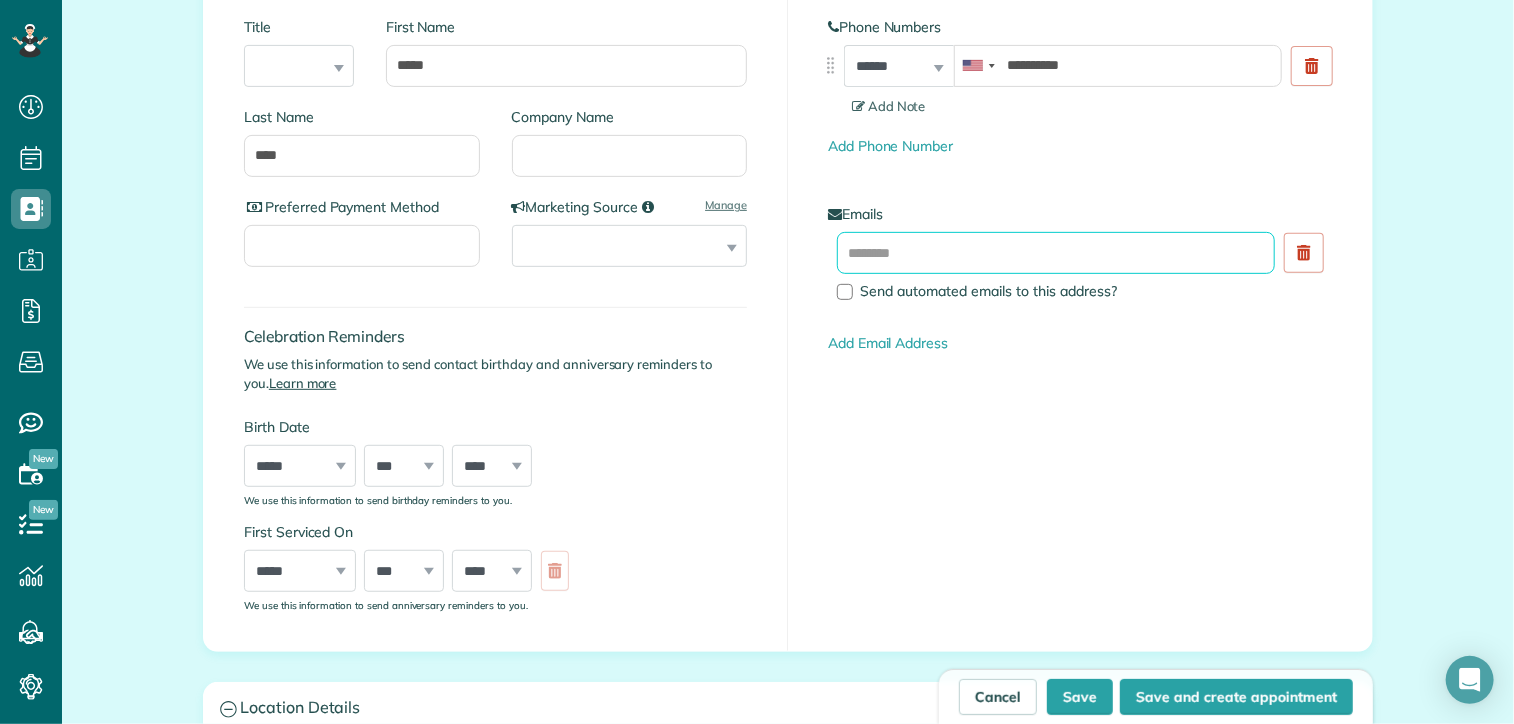 click at bounding box center [1056, 253] 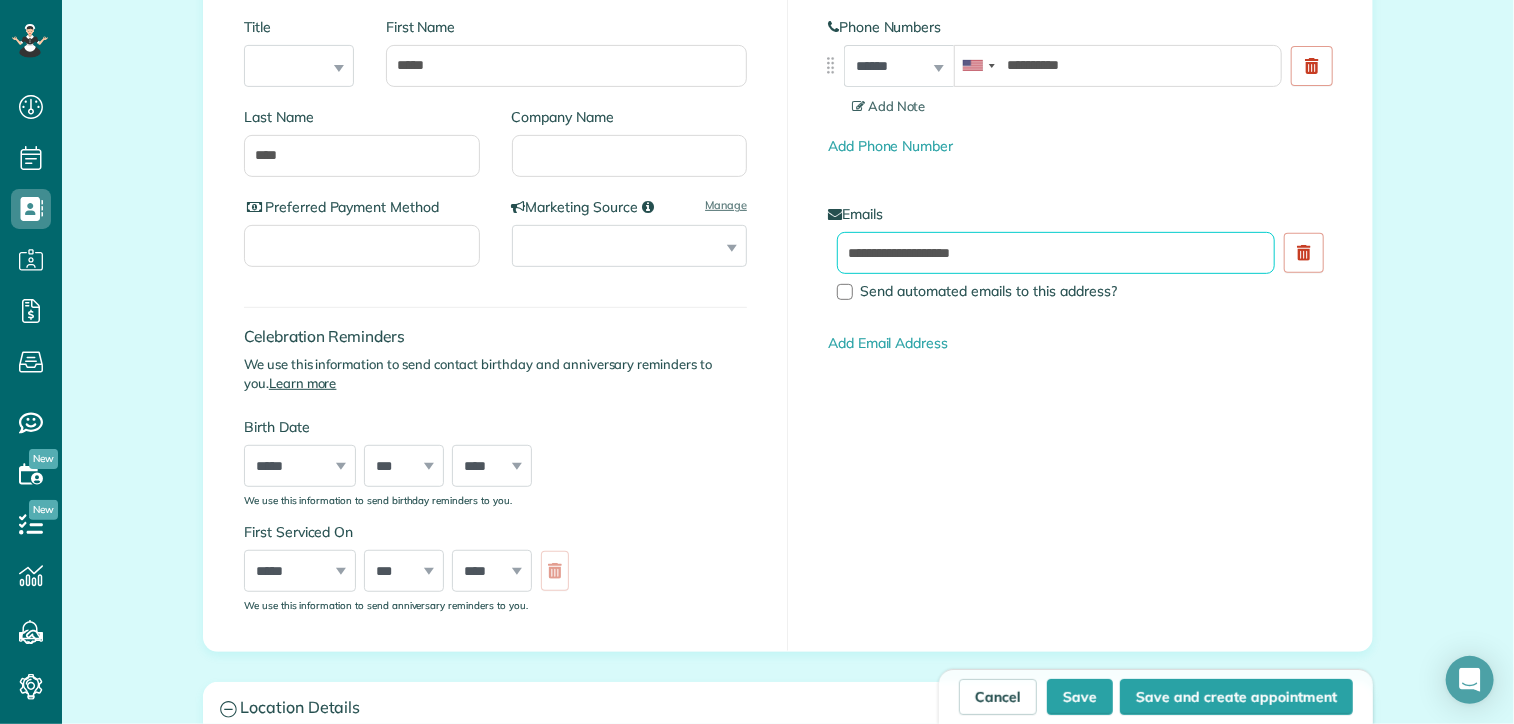 type on "**********" 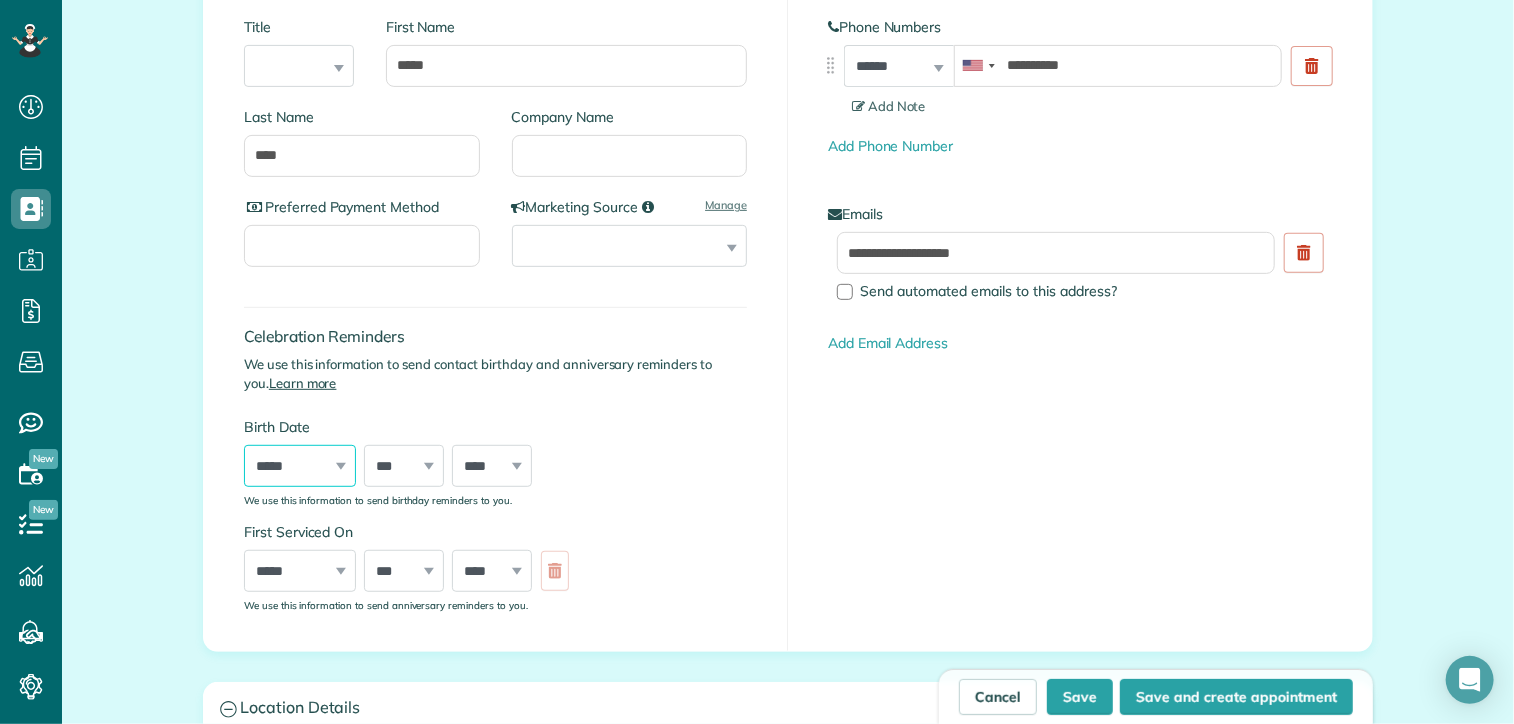 click on "*****
*******
********
*****
*****
***
****
****
******
*********
*******
********
********" at bounding box center (300, 466) 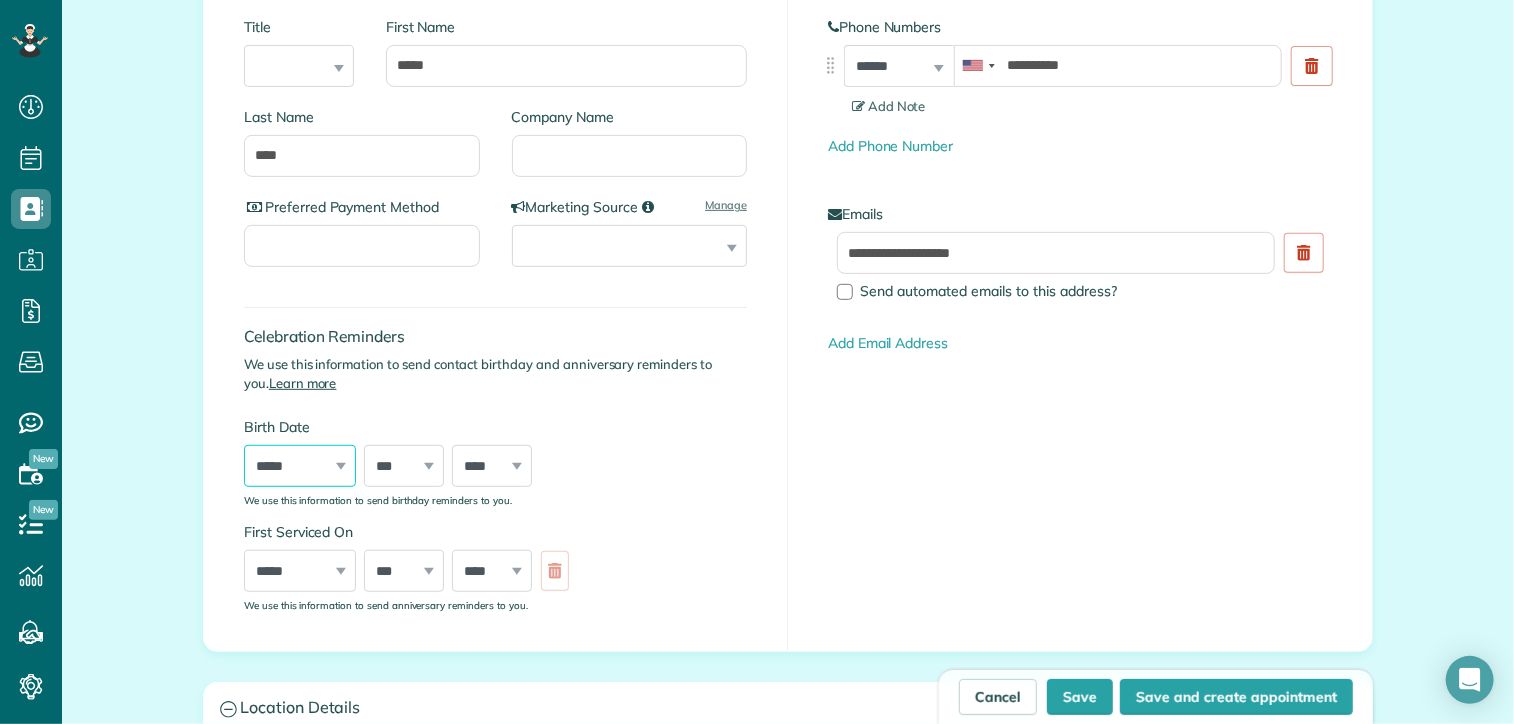 select on "*" 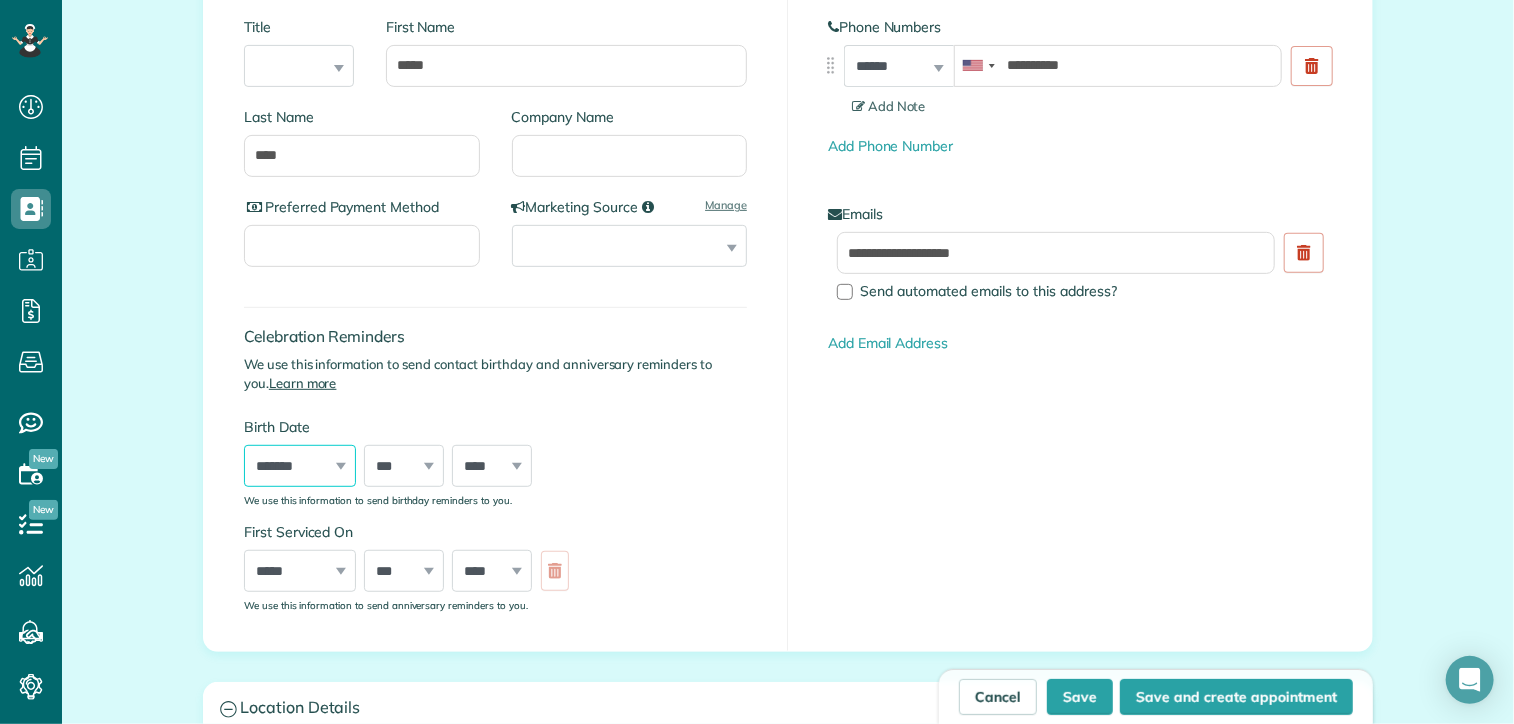 click on "*****
*******
********
*****
*****
***
****
****
******
*********
*******
********
********" at bounding box center (300, 466) 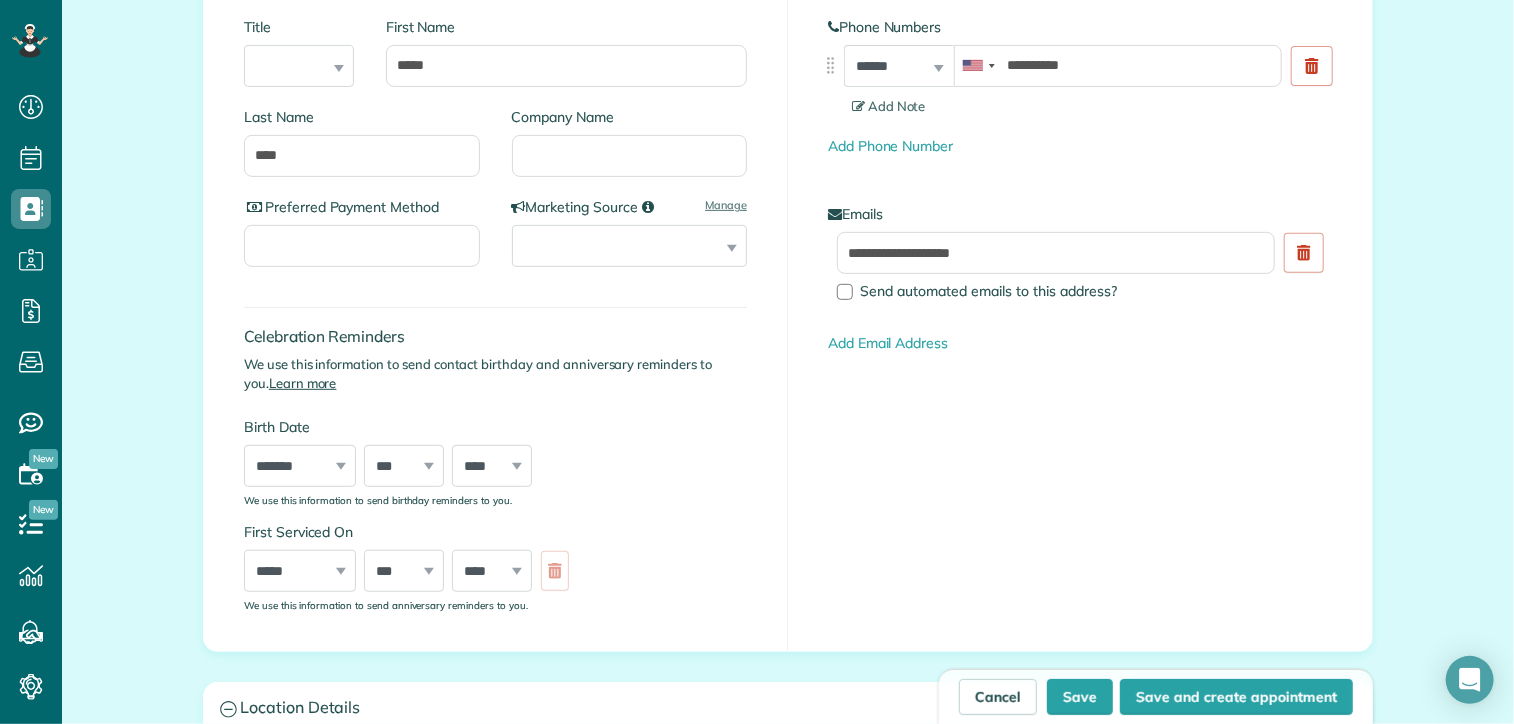 click on "***
*
*
*
*
*
*
*
*
*
**
**
**
**
**
**
**
**
**
**
**
**
**
**
**
**
**
**
**
**
**
**" at bounding box center (404, 466) 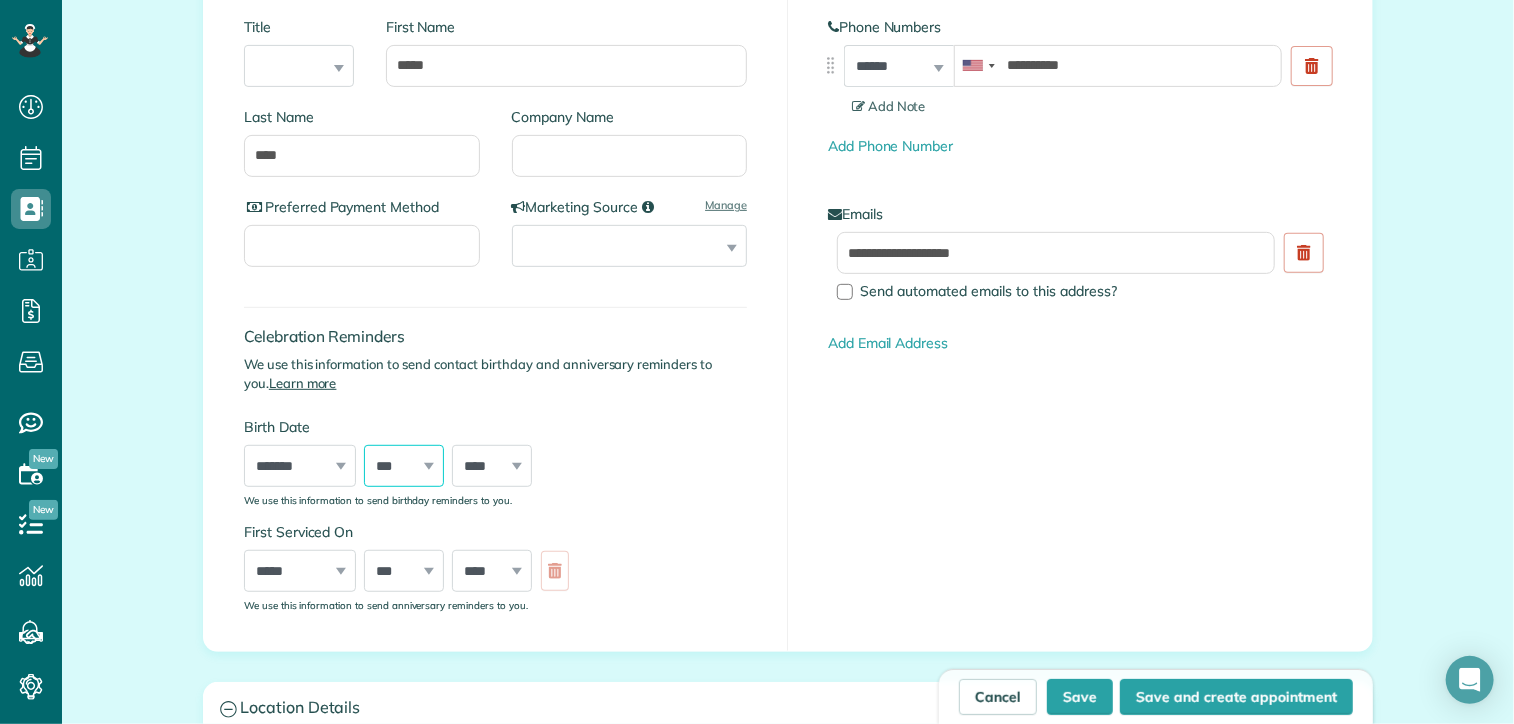 click on "***
*
*
*
*
*
*
*
*
*
**
**
**
**
**
**
**
**
**
**
**
**
**
**
**
**
**
**
**
**
**
**" at bounding box center [404, 466] 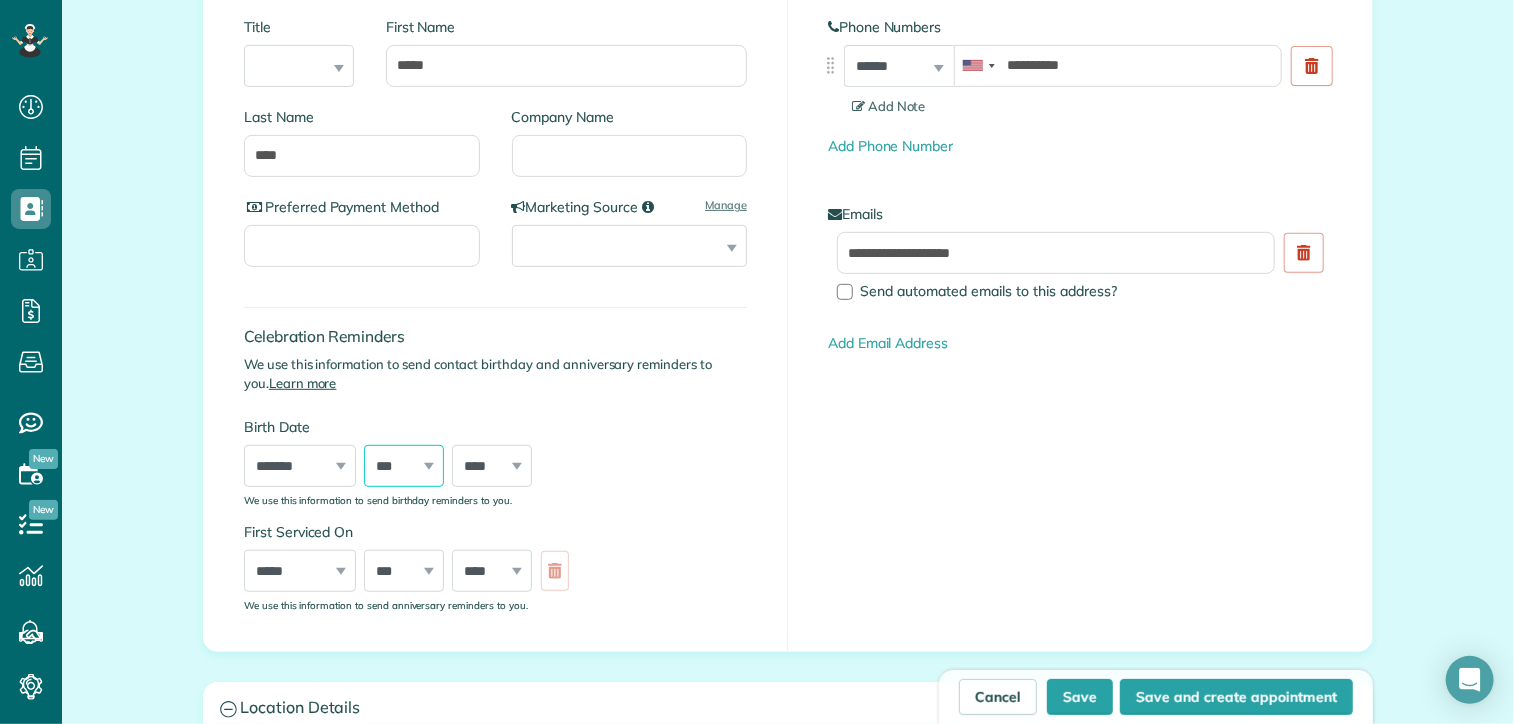 select on "**" 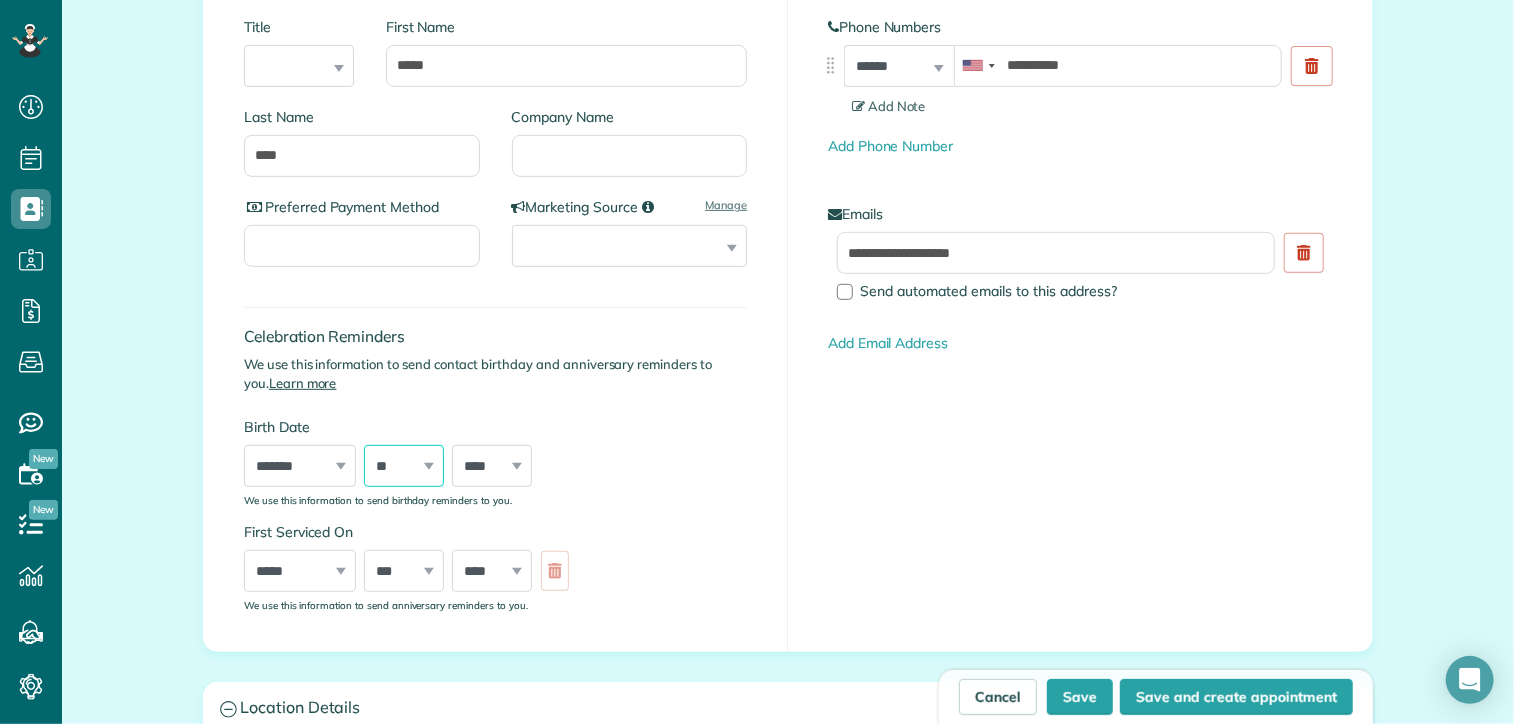 click on "***
*
*
*
*
*
*
*
*
*
**
**
**
**
**
**
**
**
**
**
**
**
**
**
**
**
**
**
**
**
**
**" at bounding box center (404, 466) 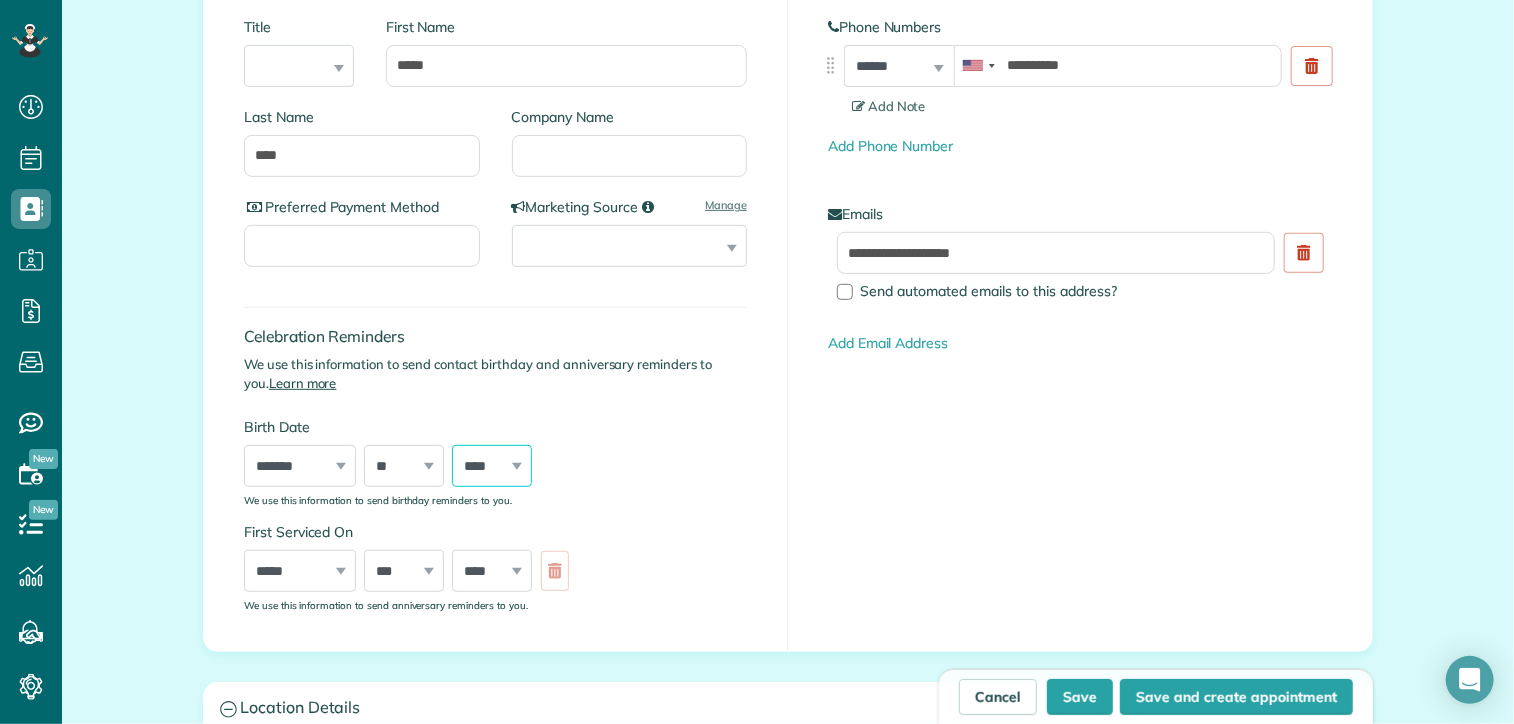 click on "****
****
****
****
****
****
****
****
****
****
****
****
****
****
****
****
****
****
****
****
****
****
****
****
****
****
****
****
****
****
****
****
****
****
****
****
****
****
****
****
****
****
****
****
****
****
****
****
****
****
****
****
****
****
****
****
****
****
****
****
****
****
****
****
****
****
****
****
****
****
****
****
****
****
****
****
****
****
****
****" at bounding box center (492, 466) 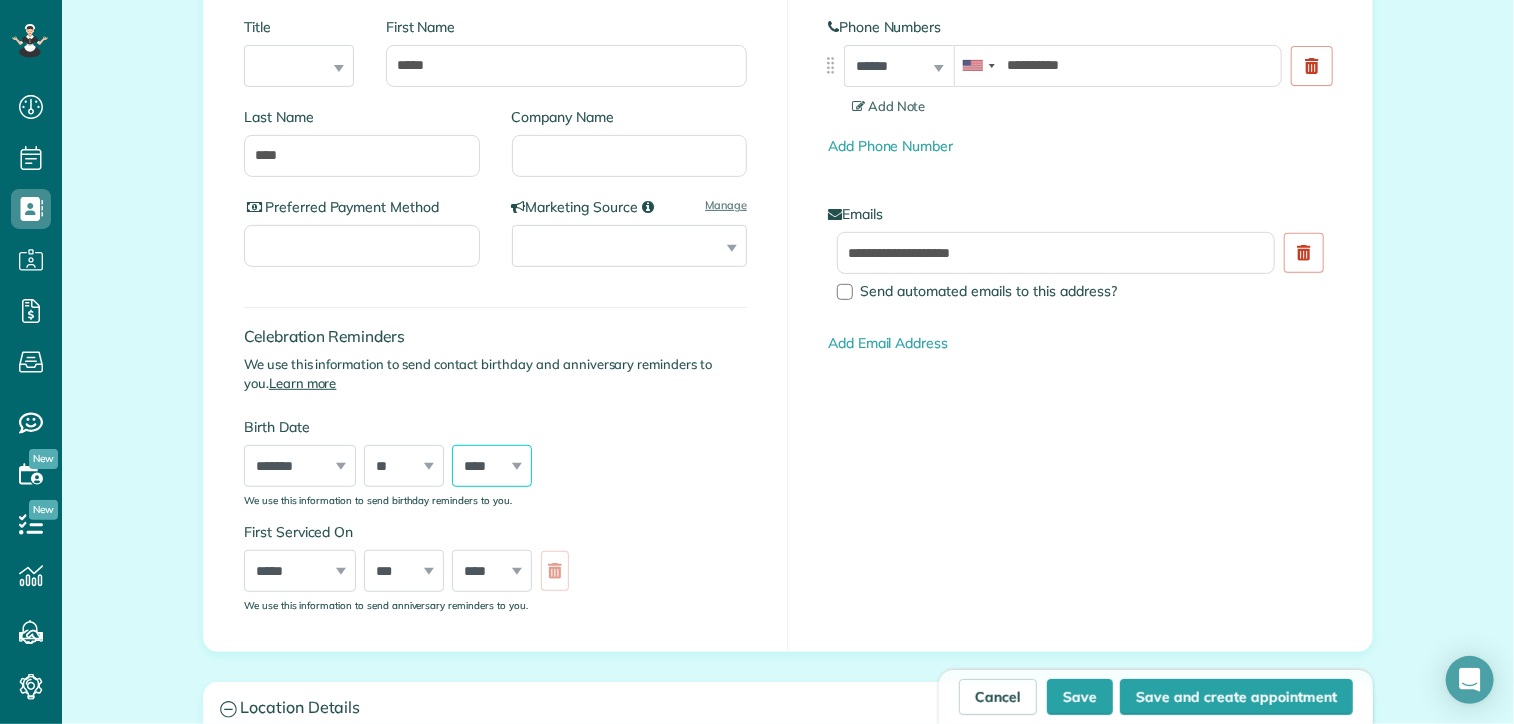 select on "****" 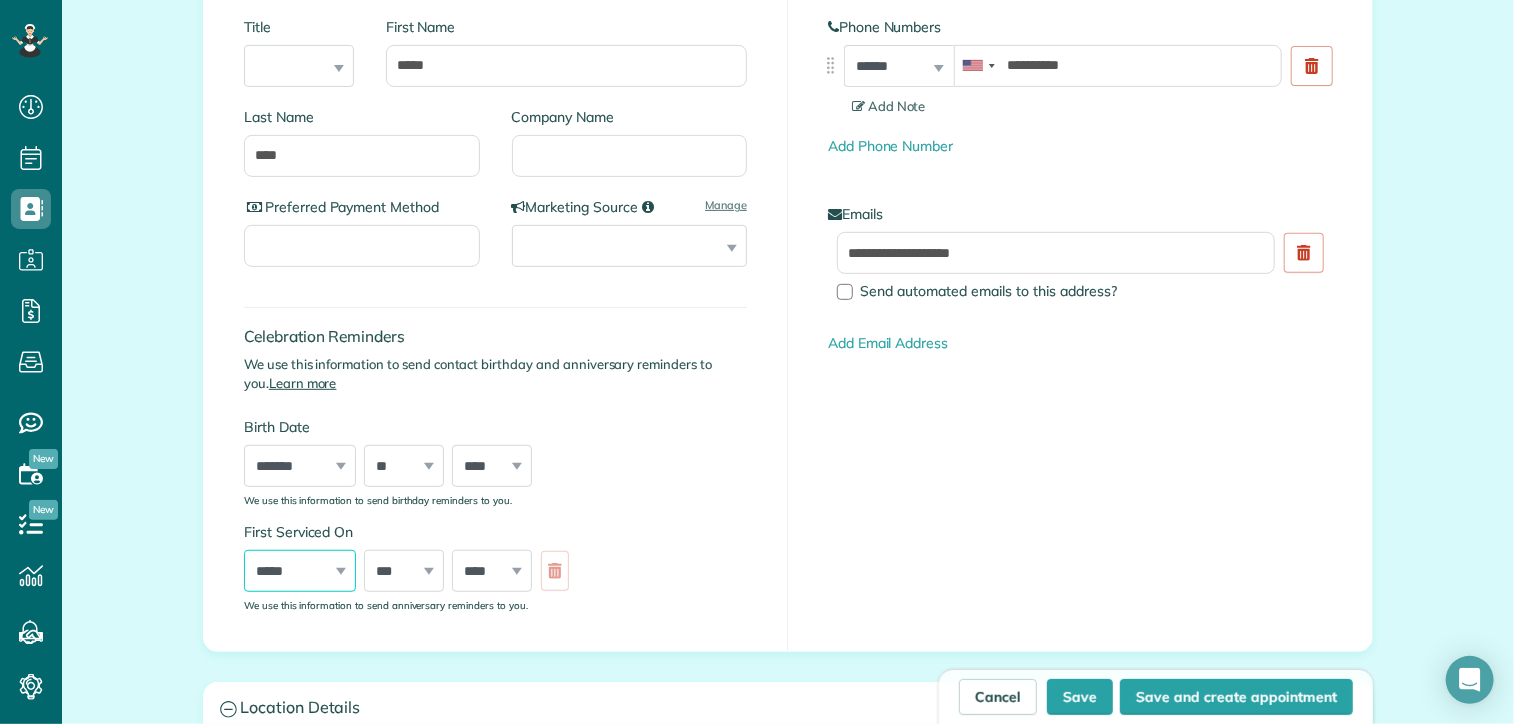 click on "*****
*******
********
*****
*****
***
****
****
******
*********
*******
********
********" at bounding box center (300, 571) 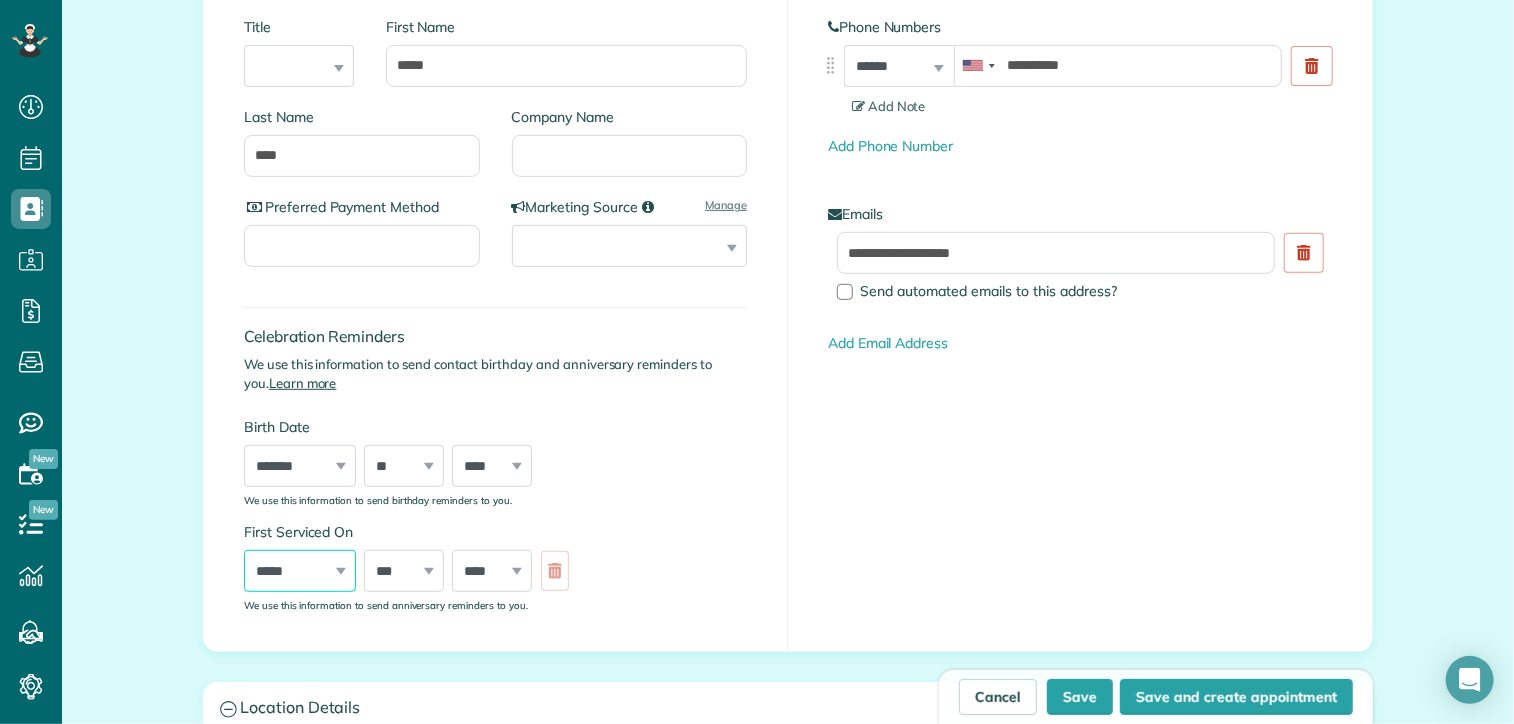 select on "*" 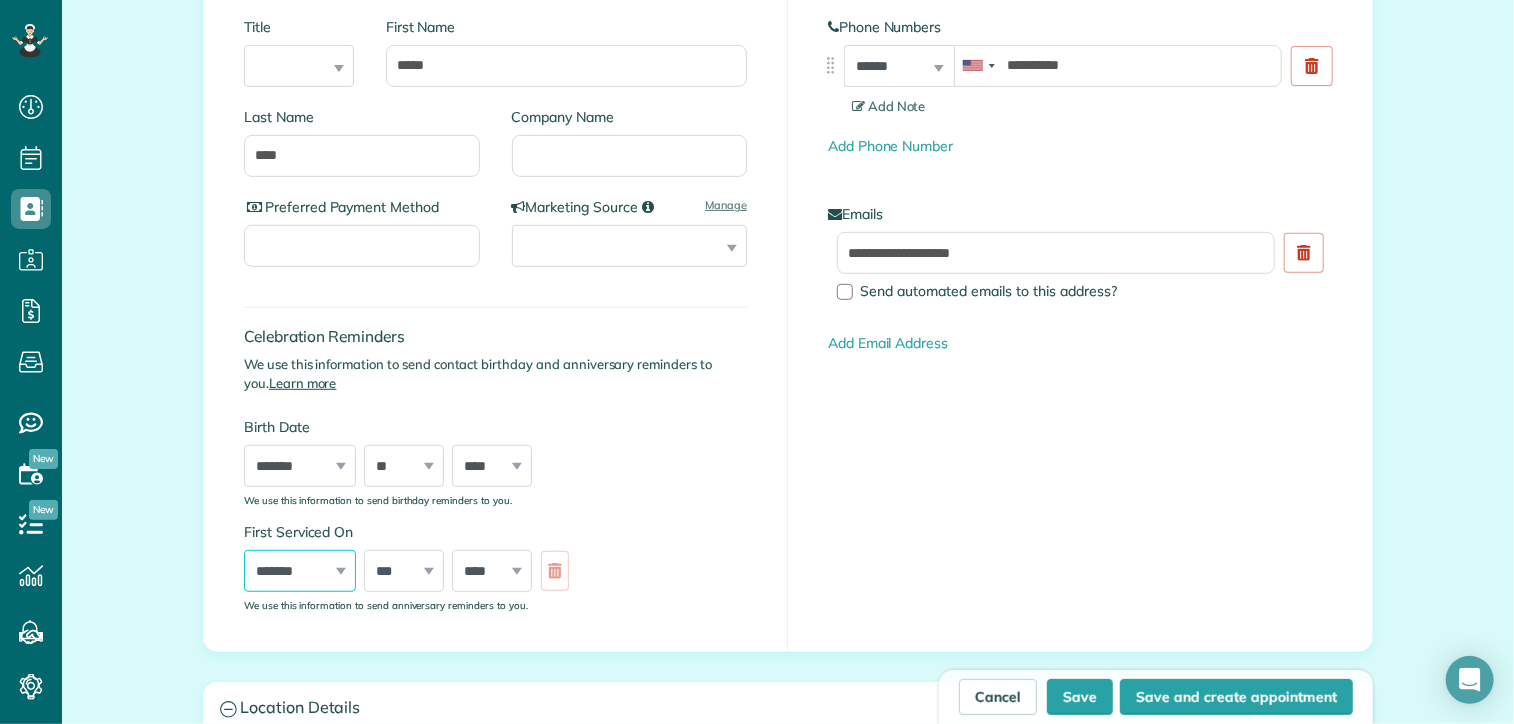 click on "*****
*******
********
*****
*****
***
****
****
******
*********
*******
********
********" at bounding box center (300, 571) 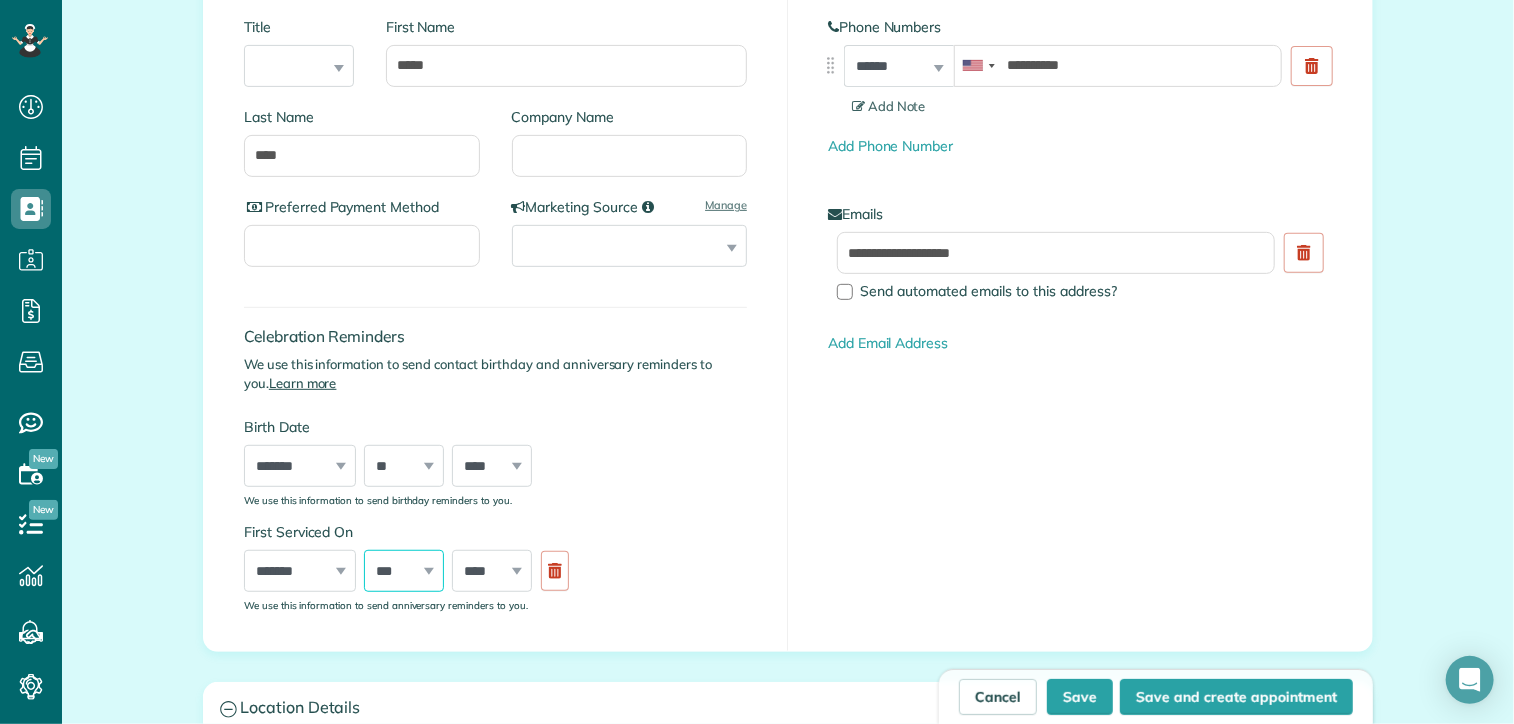 click on "***
*
*
*
*
*
*
*
*
*
**
**
**
**
**
**
**
**
**
**
**
**
**
**
**
**
**
**
**
**
**
**" at bounding box center (404, 571) 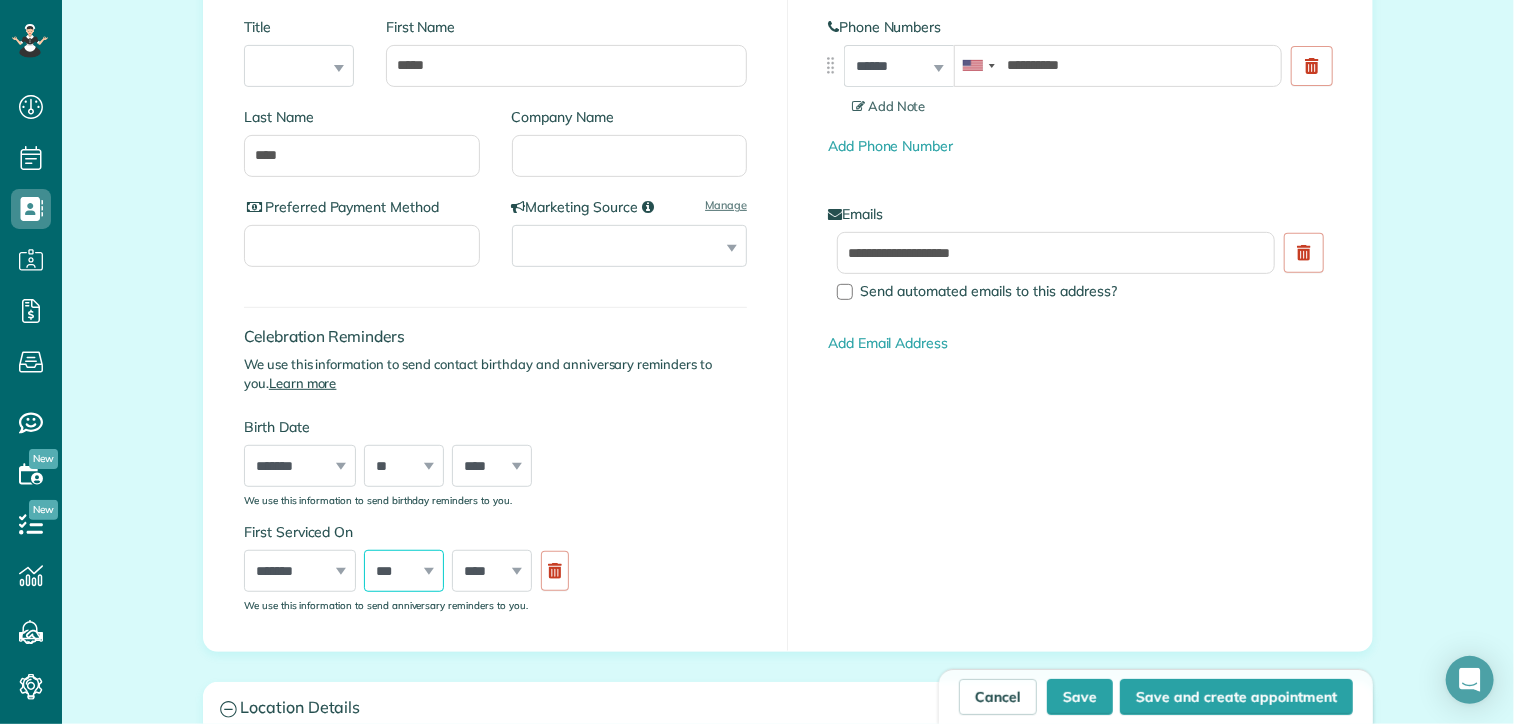 select on "*" 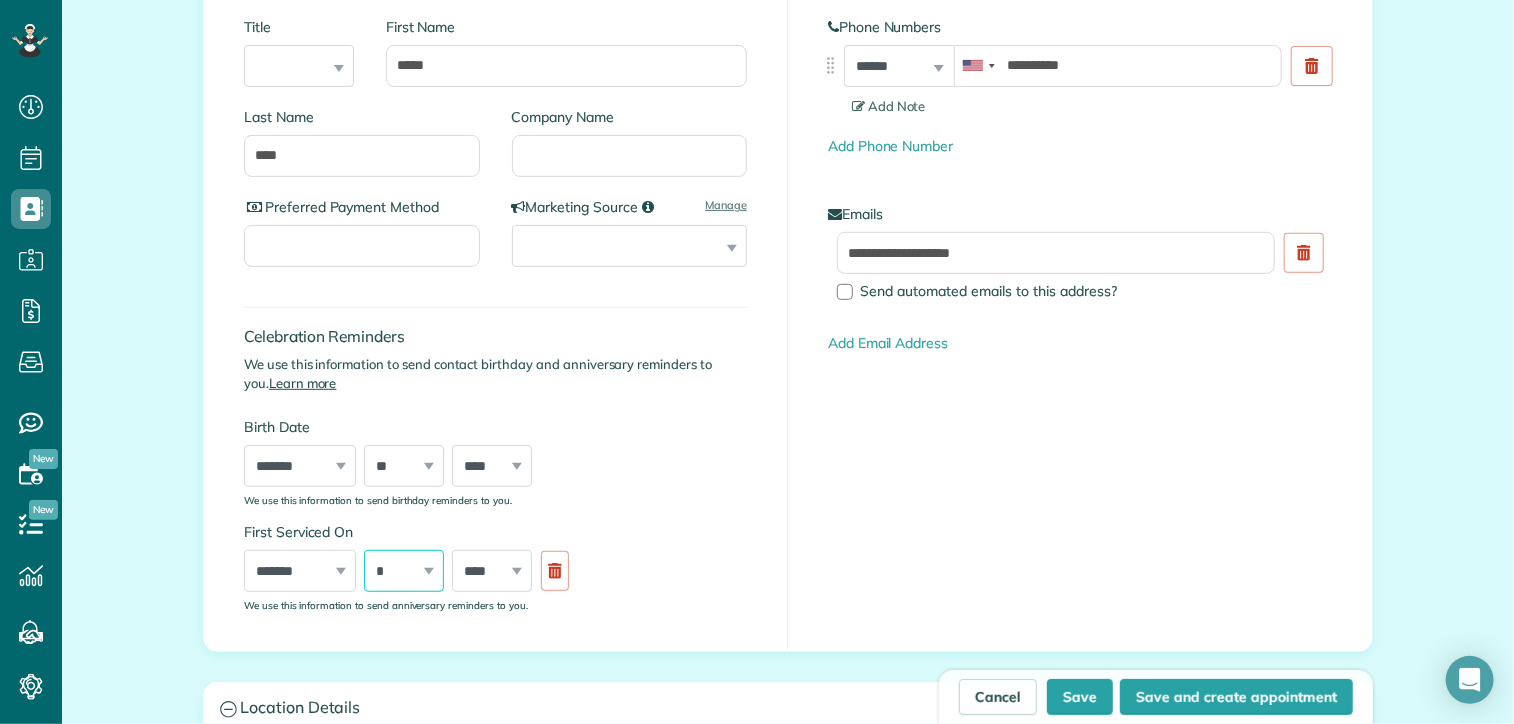click on "***
*
*
*
*
*
*
*
*
*
**
**
**
**
**
**
**
**
**
**
**
**
**
**
**
**
**
**
**
**
**
**" at bounding box center [404, 571] 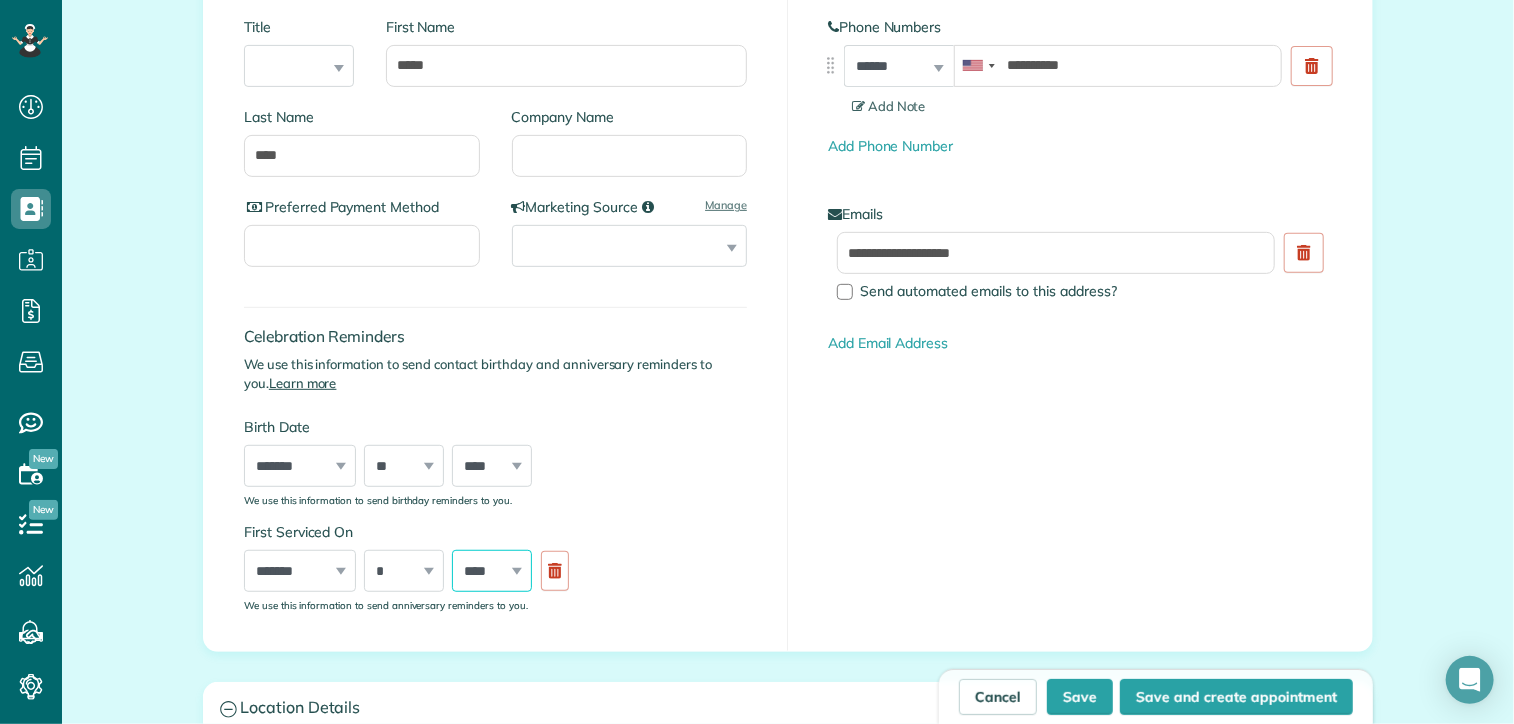 click on "****
****
****
****
****
****
****
****
****
****
****
****
****
****
****
****
****
****
****
****
****
****
****
****
****
****
****
****
****
****
****
****
****
****
****
****
****
****
****
****
****
****
****
****
****
****
****
****
****
****
****
****" at bounding box center [492, 571] 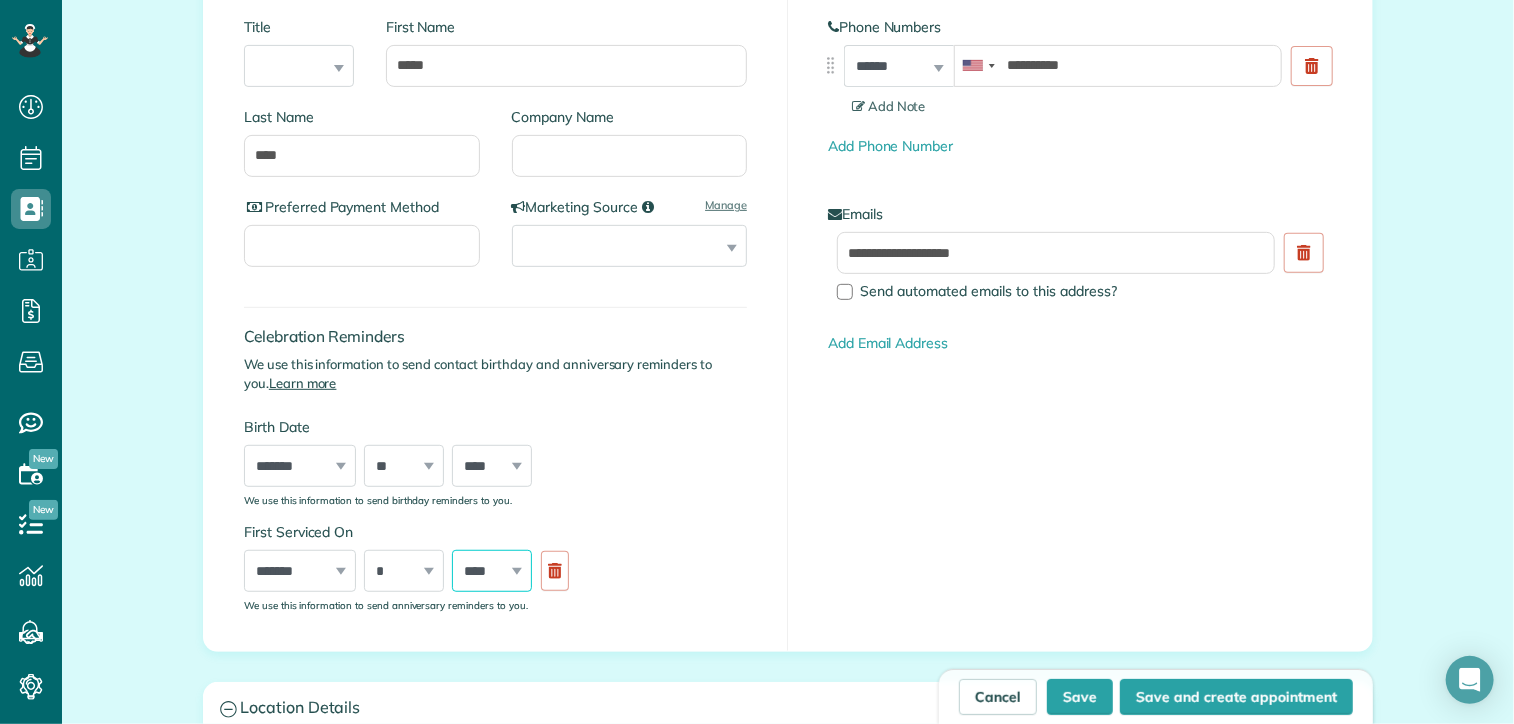 select on "****" 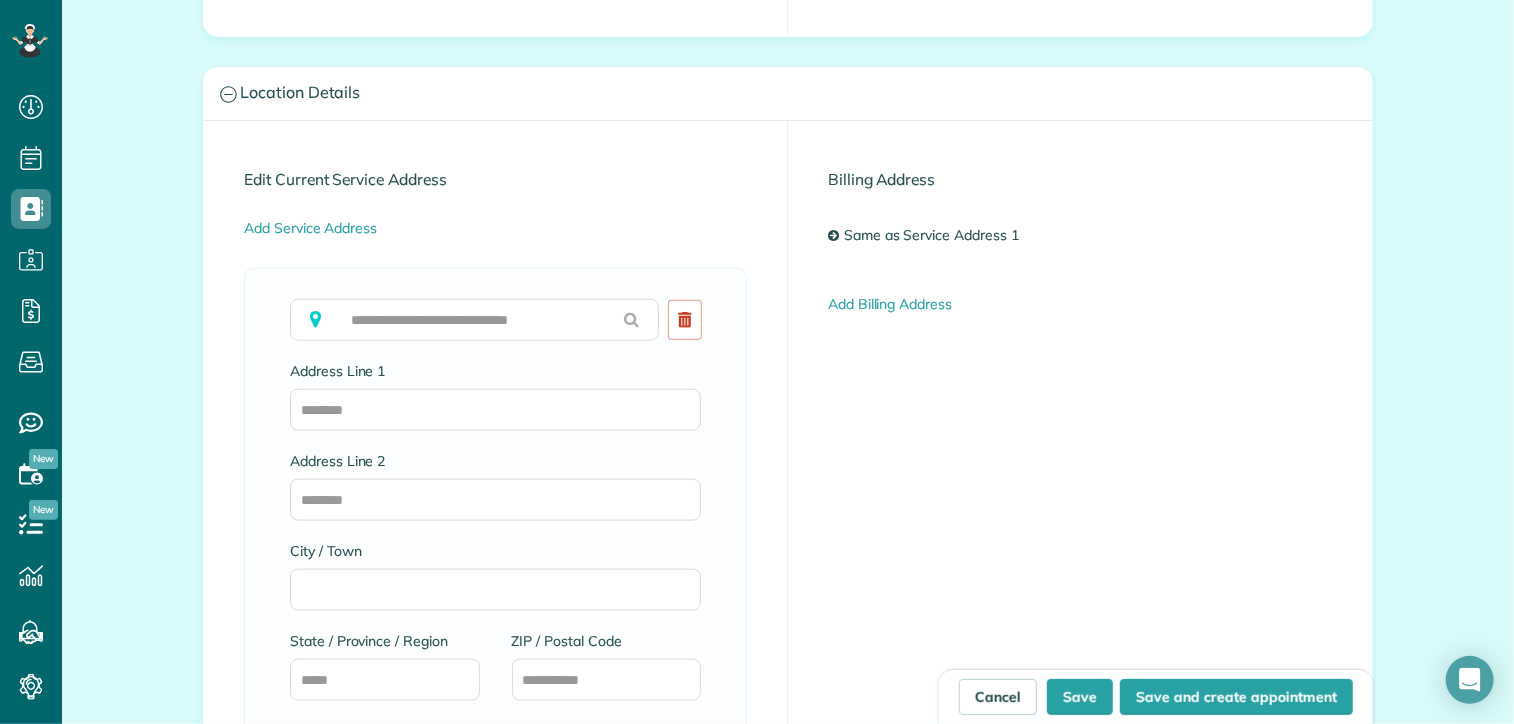 scroll, scrollTop: 956, scrollLeft: 0, axis: vertical 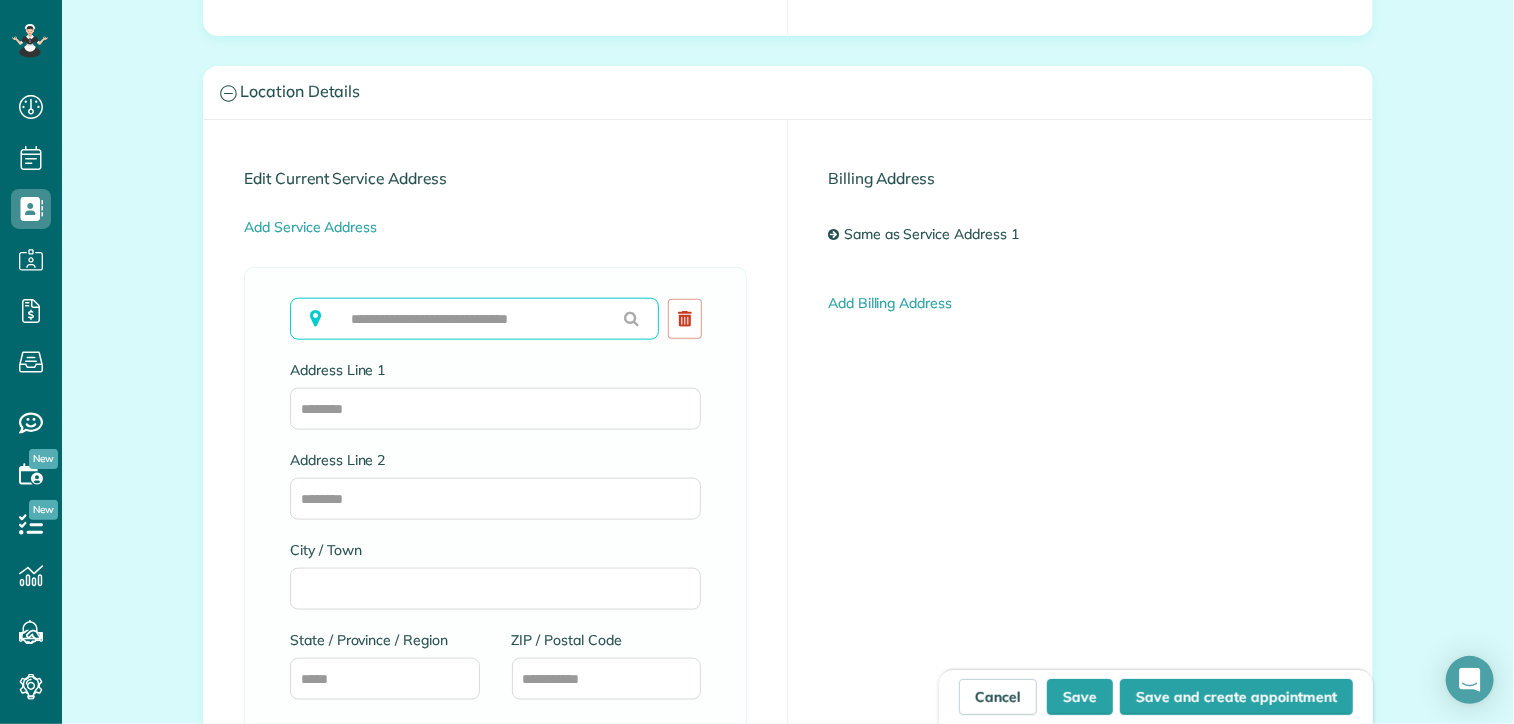 click at bounding box center [474, 319] 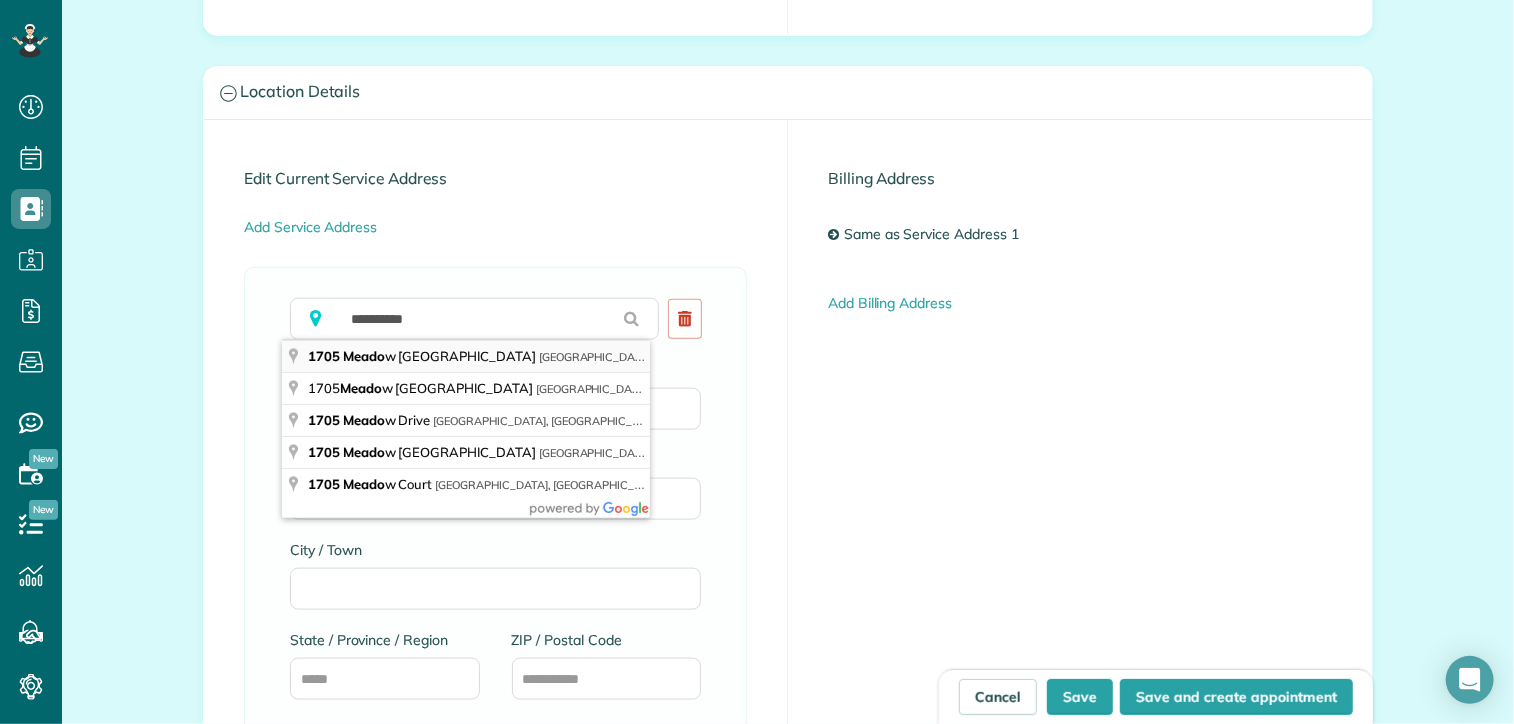 type on "**********" 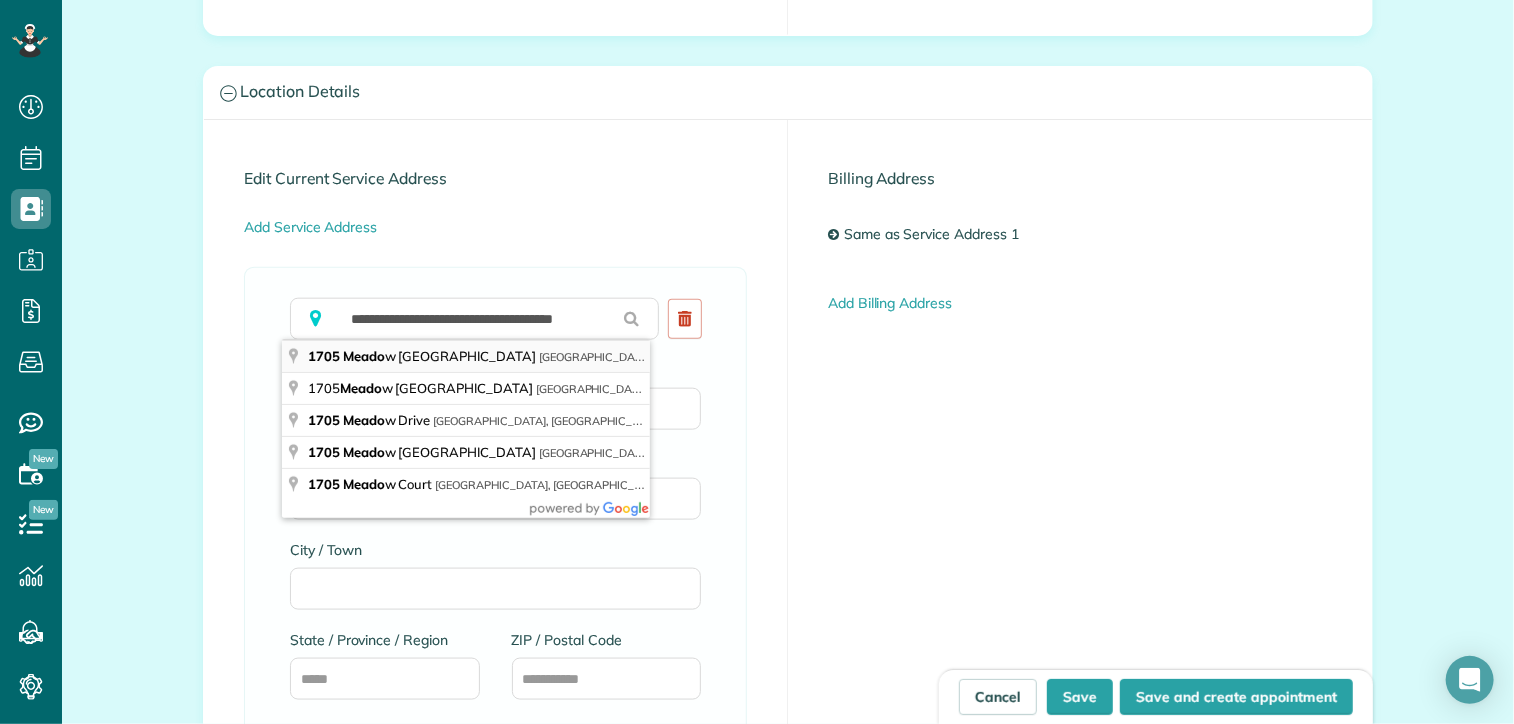 type on "**********" 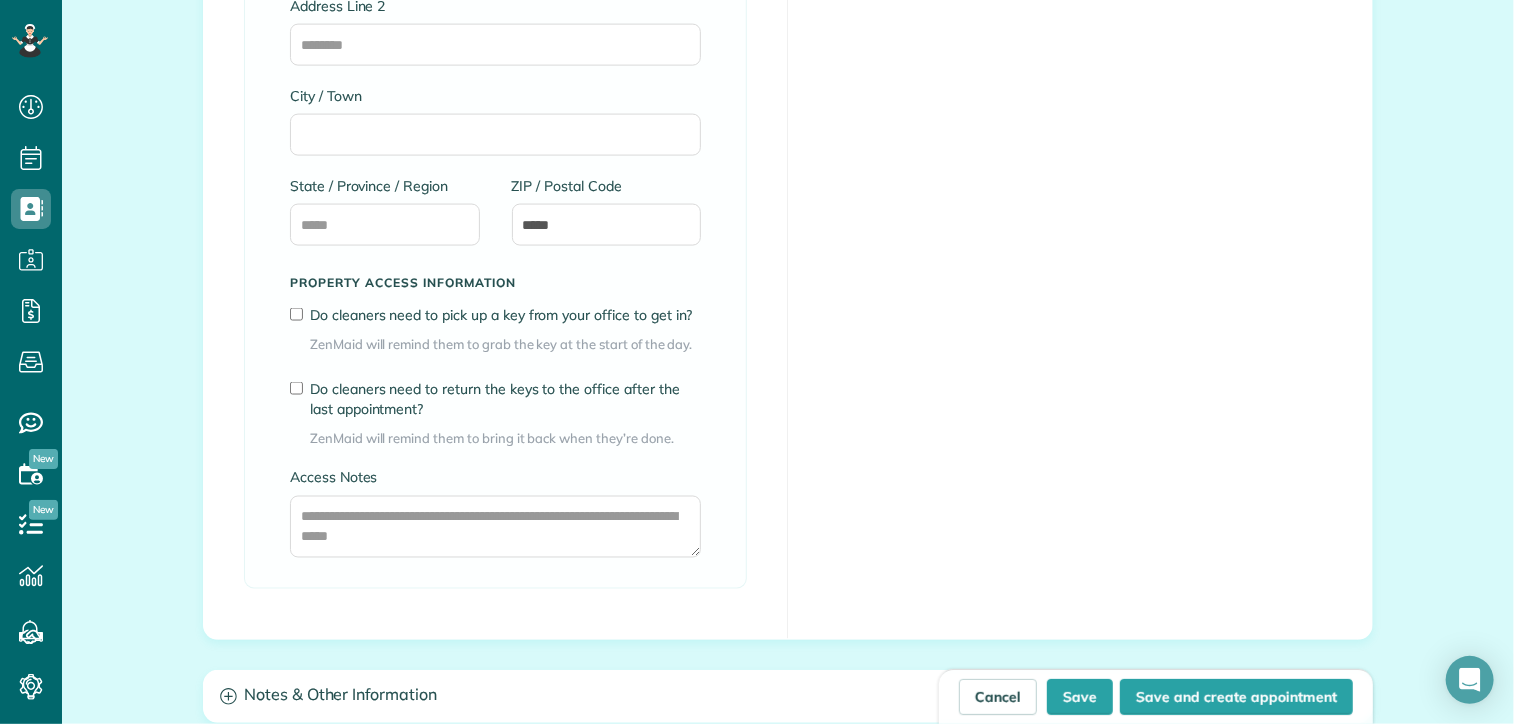 scroll, scrollTop: 1412, scrollLeft: 0, axis: vertical 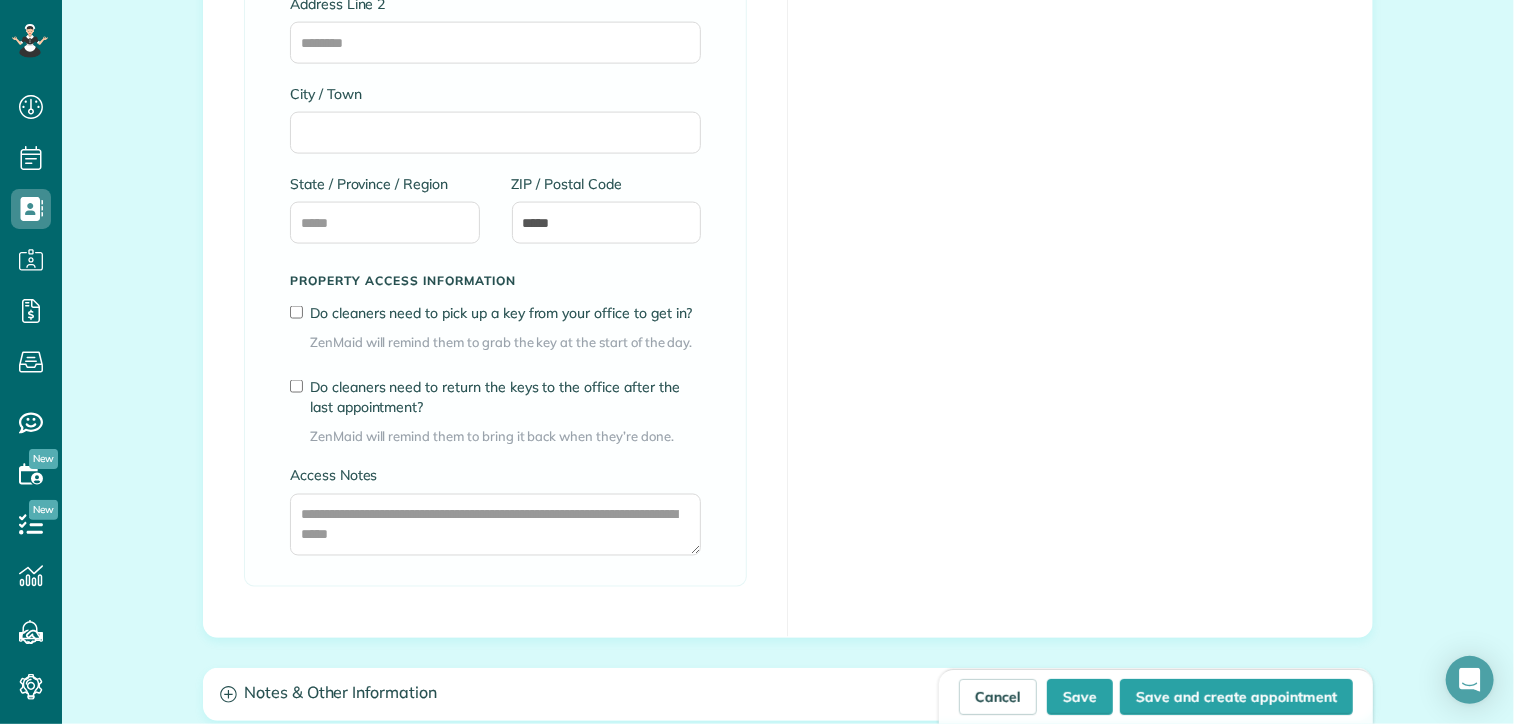 click on "Do cleaners need to pick up a key from your office to get in? ZenMaid will remind them to grab the key at the start of the day." at bounding box center (505, 327) 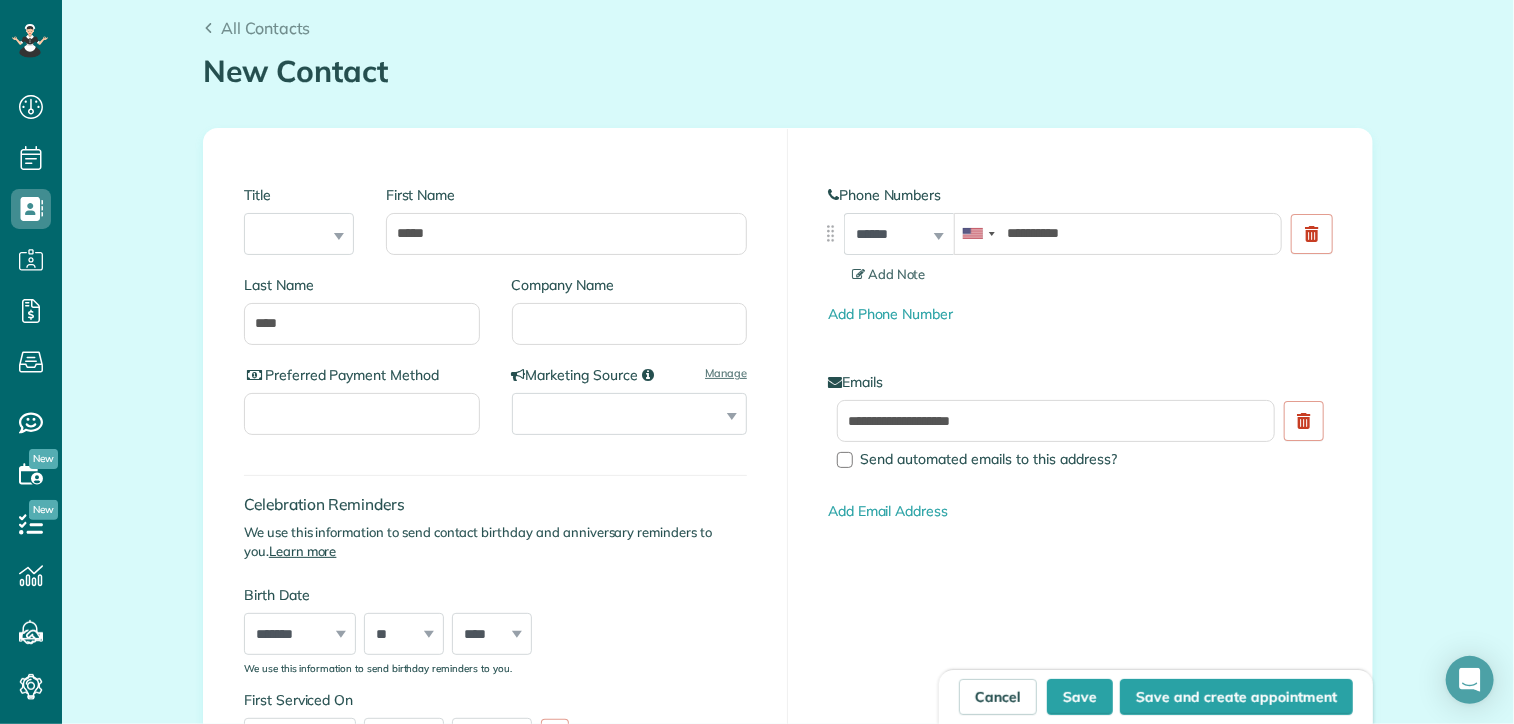 scroll, scrollTop: 172, scrollLeft: 0, axis: vertical 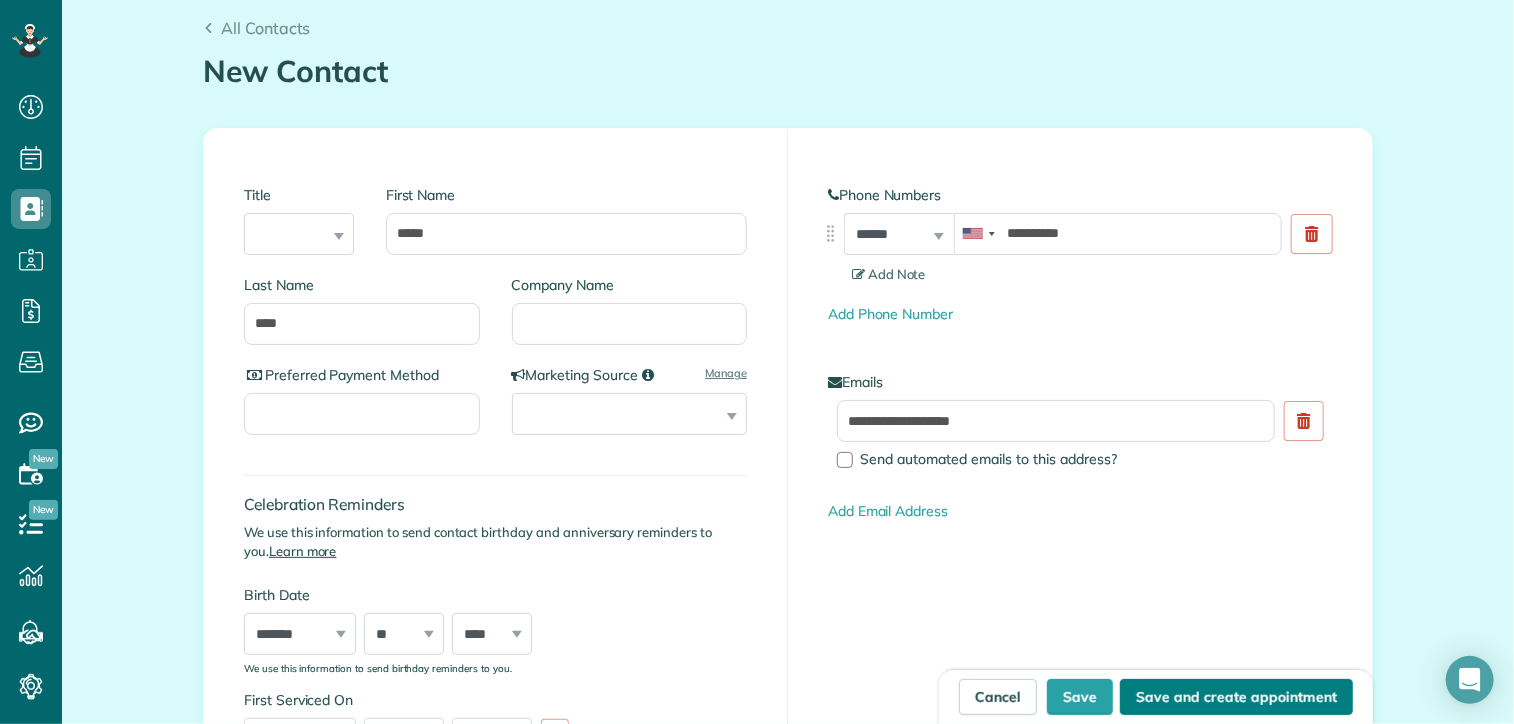 click on "Save and create appointment" at bounding box center [1236, 697] 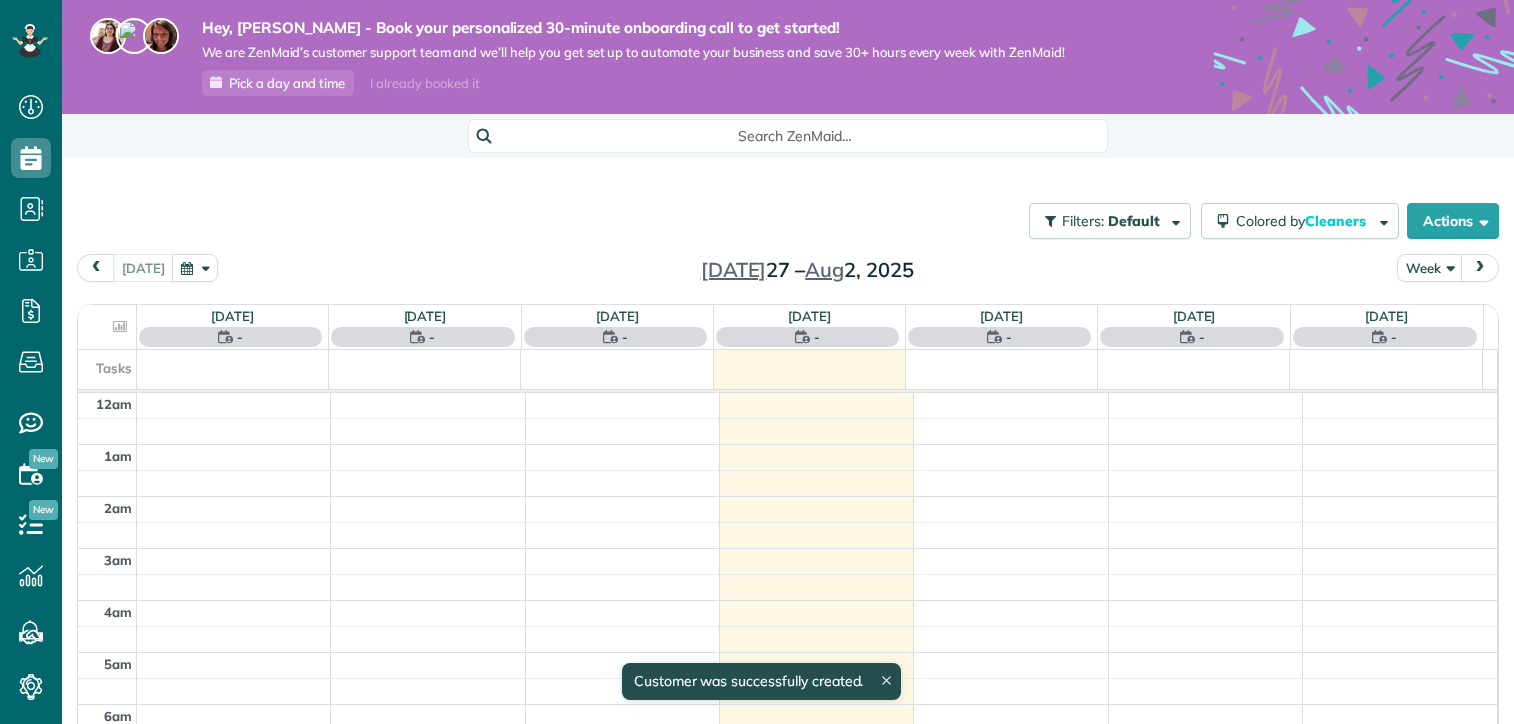 scroll, scrollTop: 0, scrollLeft: 0, axis: both 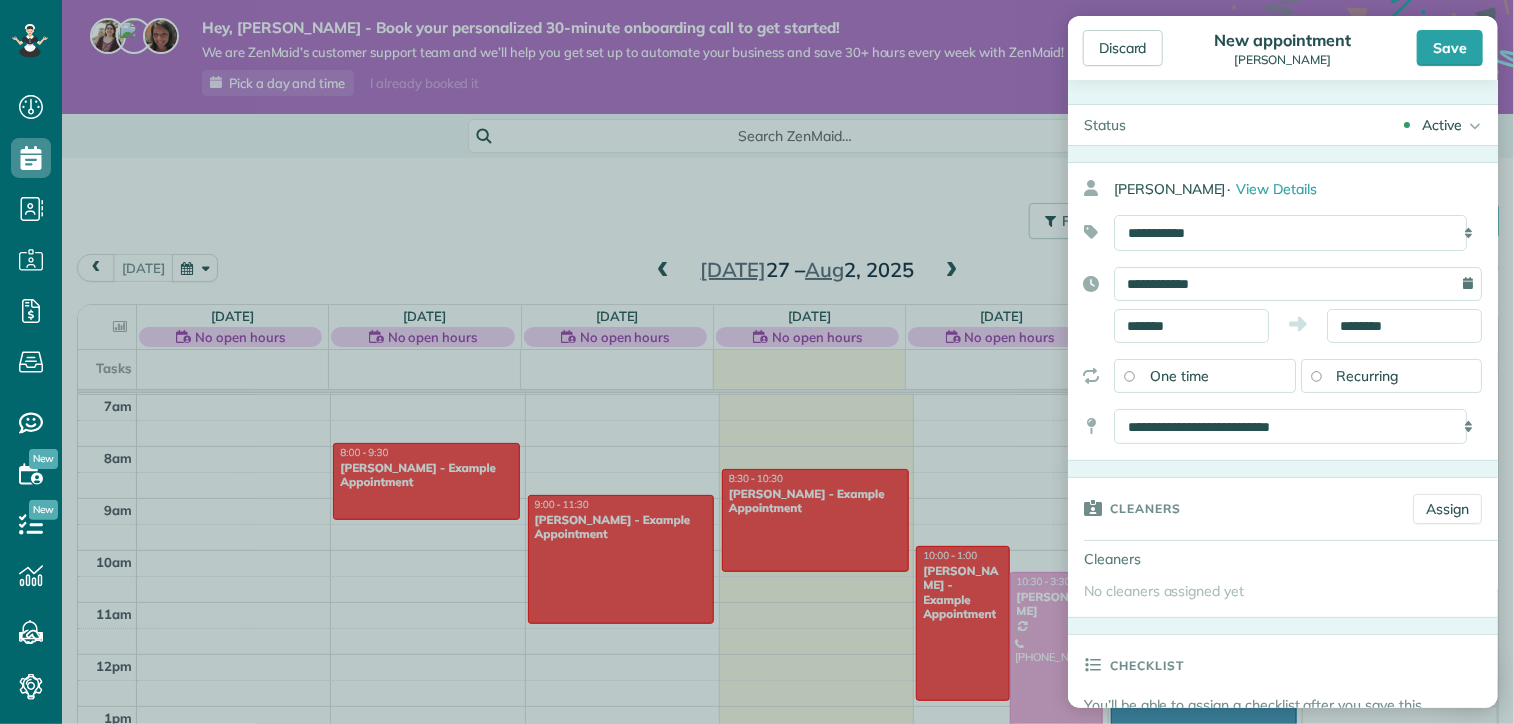 click on "Discard
New appointment
[PERSON_NAME]
Save
Status
Active
Active
Estimate
Stand-By" at bounding box center [1283, 362] 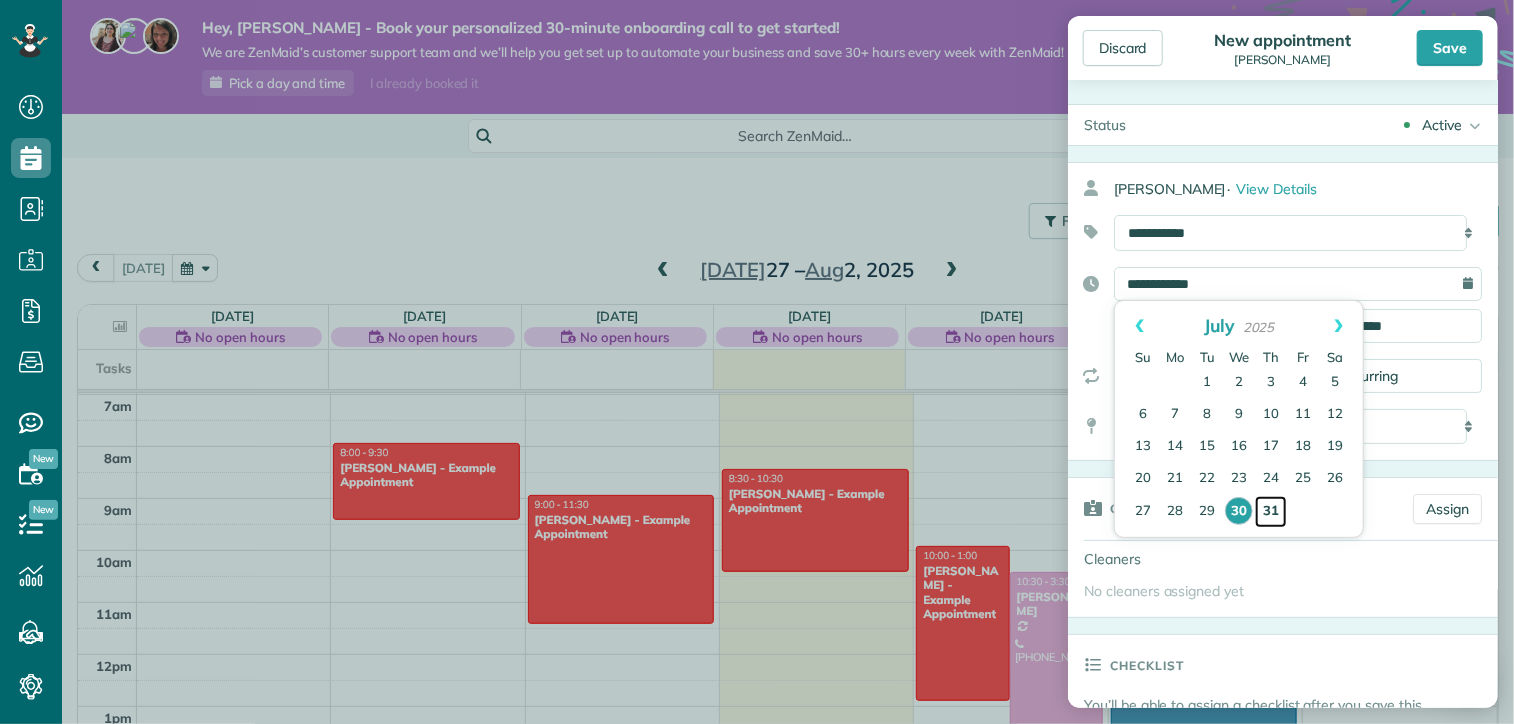 click on "31" at bounding box center [1271, 512] 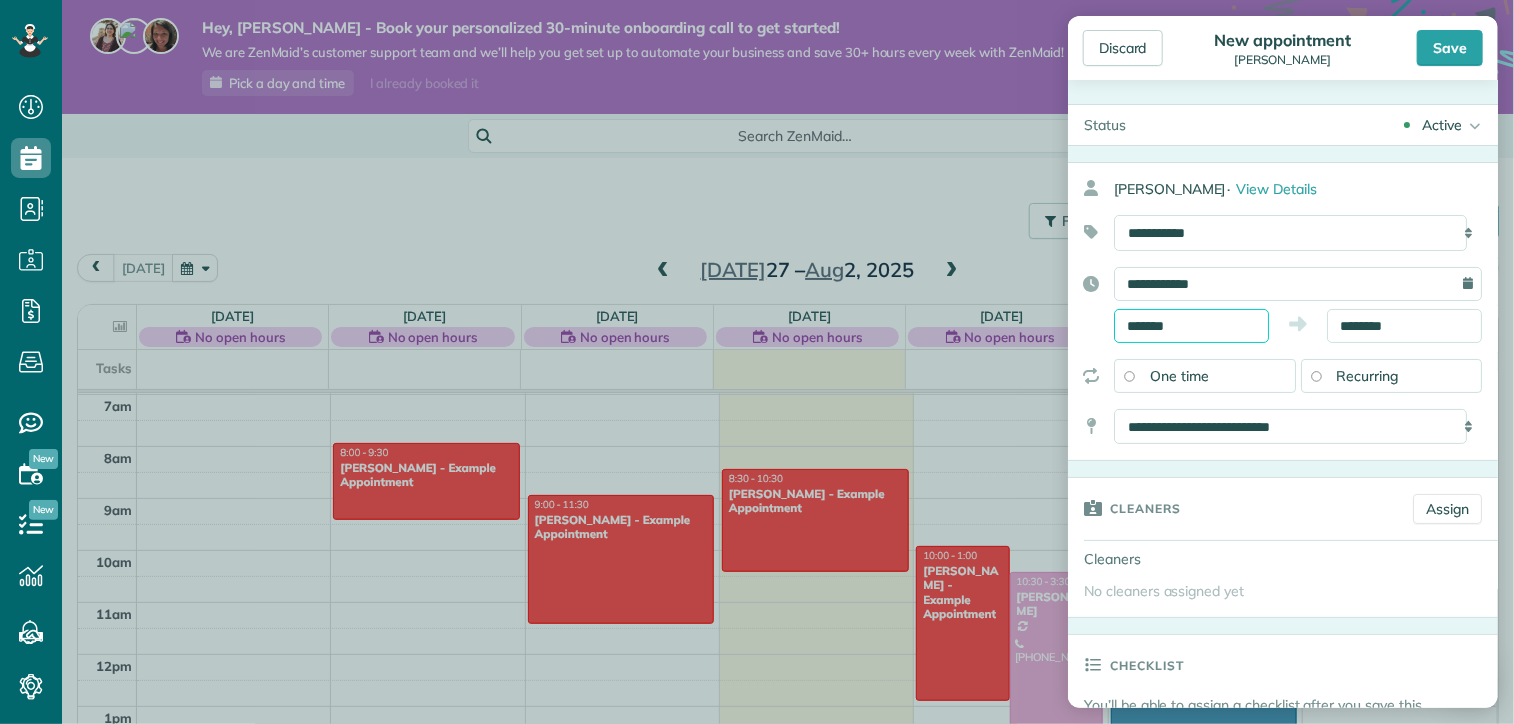 click on "*******" at bounding box center (1191, 326) 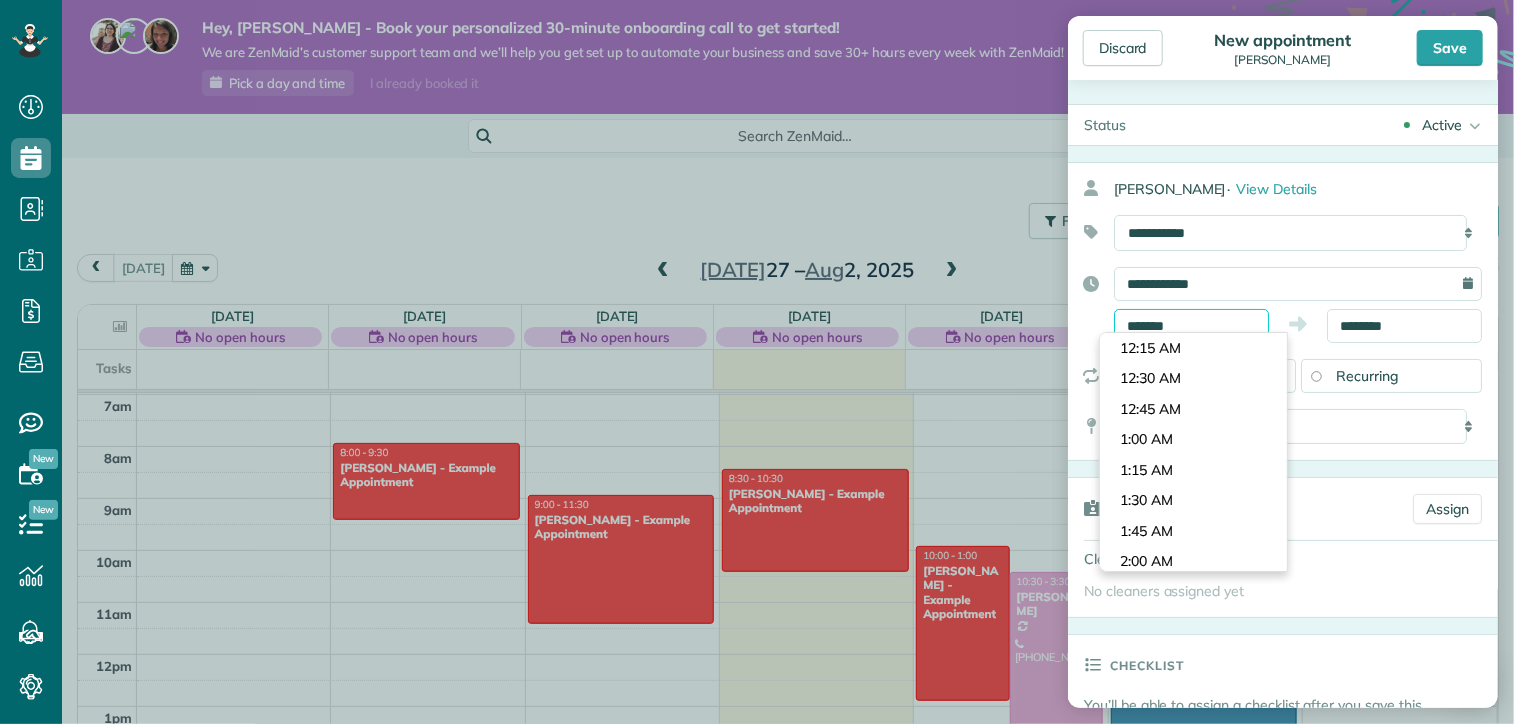 scroll, scrollTop: 1037, scrollLeft: 0, axis: vertical 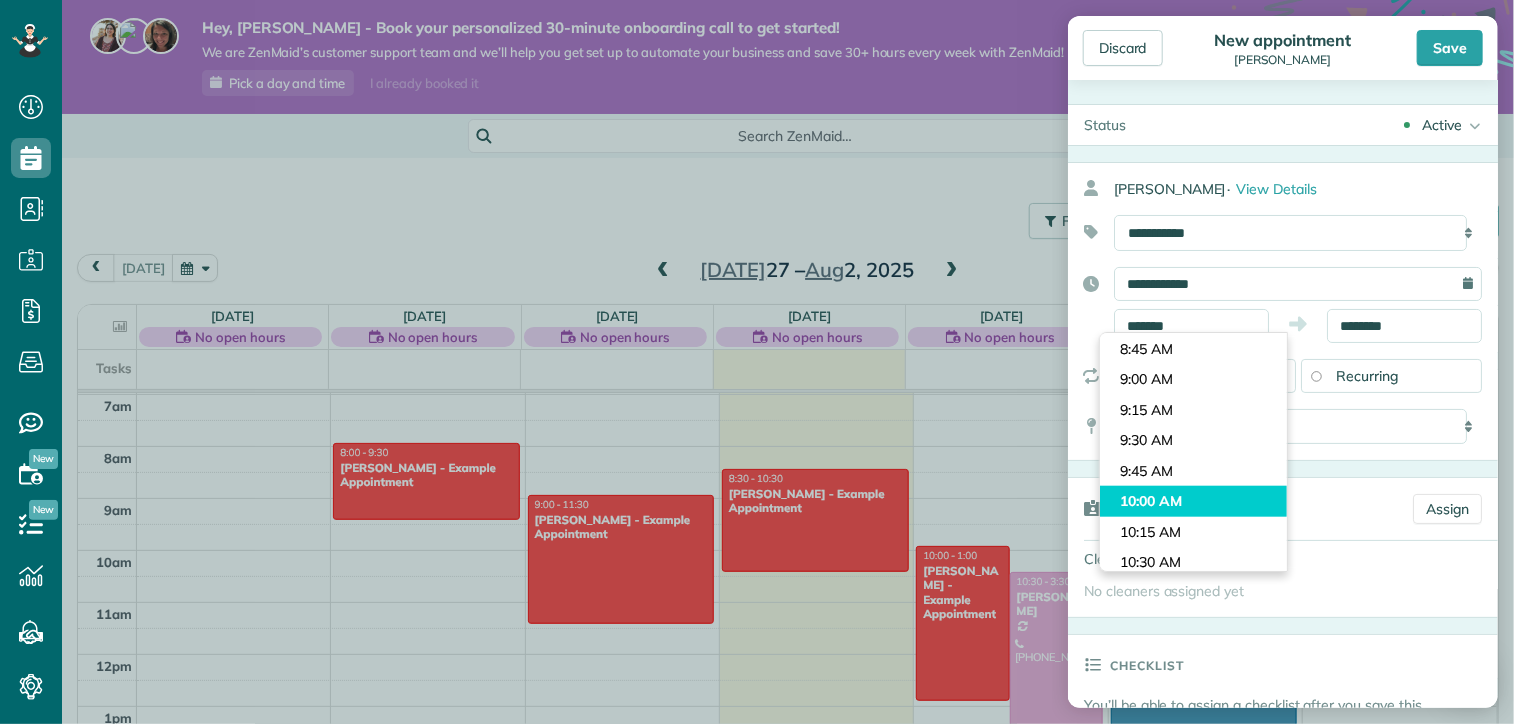 type on "********" 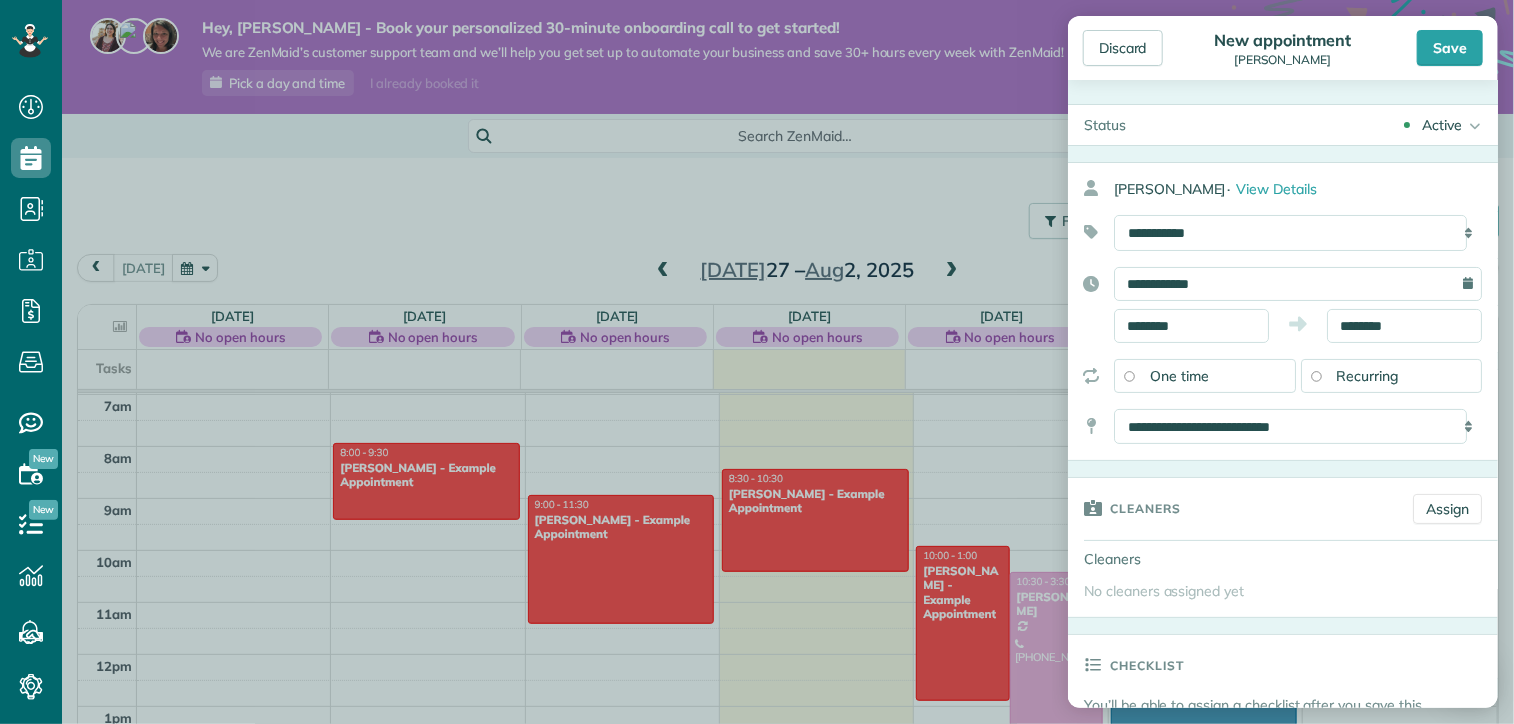 click on "Dashboard
Scheduling
Calendar View
List View
Dispatch View - Weekly scheduling (Beta)" at bounding box center [757, 362] 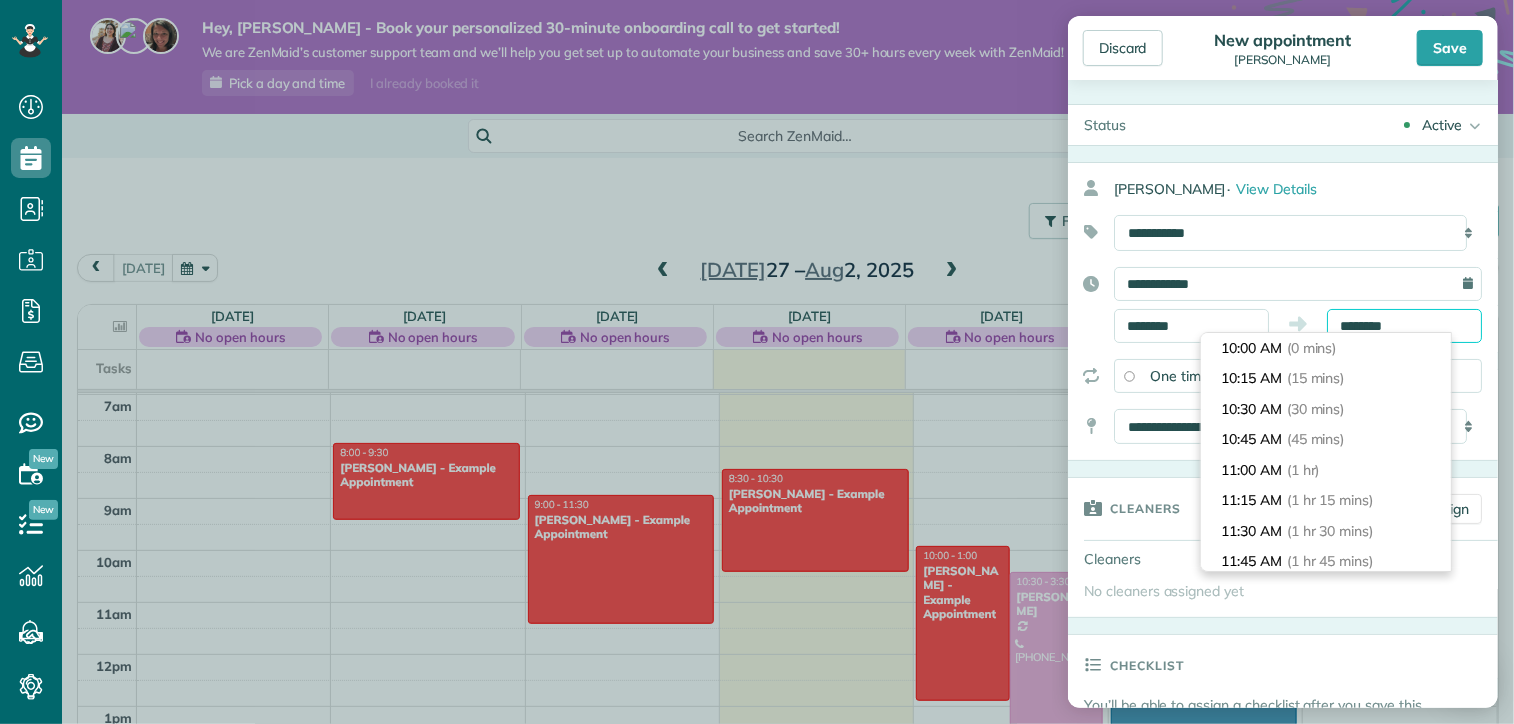 click on "********" at bounding box center (1404, 326) 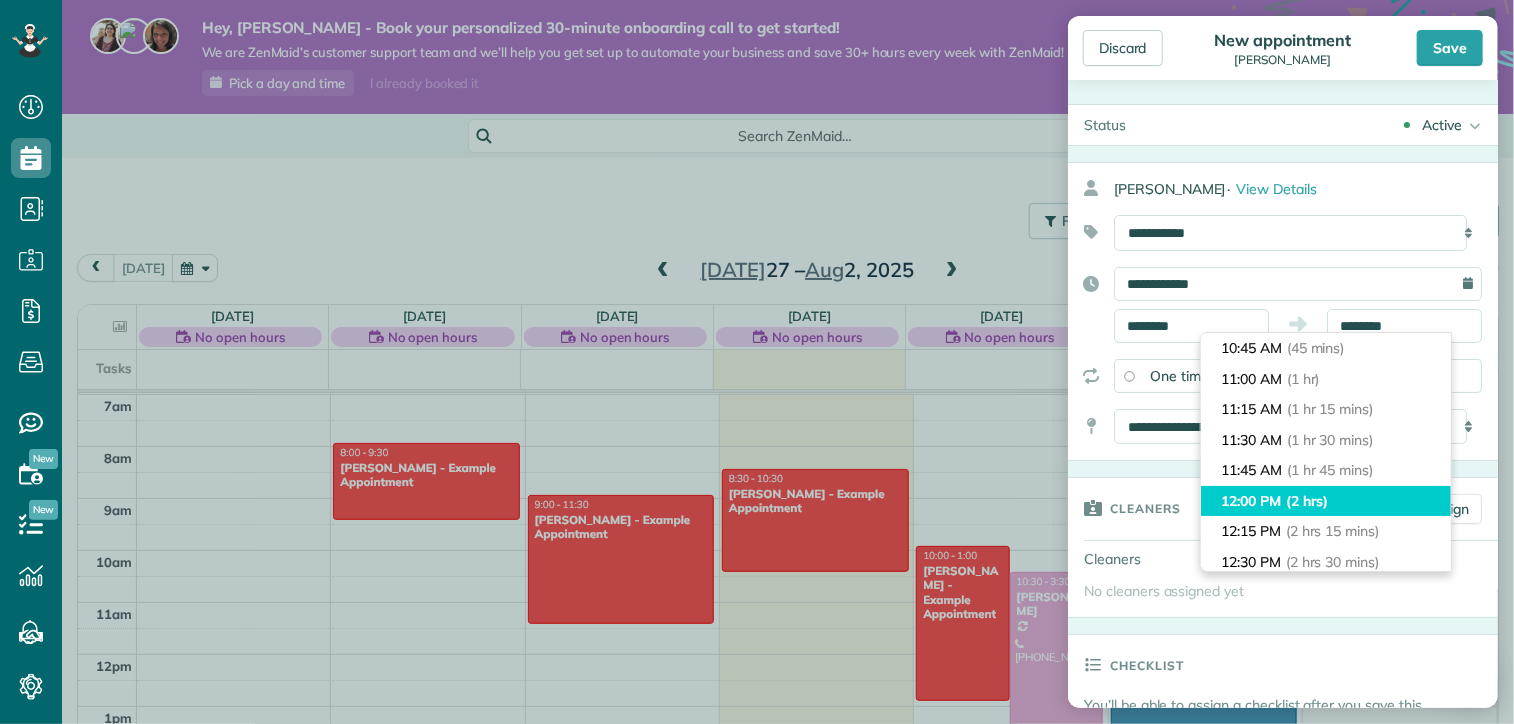 type on "********" 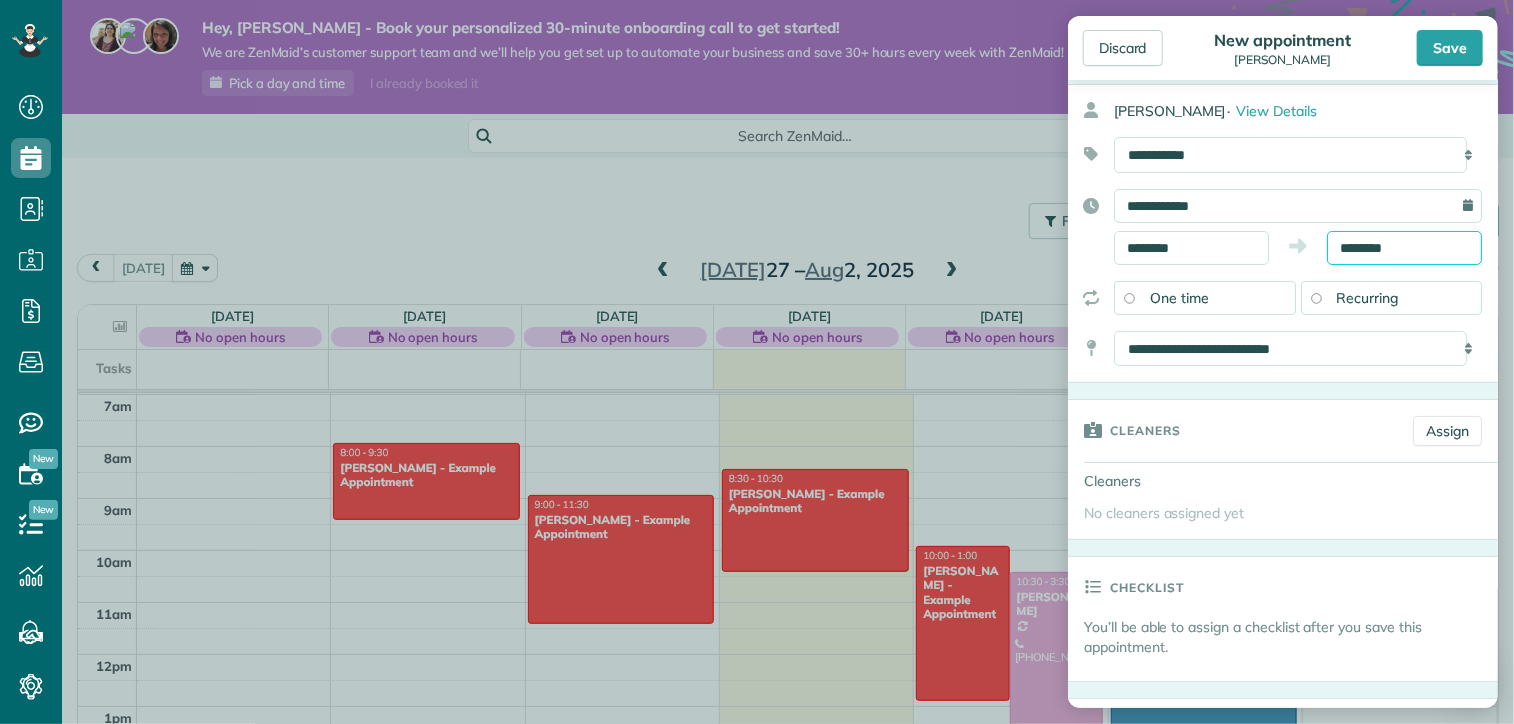 scroll, scrollTop: 76, scrollLeft: 0, axis: vertical 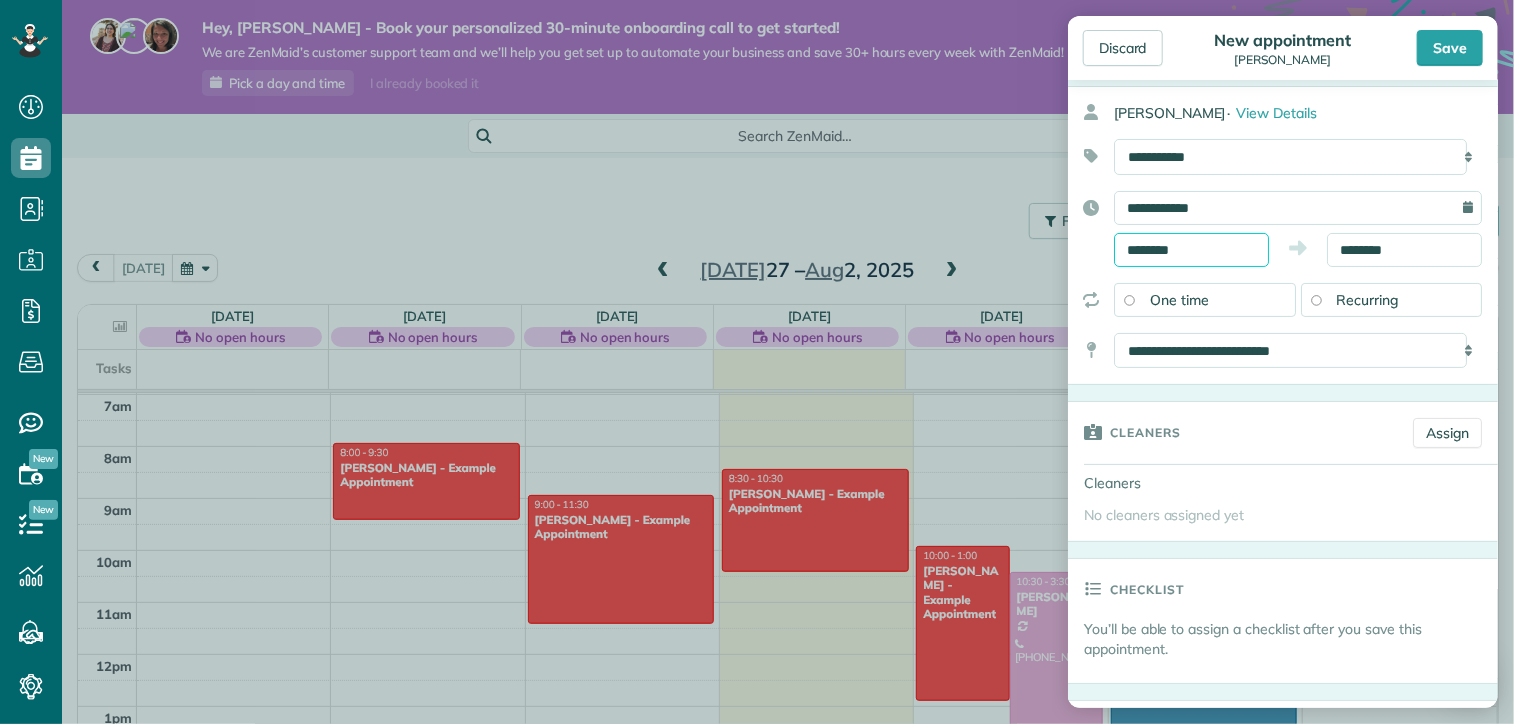 click on "********" at bounding box center (1191, 250) 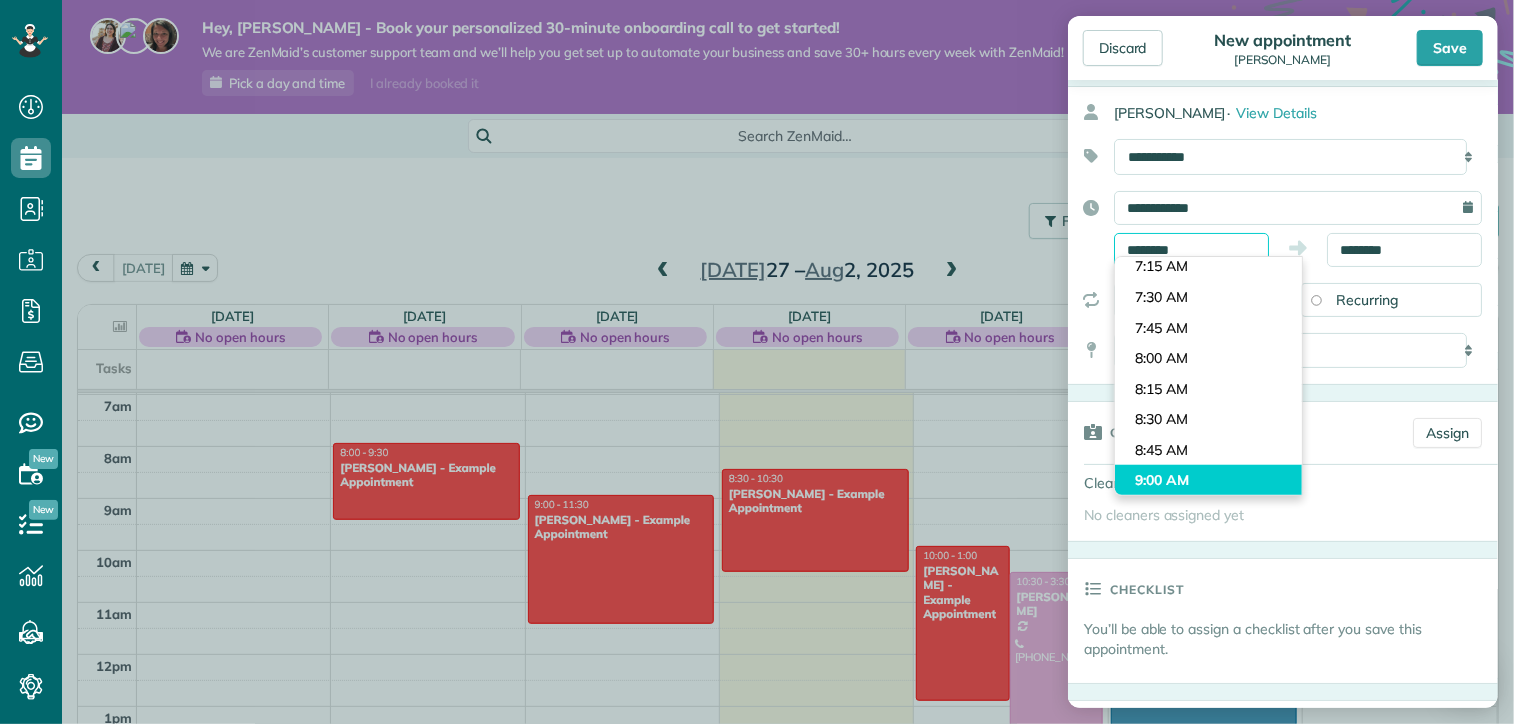 scroll, scrollTop: 860, scrollLeft: 0, axis: vertical 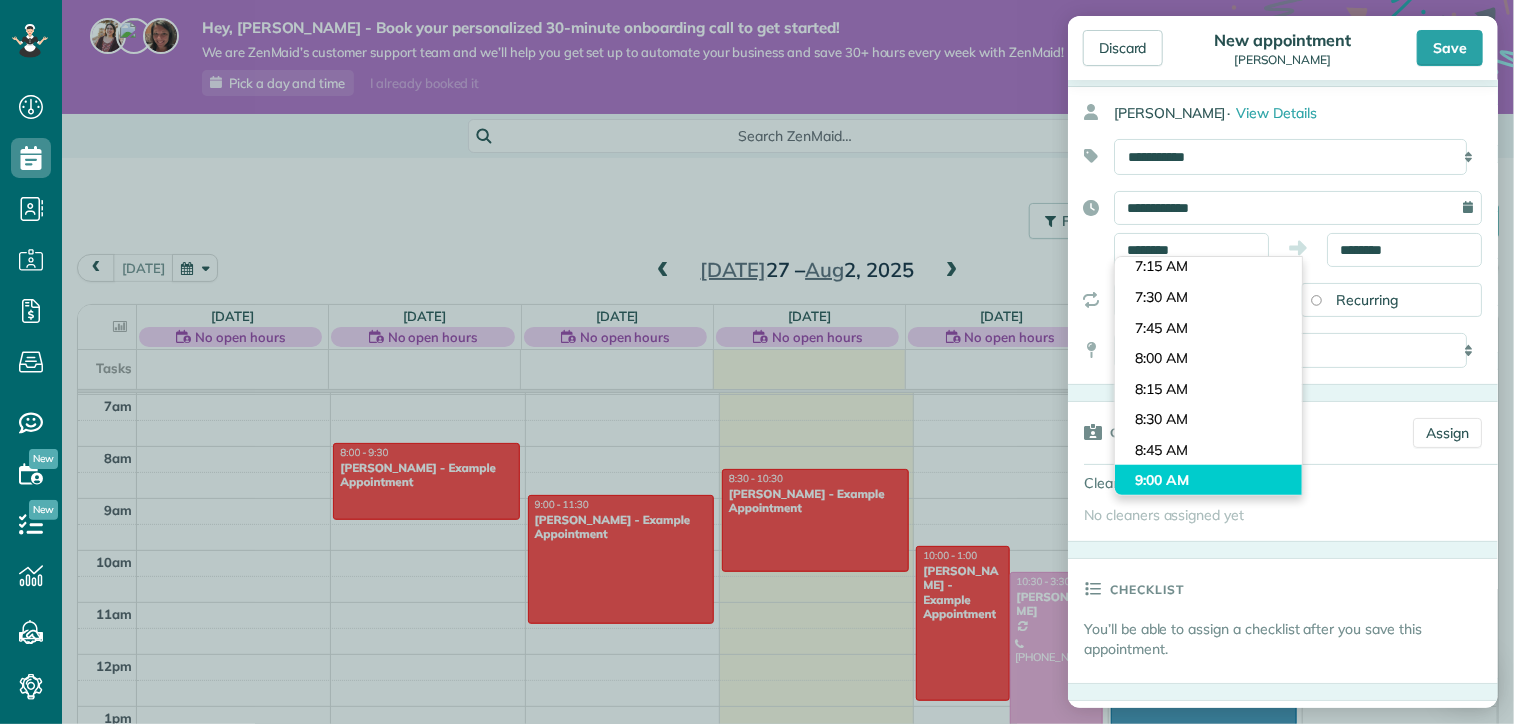 type on "*******" 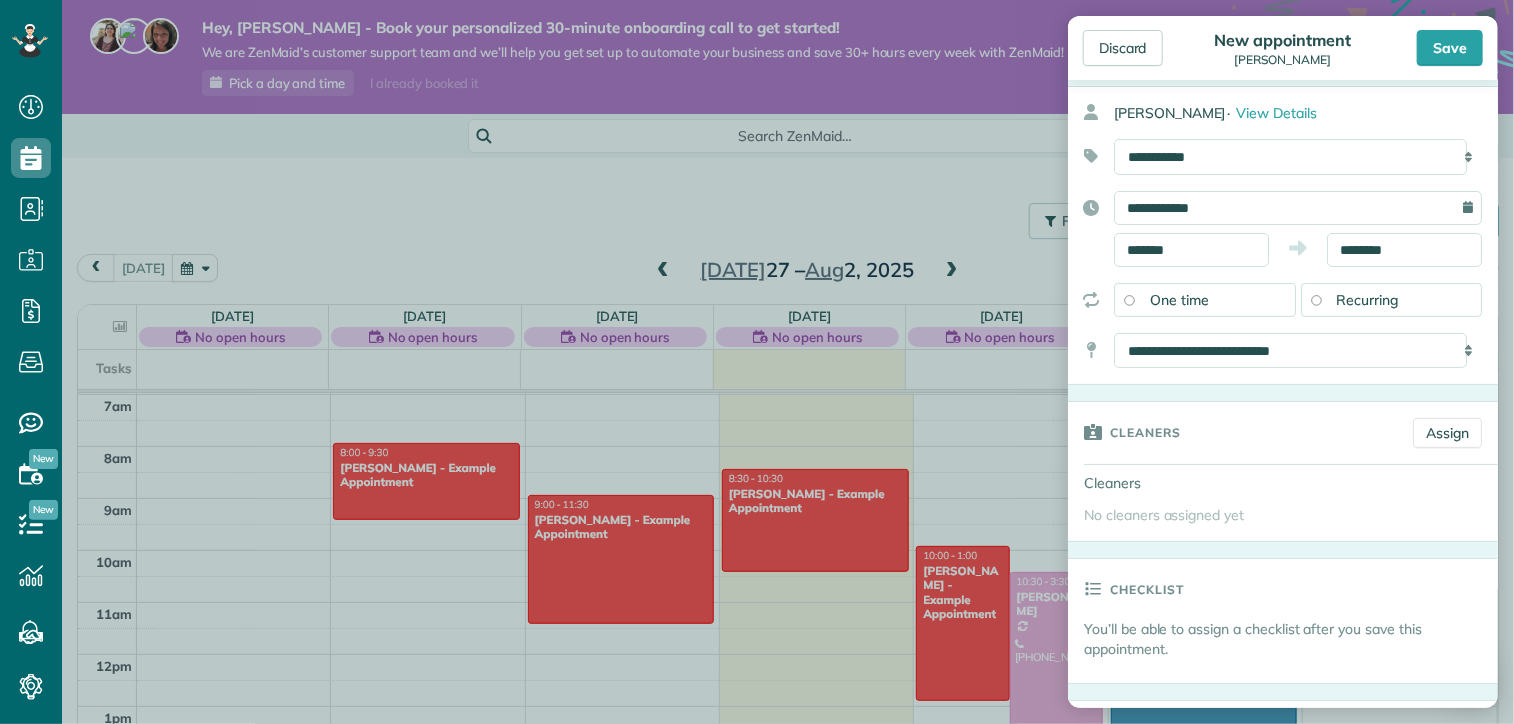 click on "Dashboard
Scheduling
Calendar View
List View
Dispatch View - Weekly scheduling (Beta)" at bounding box center [757, 362] 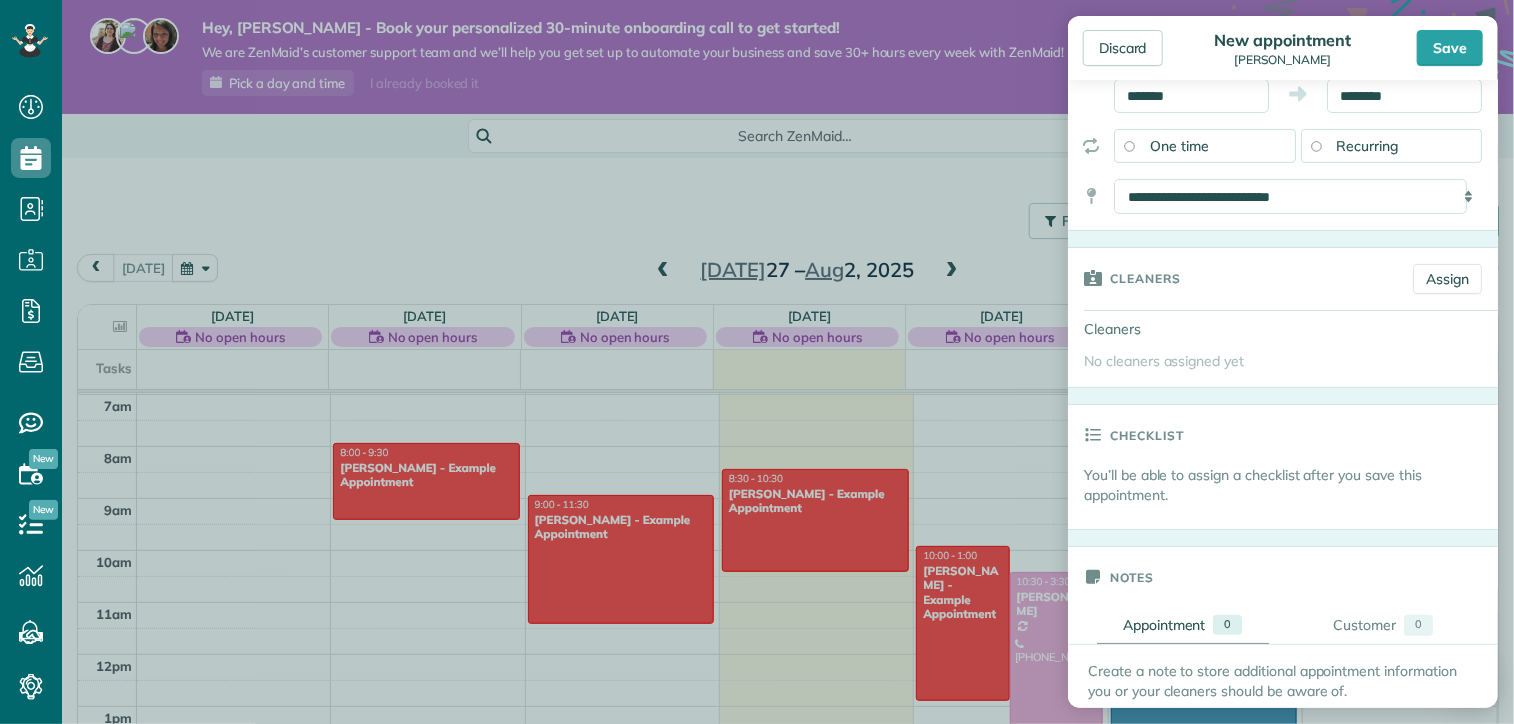 scroll, scrollTop: 231, scrollLeft: 0, axis: vertical 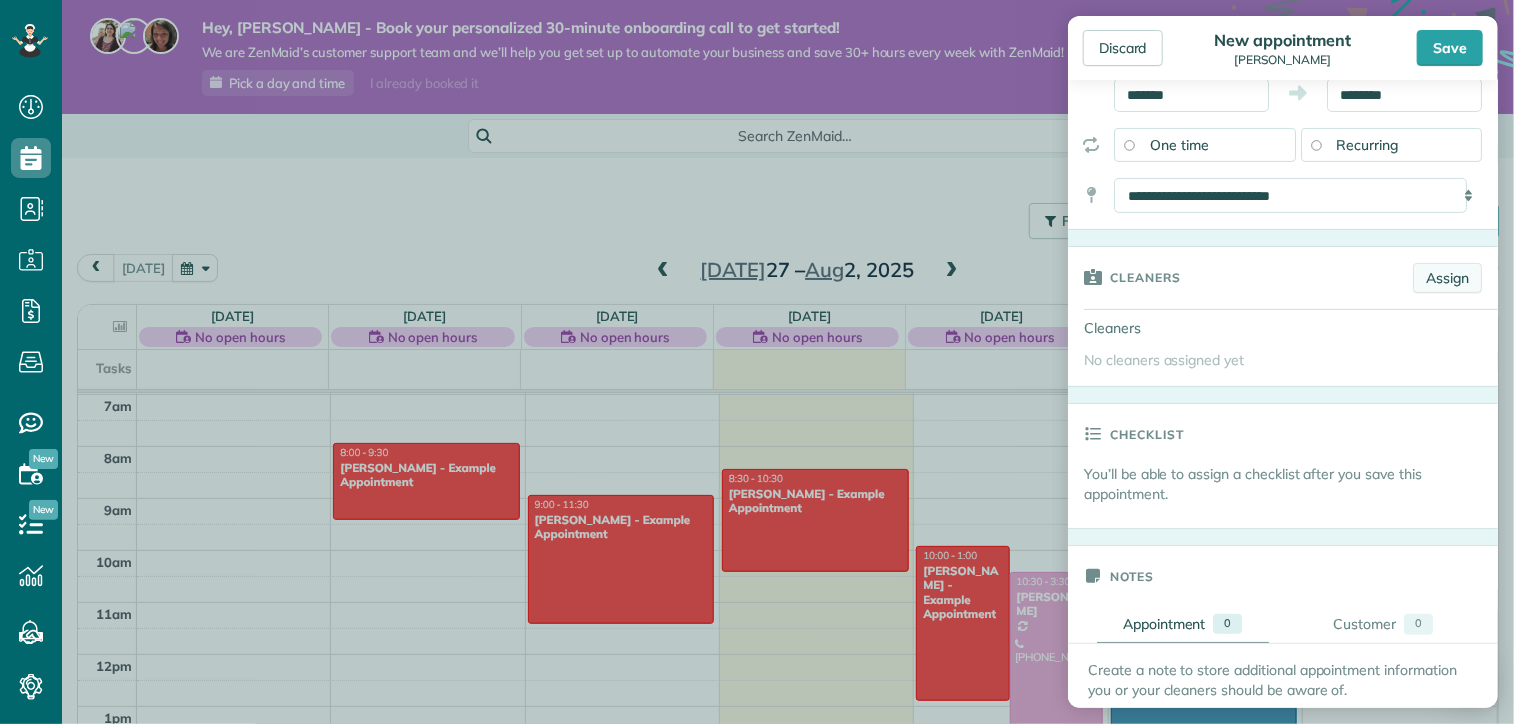 click on "Assign" at bounding box center [1447, 278] 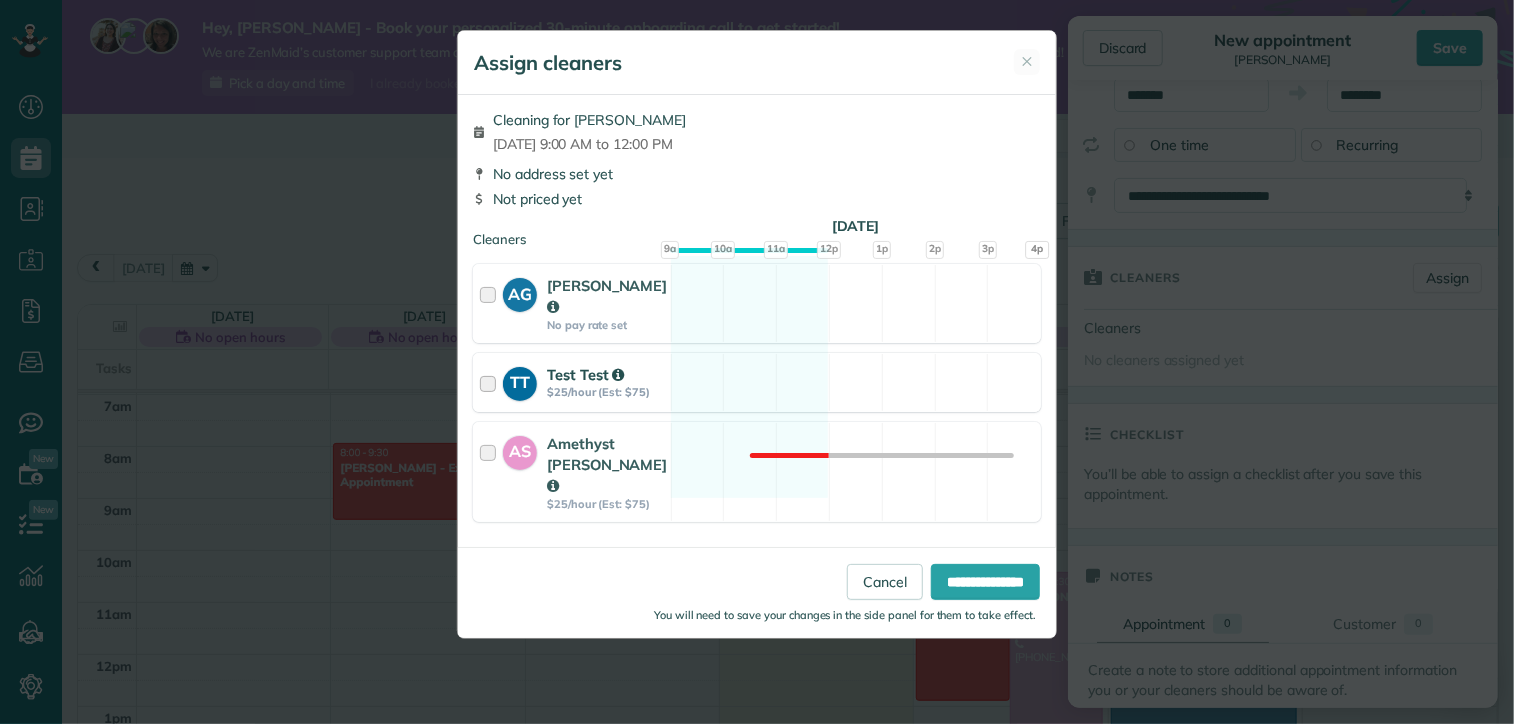 click at bounding box center (491, 382) 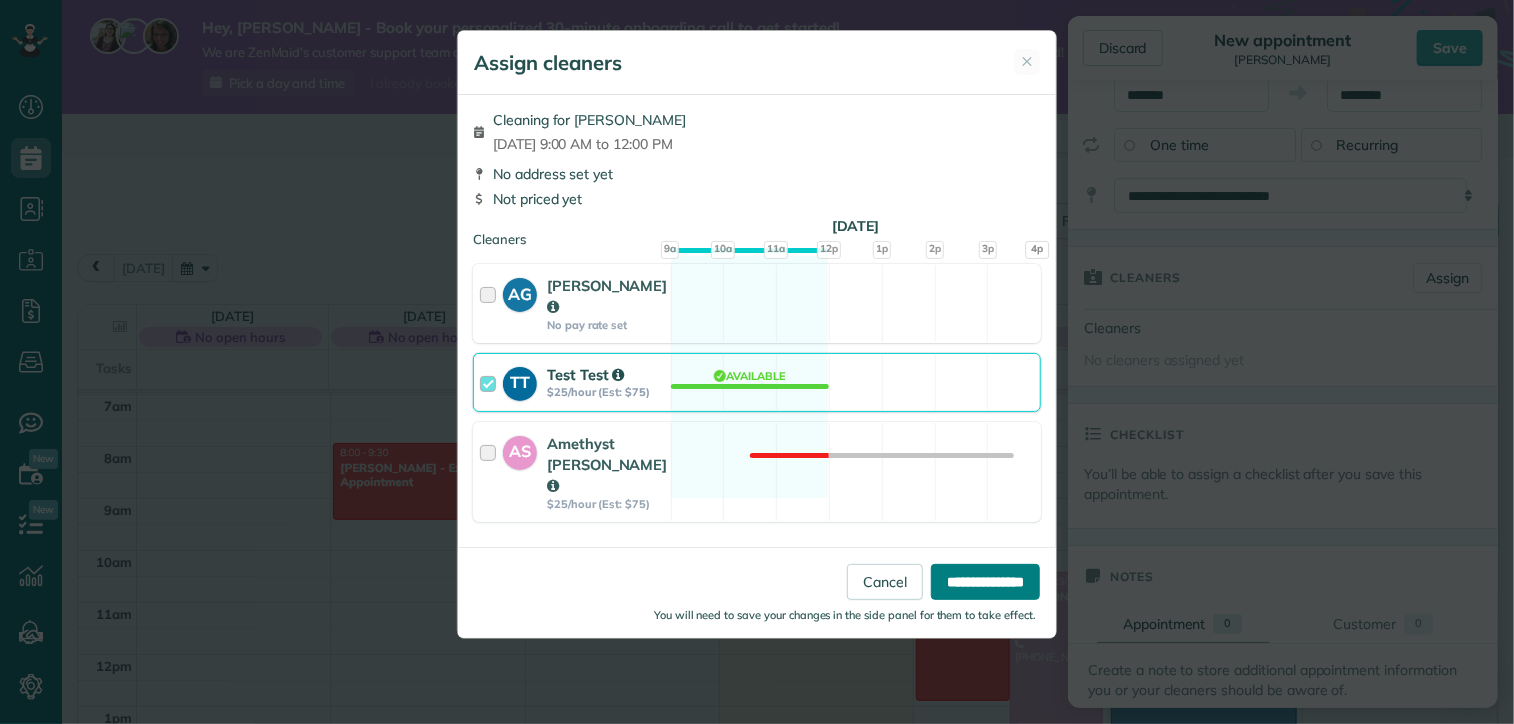 click on "**********" at bounding box center (985, 582) 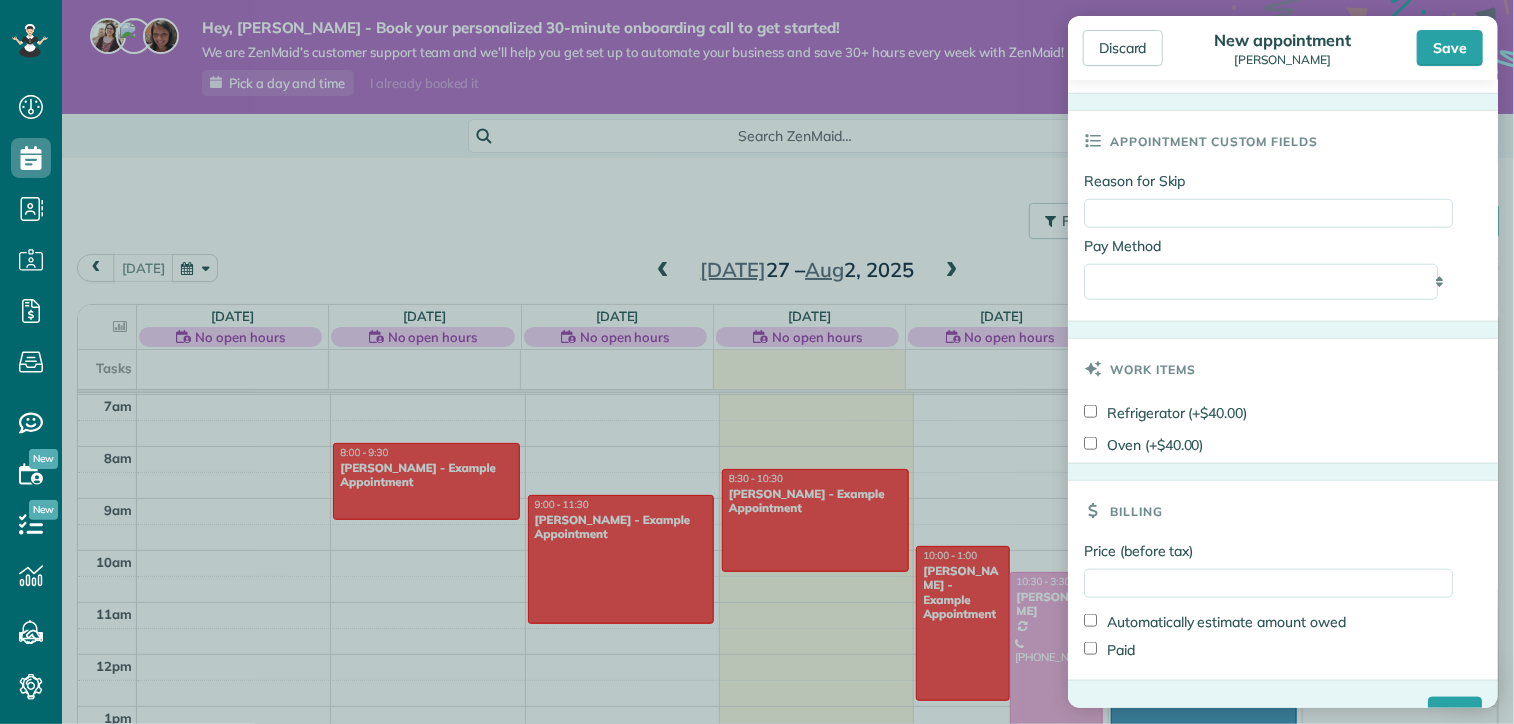 scroll, scrollTop: 999, scrollLeft: 0, axis: vertical 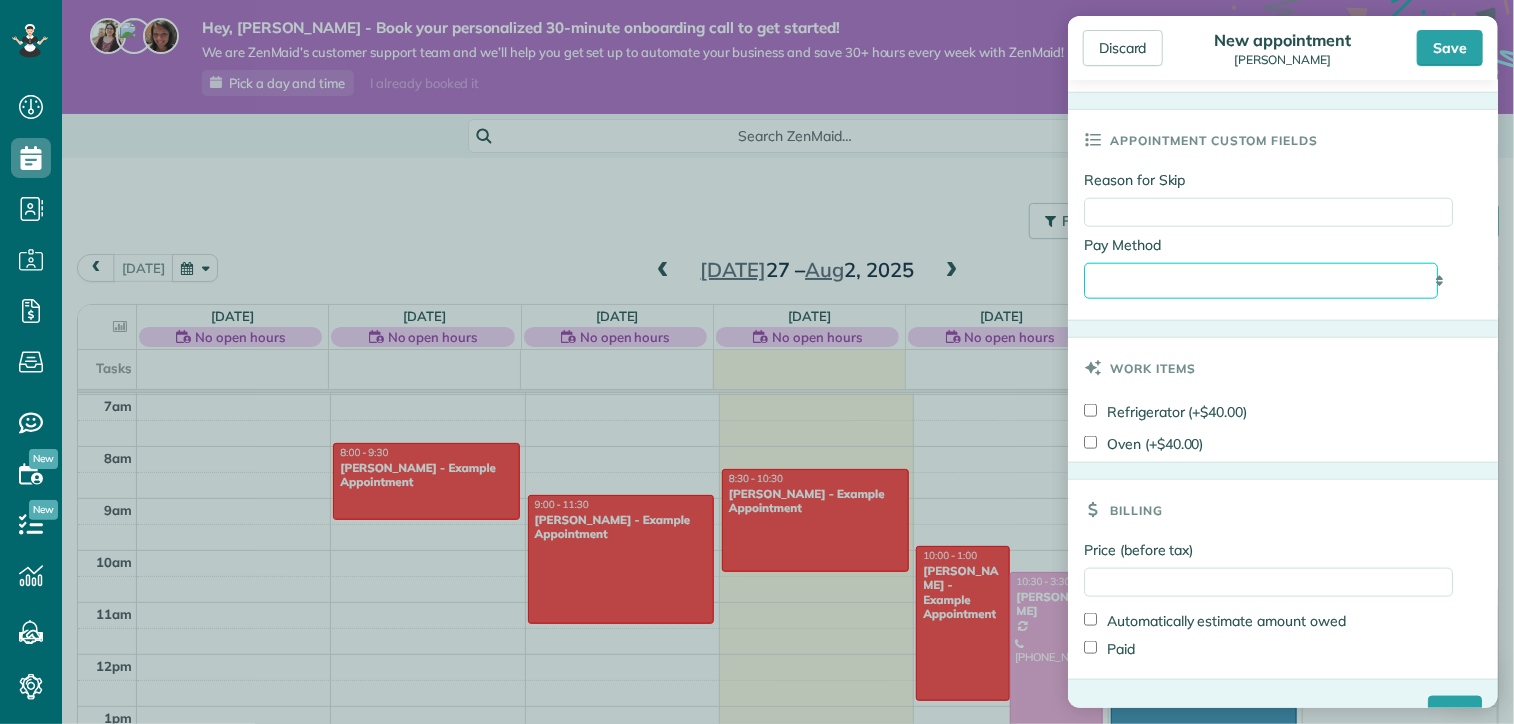 click on "**********" at bounding box center (1261, 281) 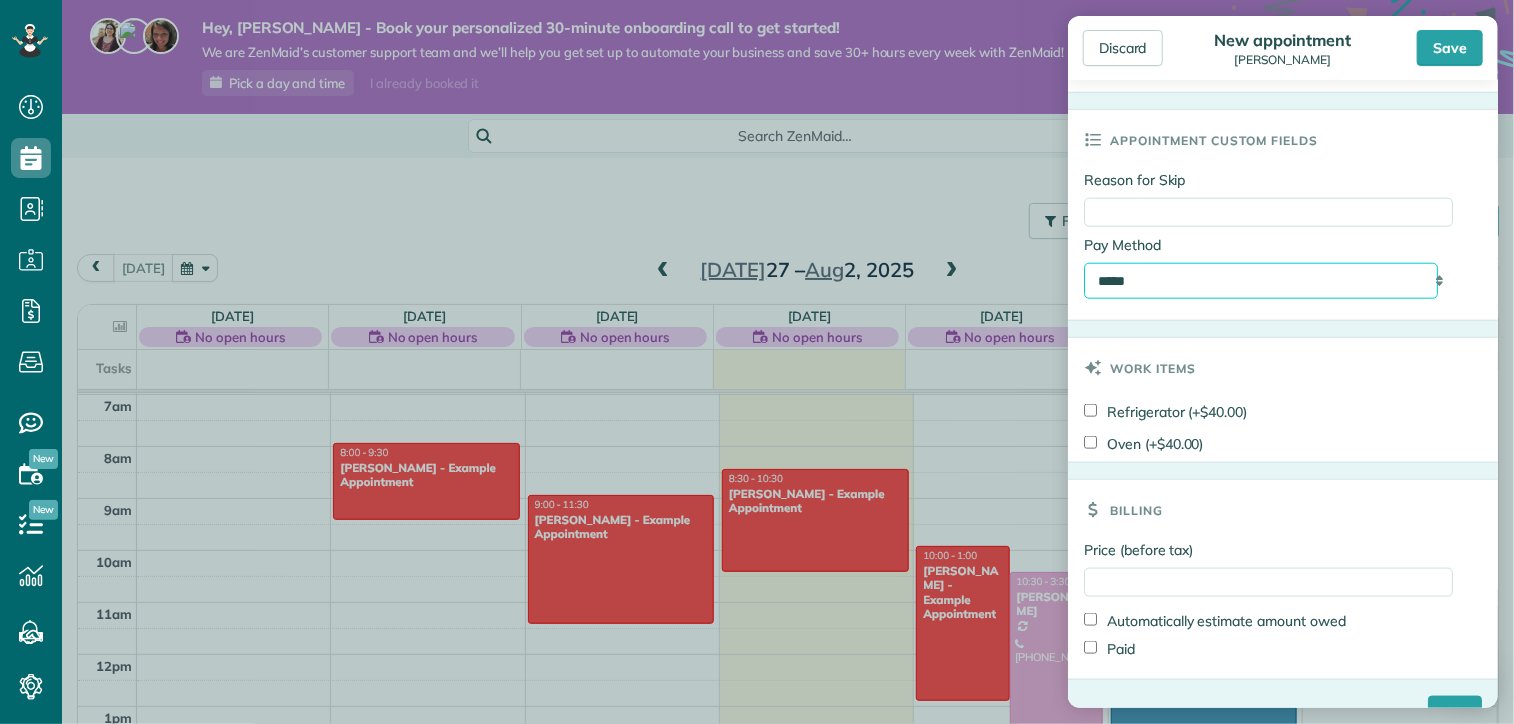 click on "**********" at bounding box center (1261, 281) 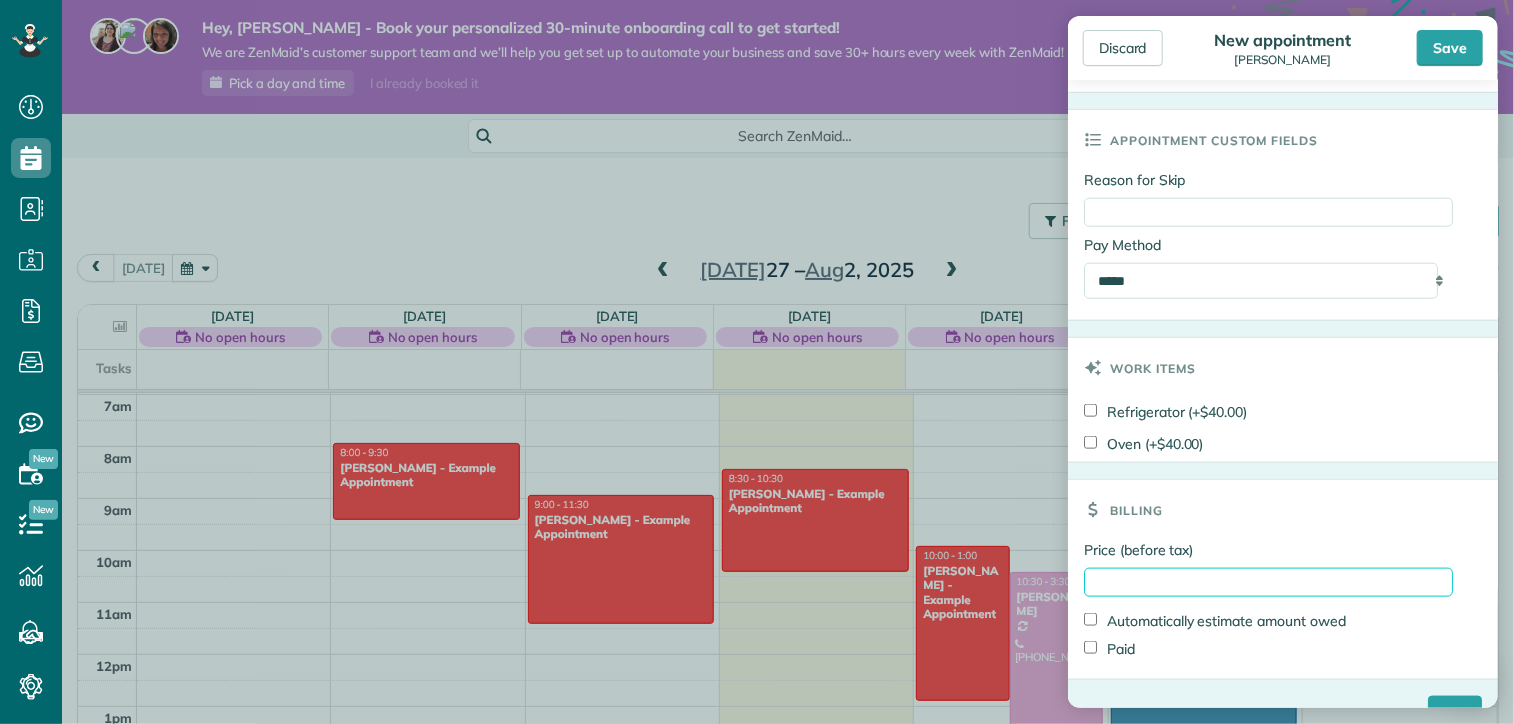click on "Price (before tax)" at bounding box center [1268, 582] 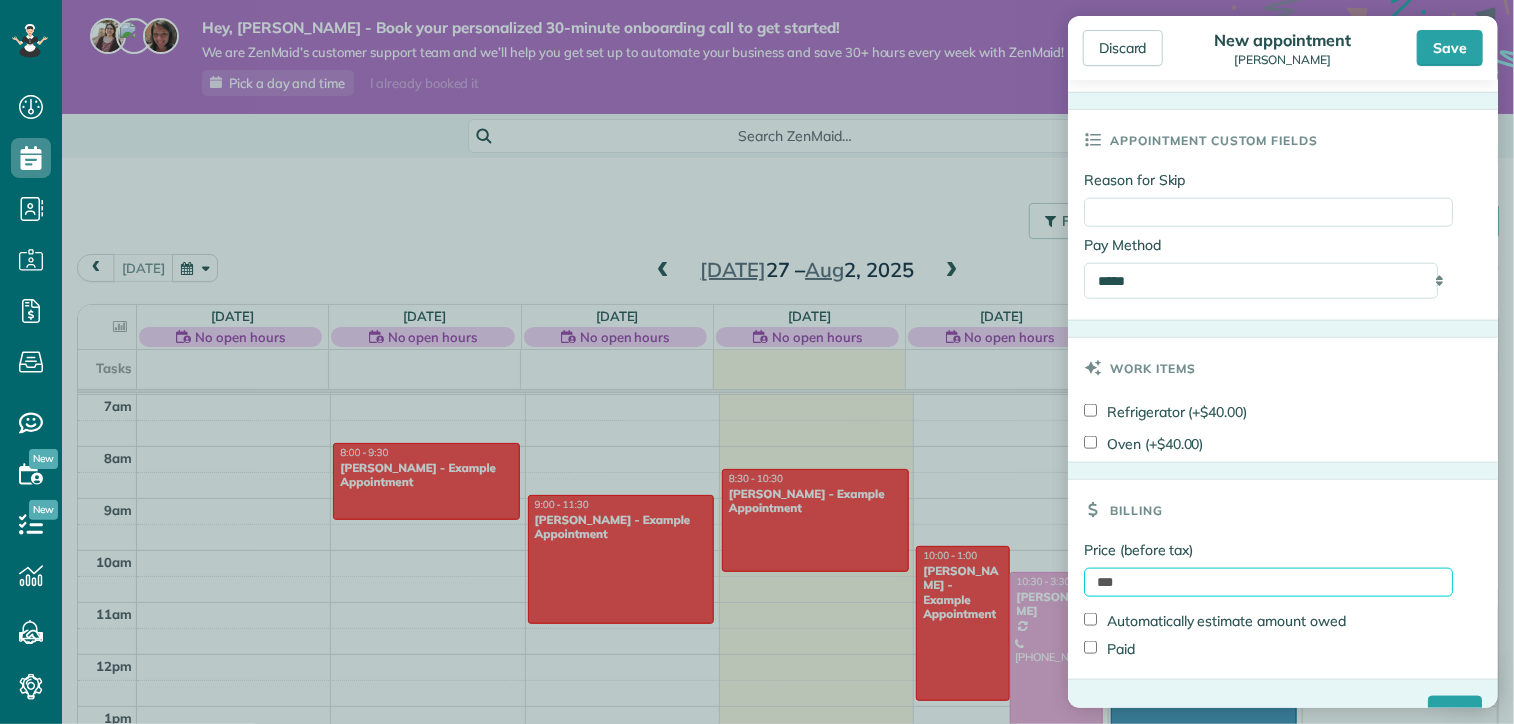 type on "***" 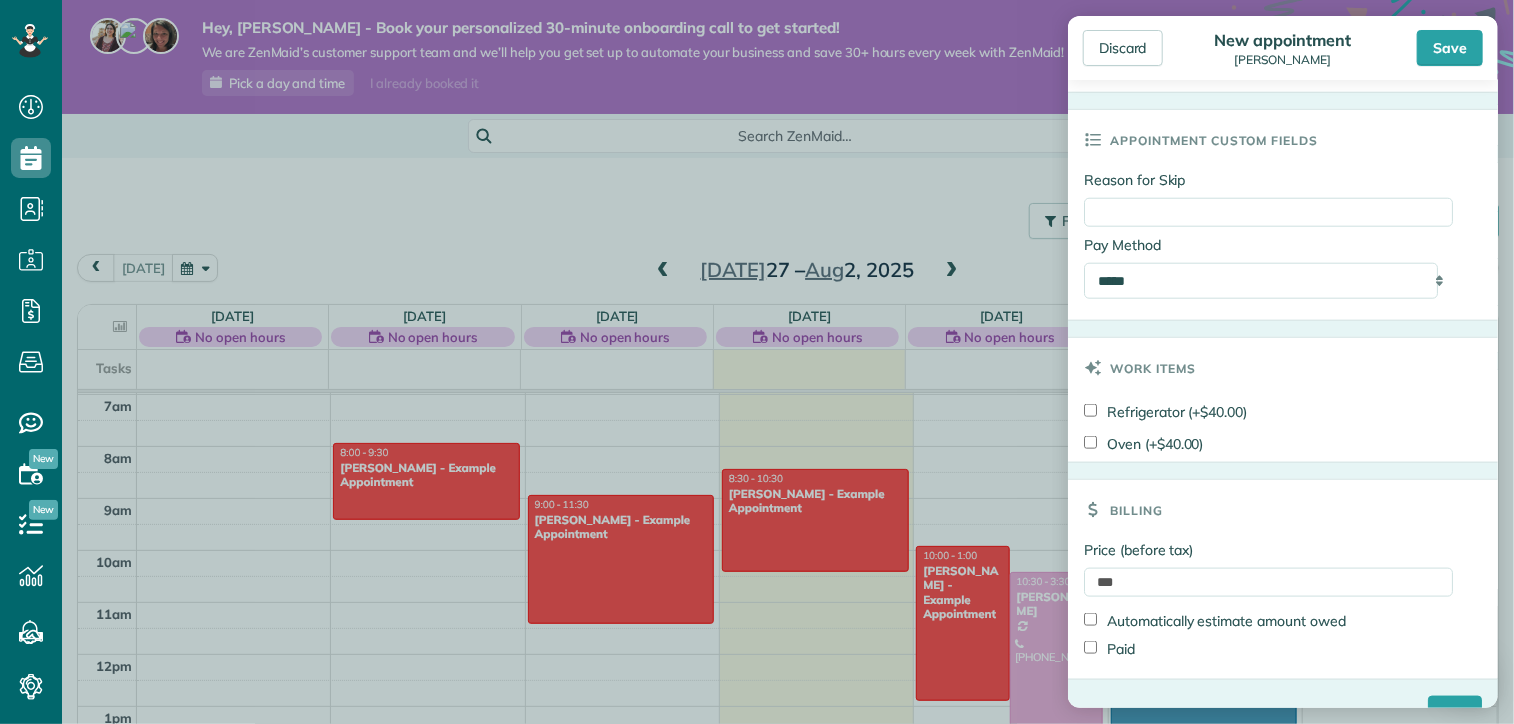 click on "Billing" at bounding box center (1283, 510) 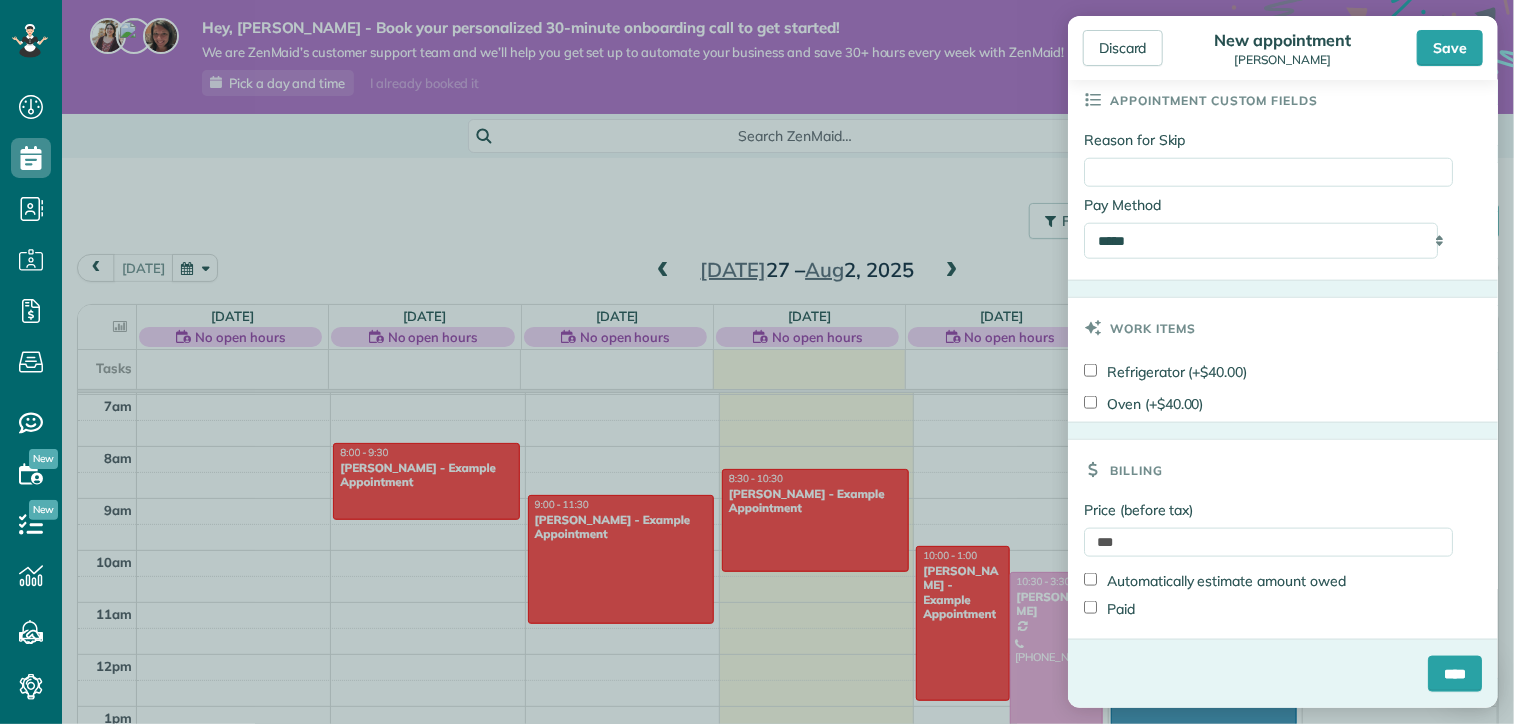 scroll, scrollTop: 1038, scrollLeft: 0, axis: vertical 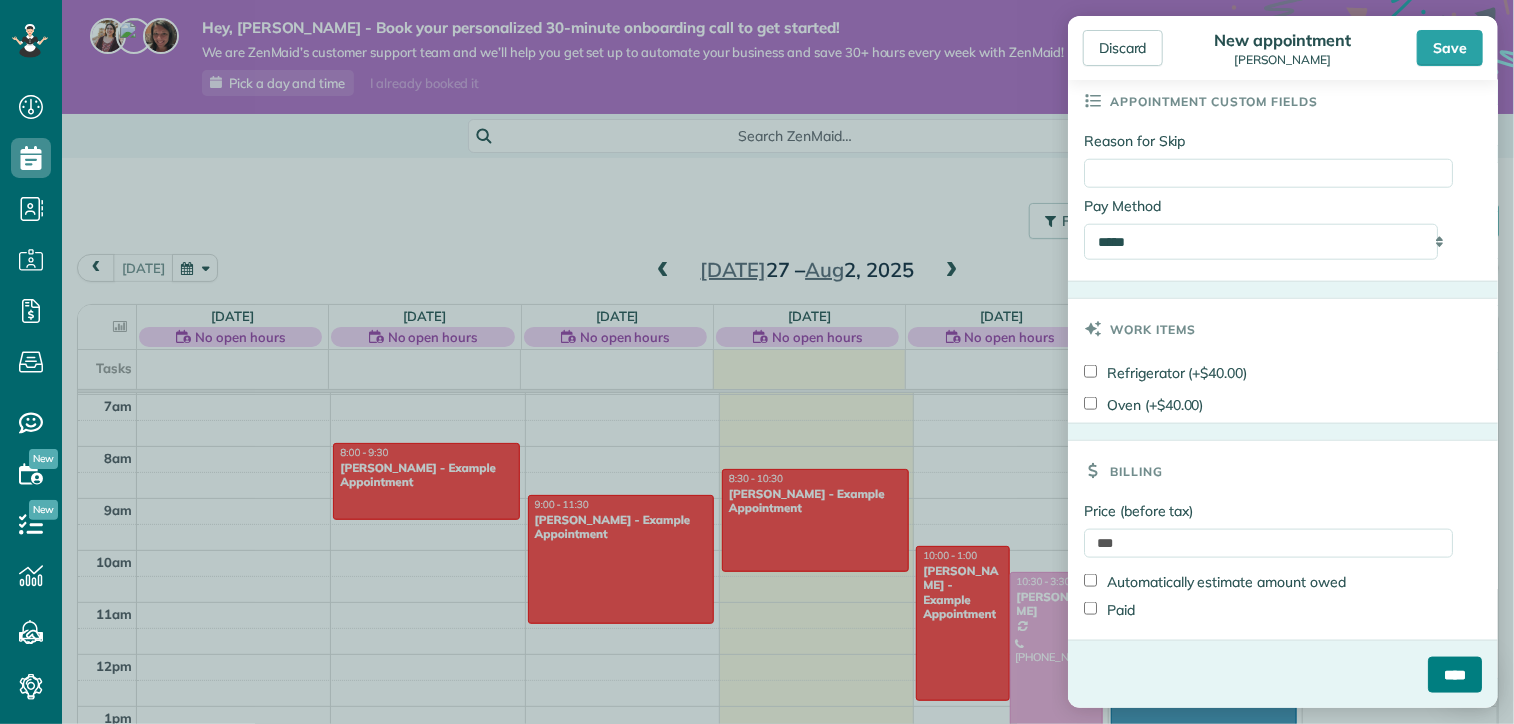 click on "****" at bounding box center (1455, 675) 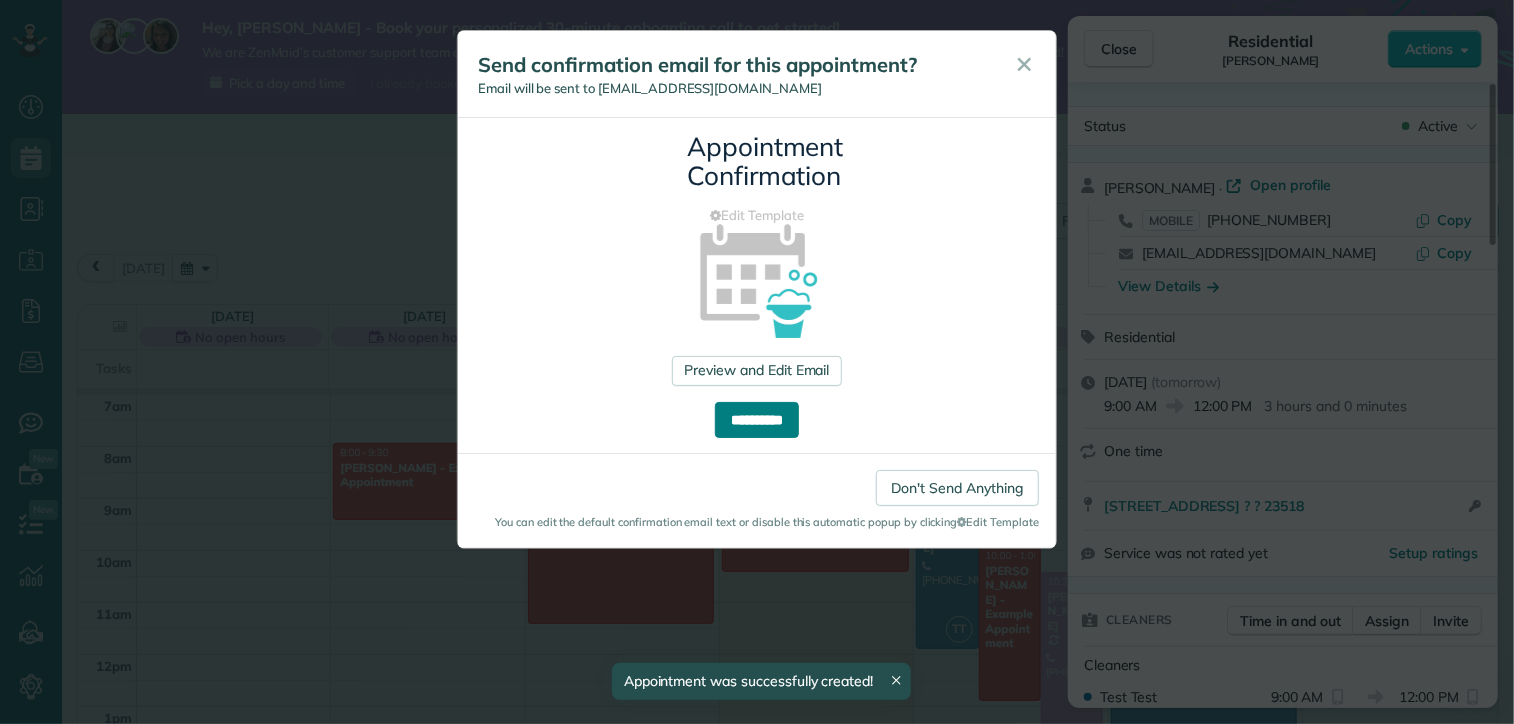 click on "**********" at bounding box center (757, 420) 